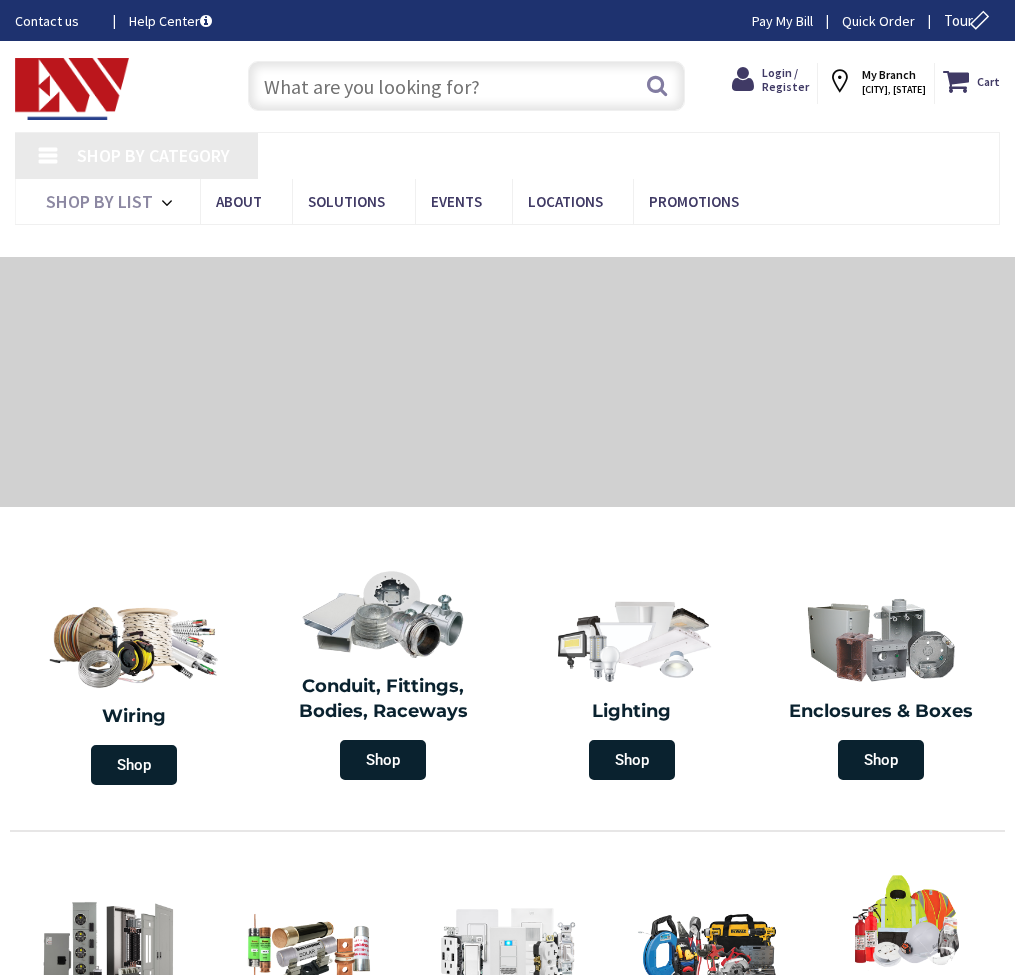 scroll, scrollTop: 0, scrollLeft: 0, axis: both 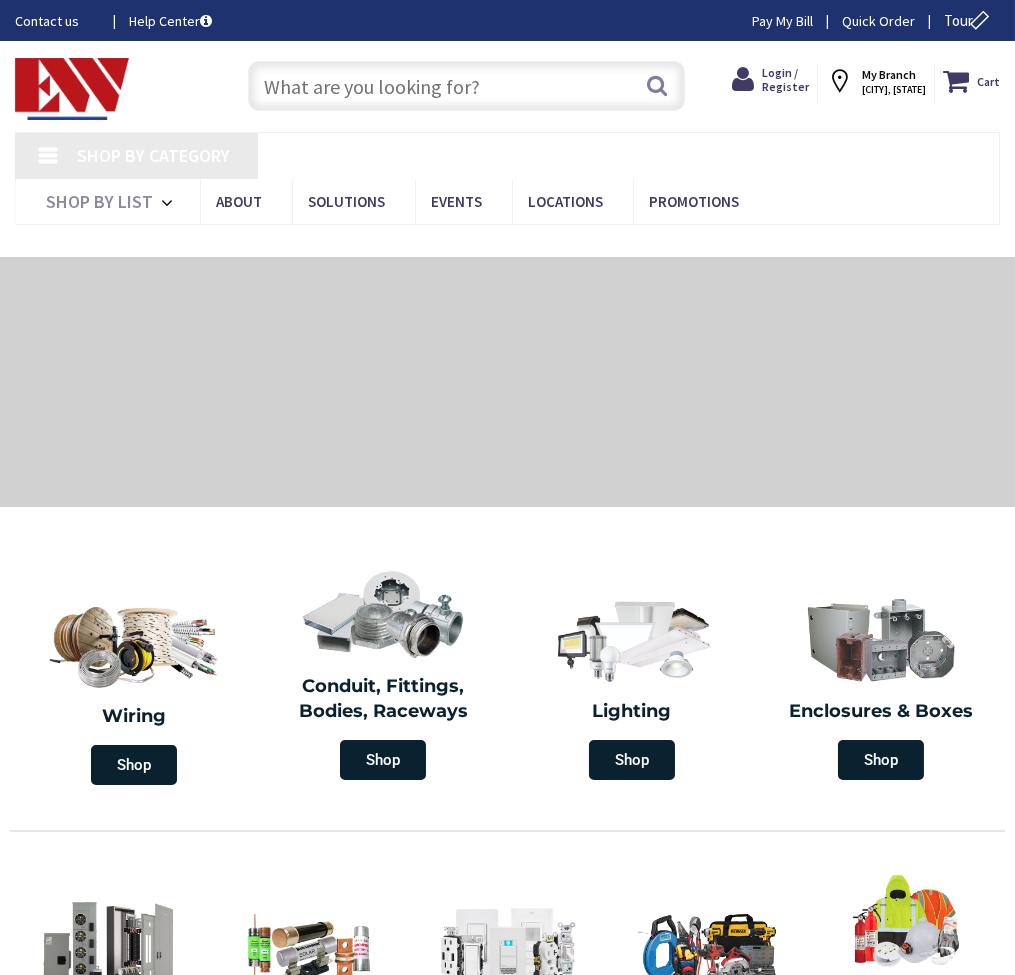 type on "[STREET], [CITY], [STATE] [POSTAL_CODE], US" 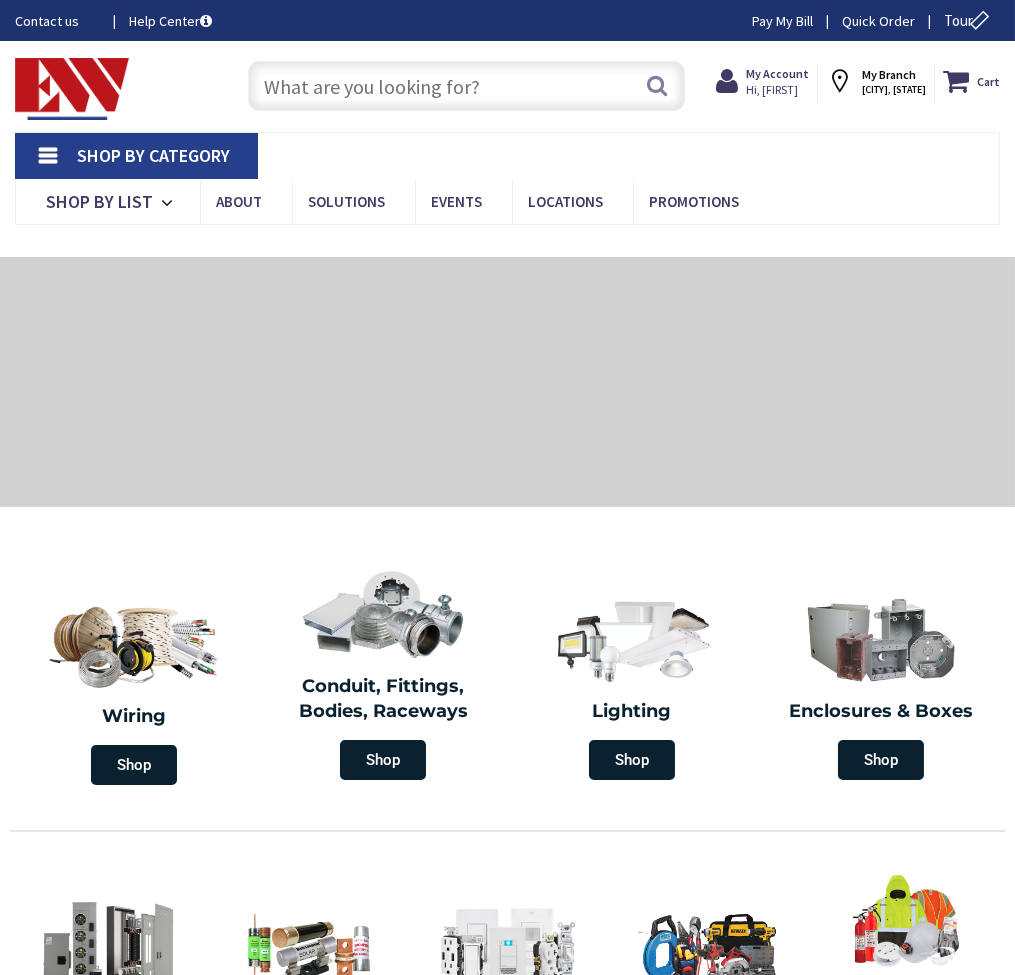 scroll, scrollTop: 0, scrollLeft: 0, axis: both 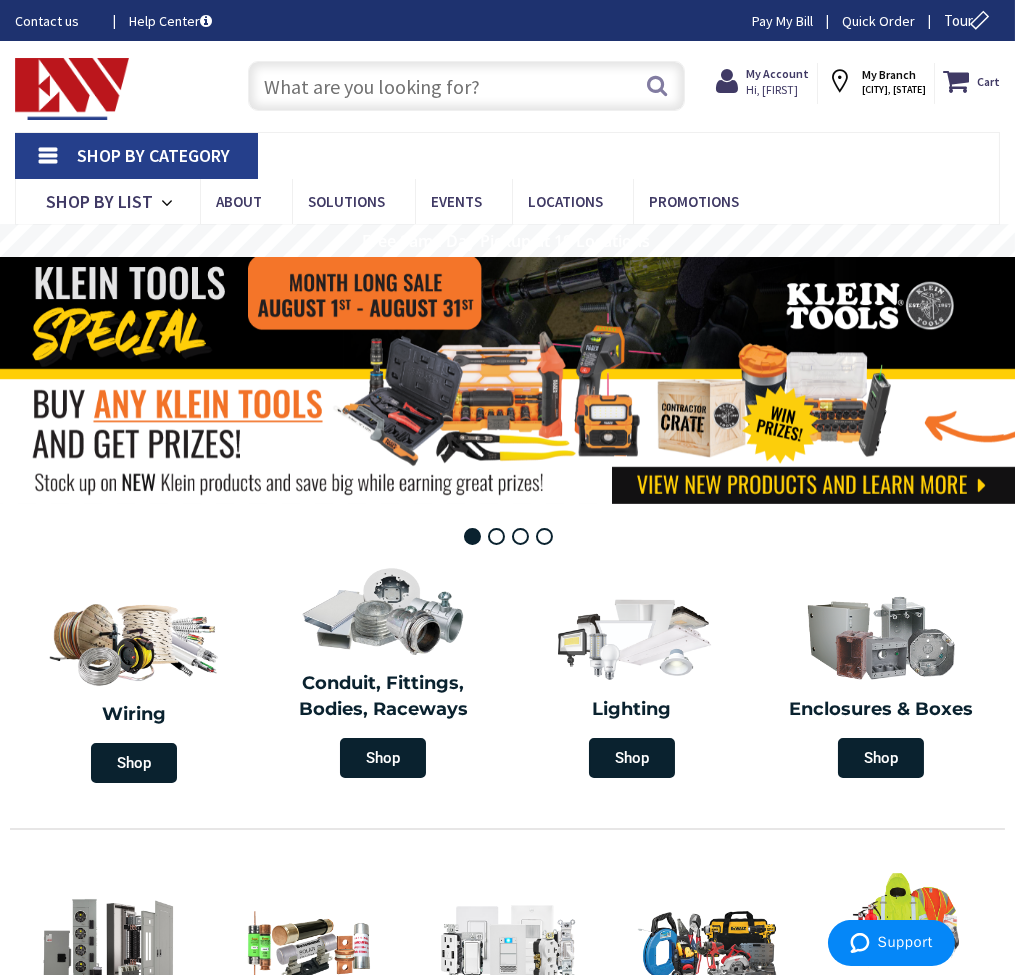 click at bounding box center [466, 86] 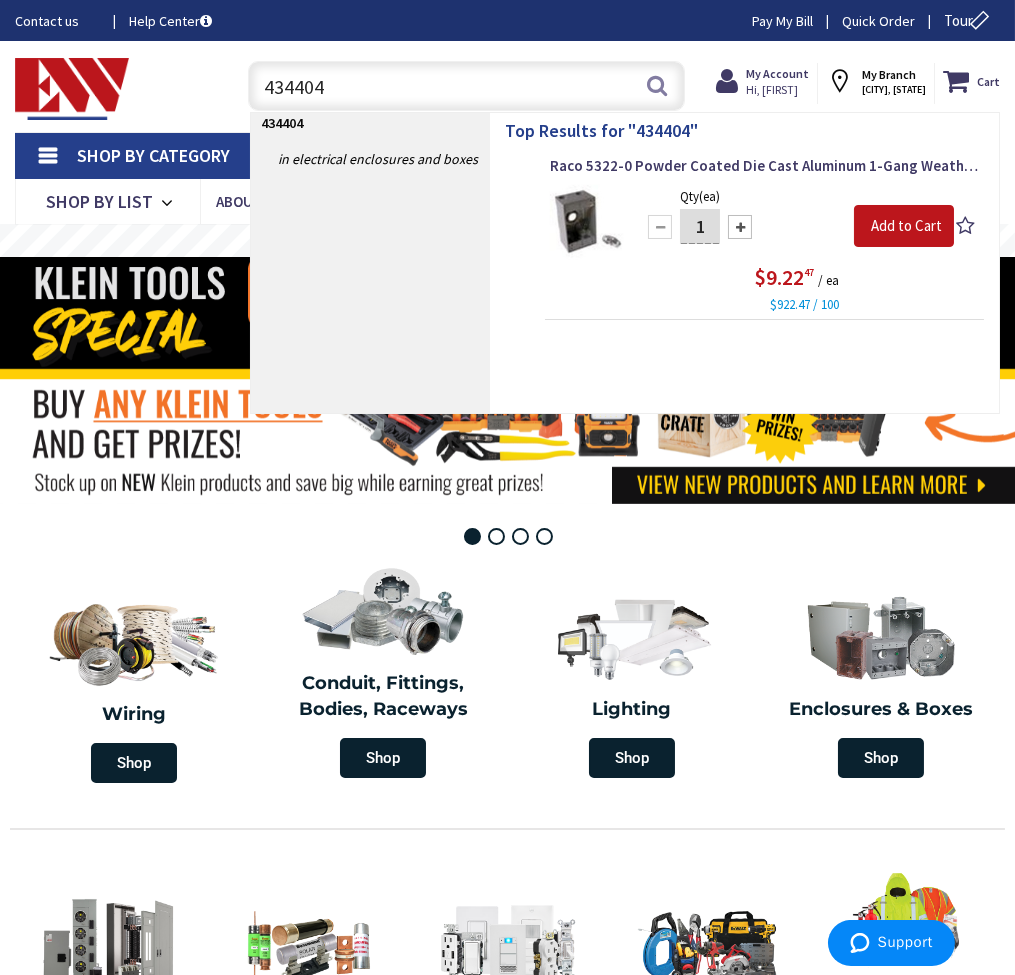 type on "434404" 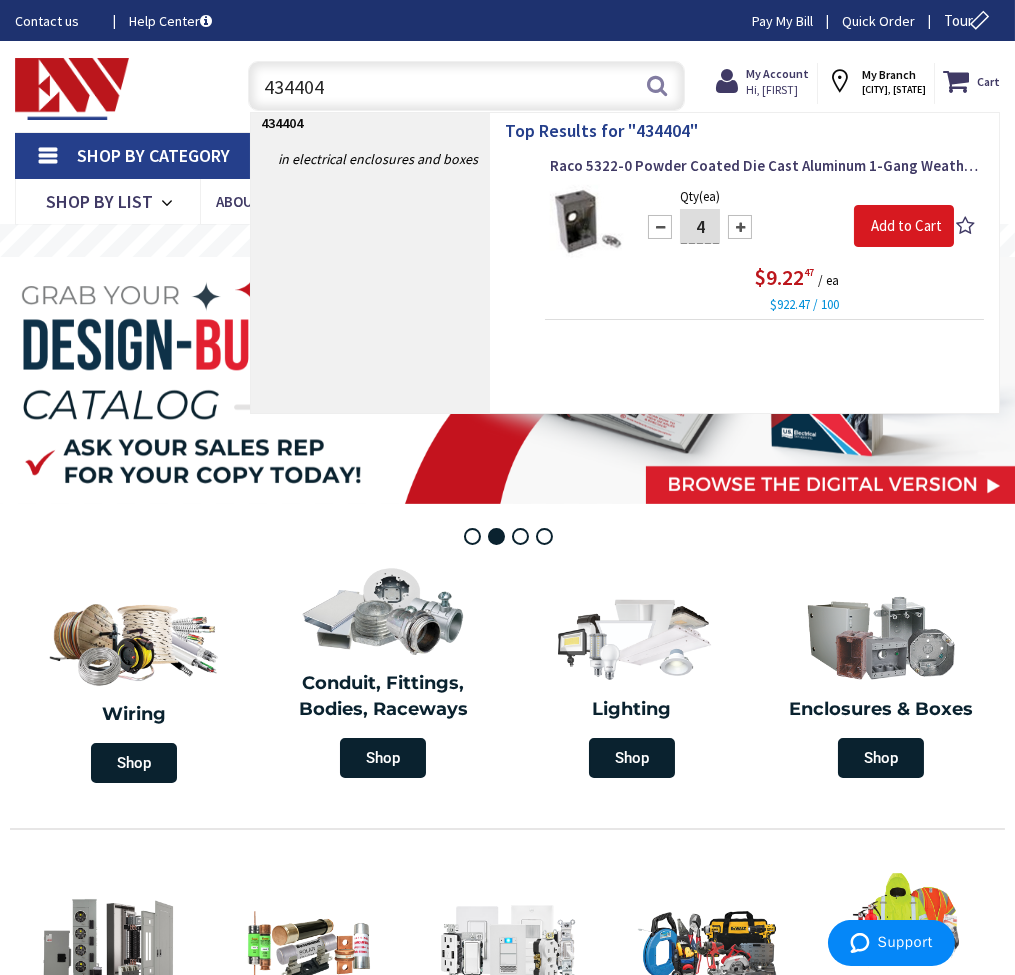 type on "4" 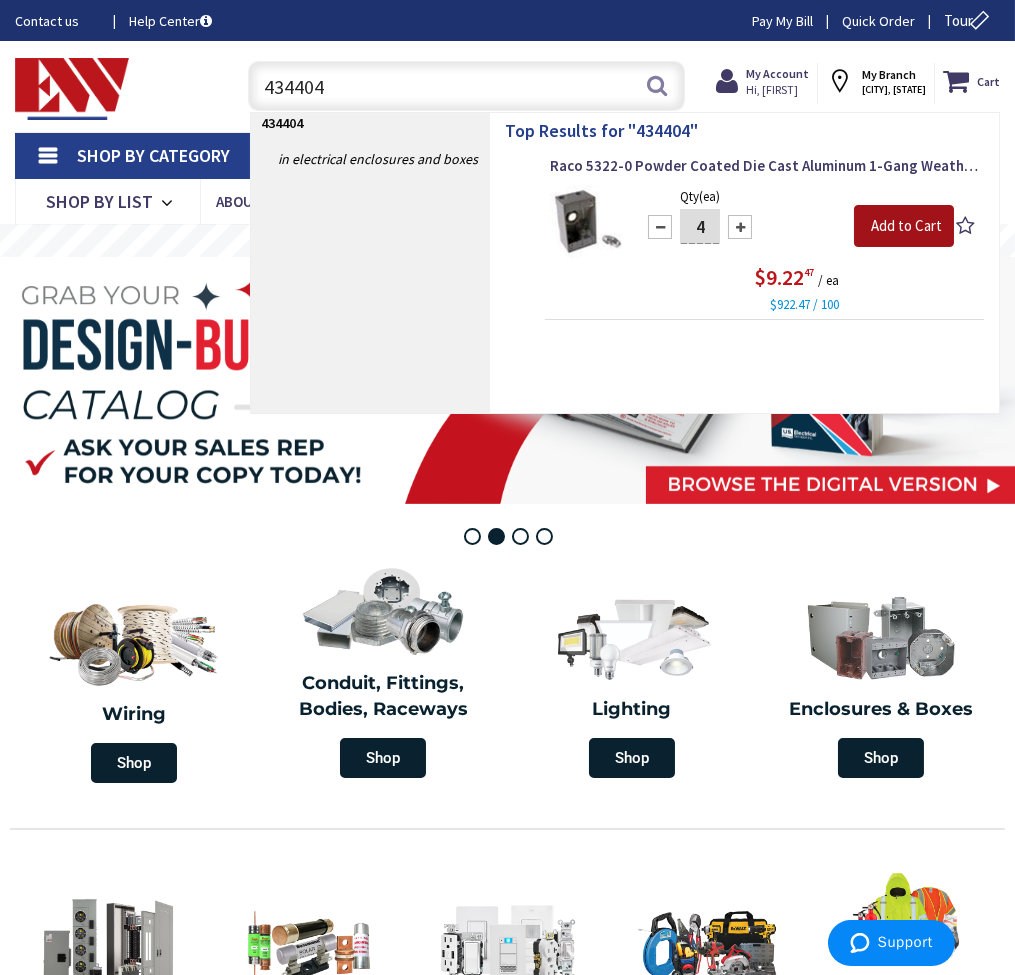 click on "Add to Cart" at bounding box center (904, 226) 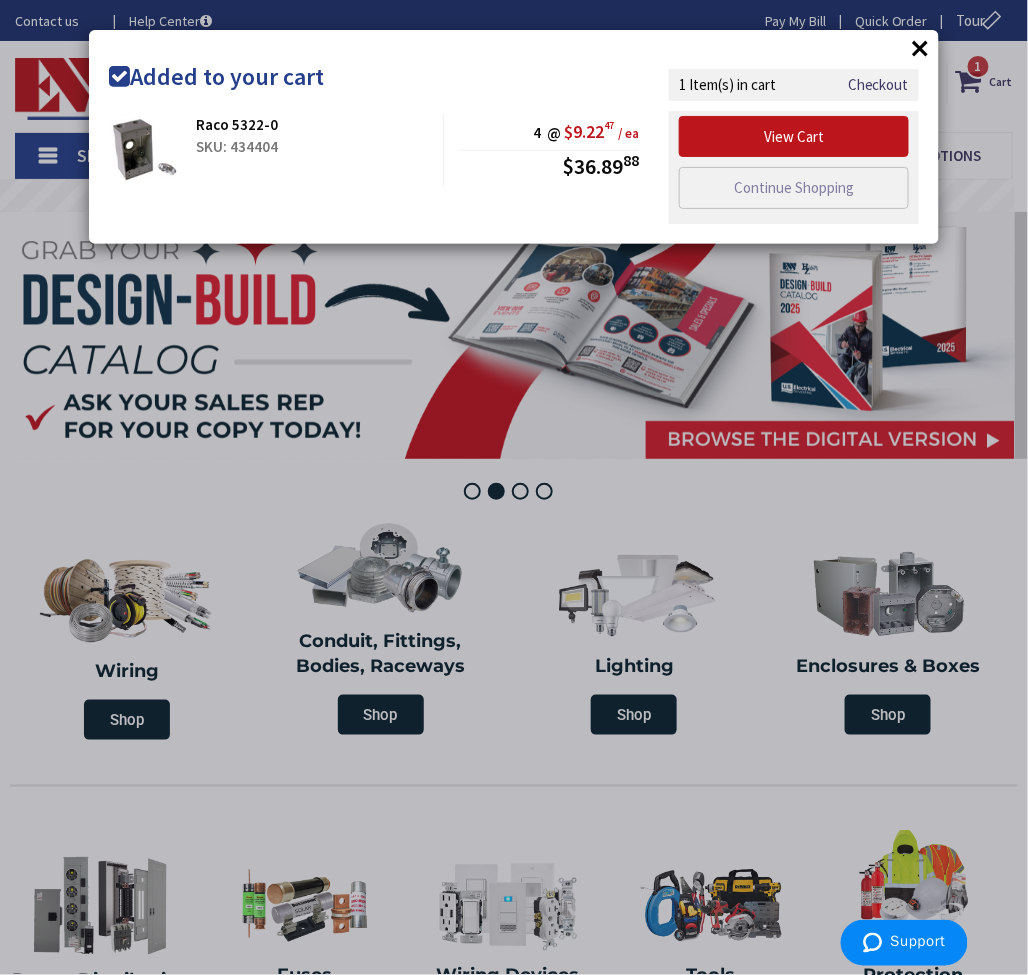 click on "×
Added to your cart" at bounding box center (514, 77) 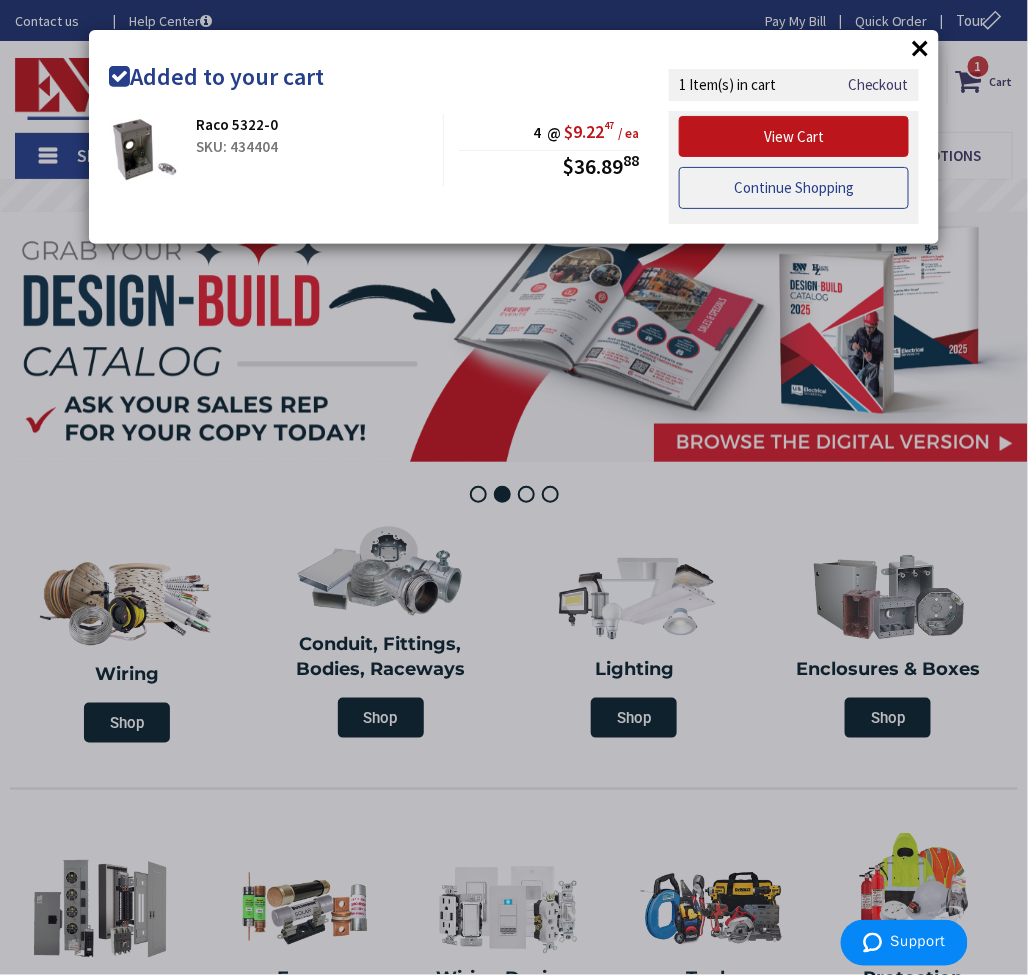 click on "Continue Shopping" at bounding box center (794, 188) 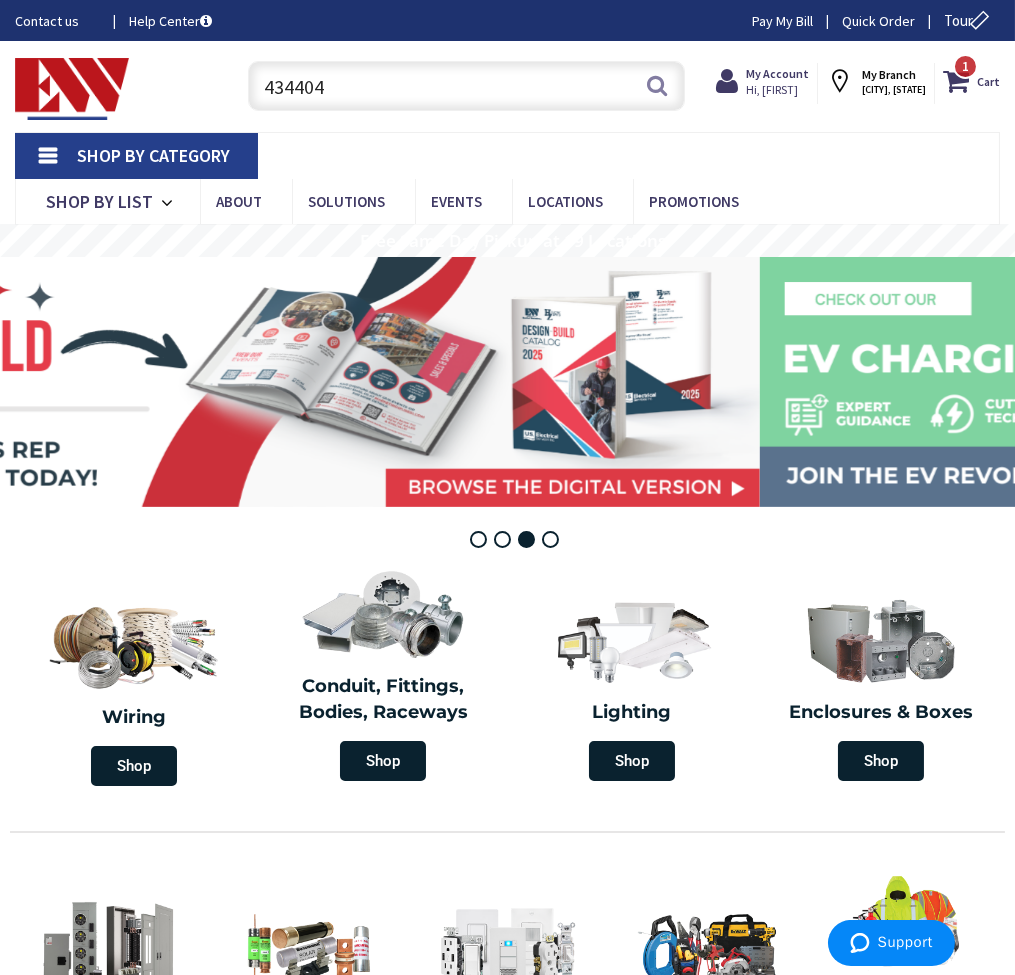 click on "434404" at bounding box center [466, 86] 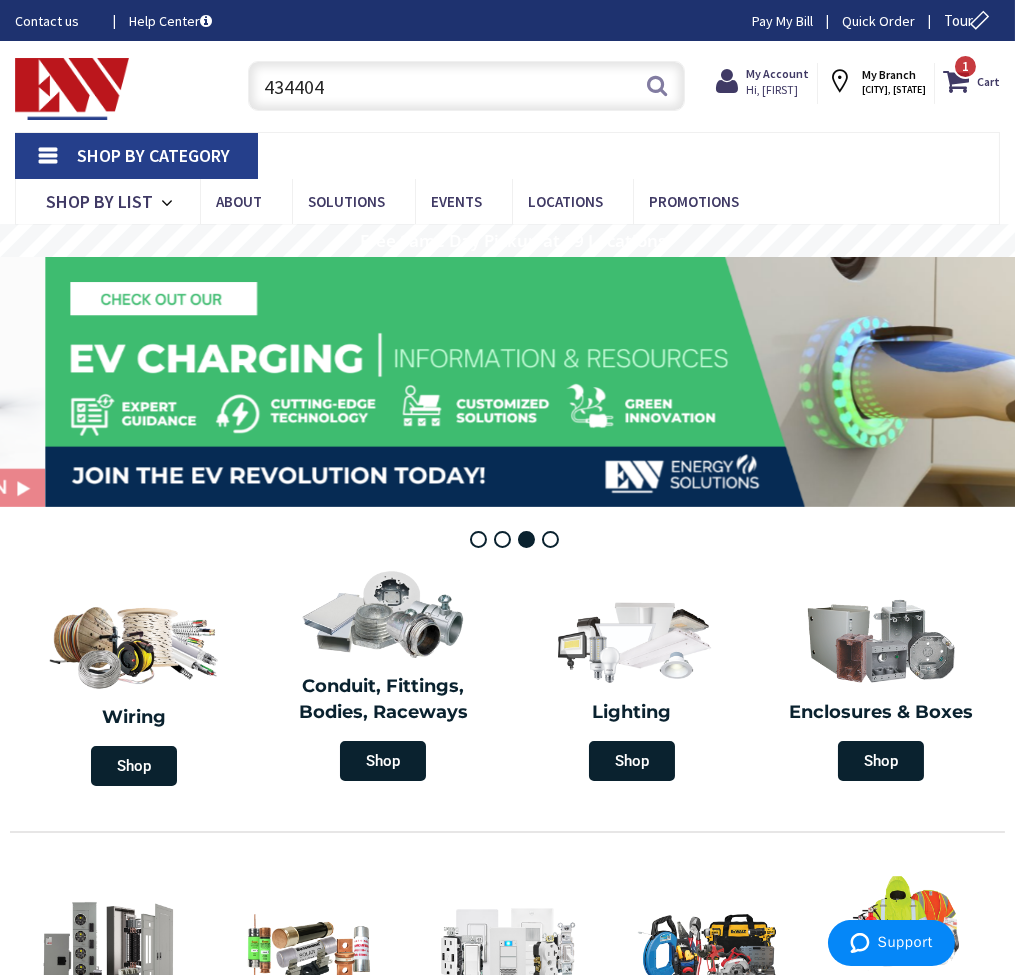 click on "434404" at bounding box center [466, 86] 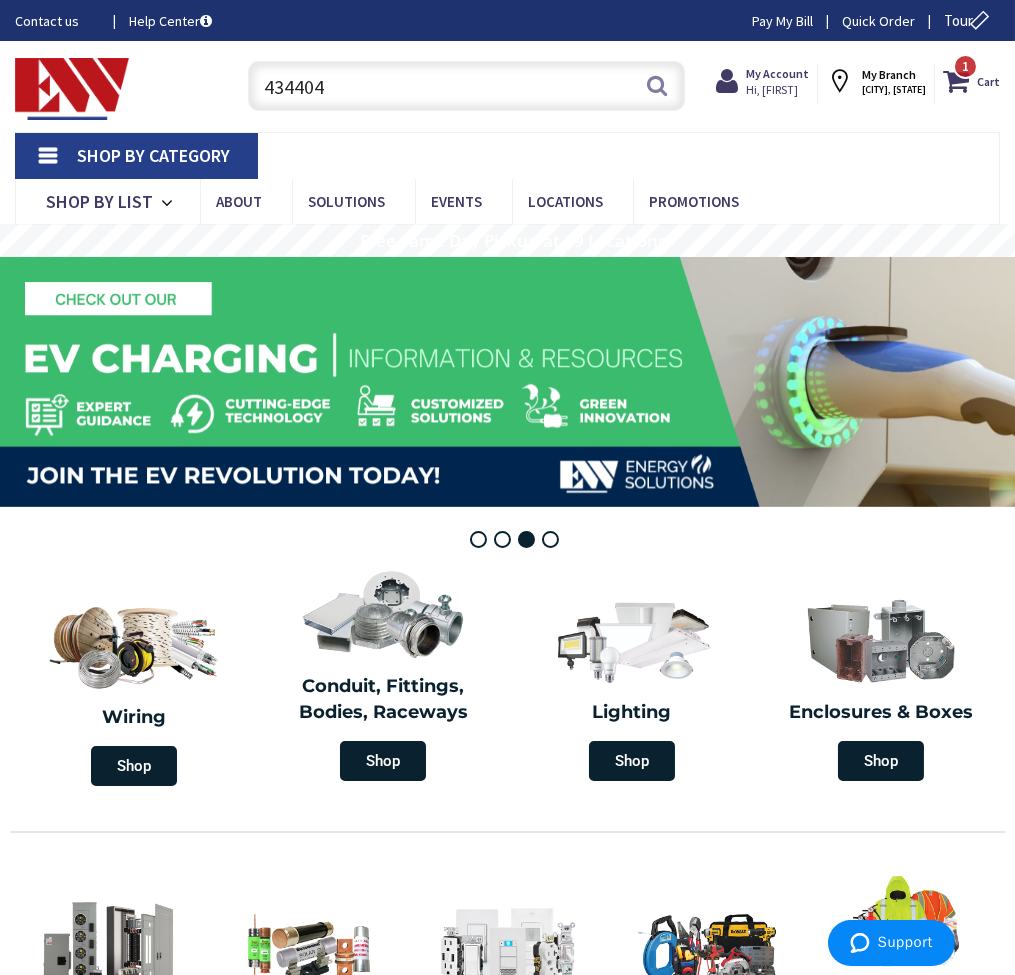 paste on "59040" 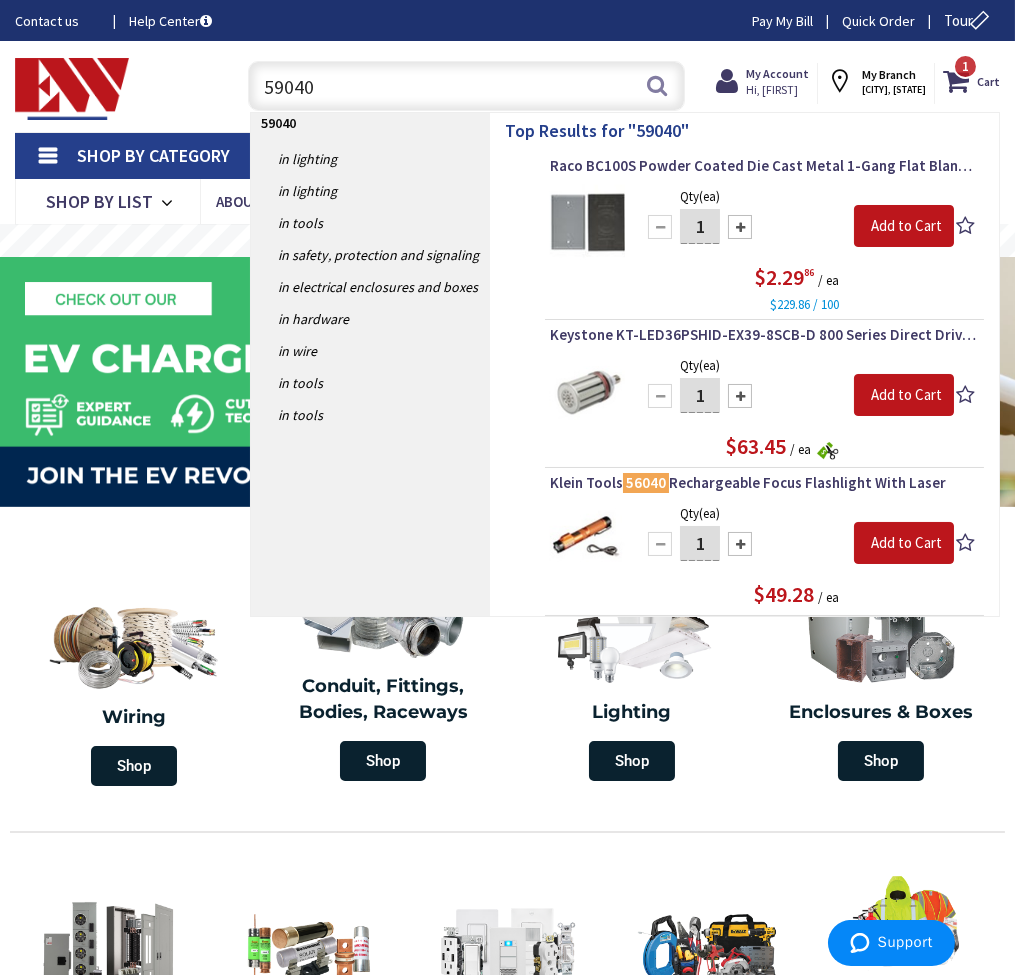 type on "59040" 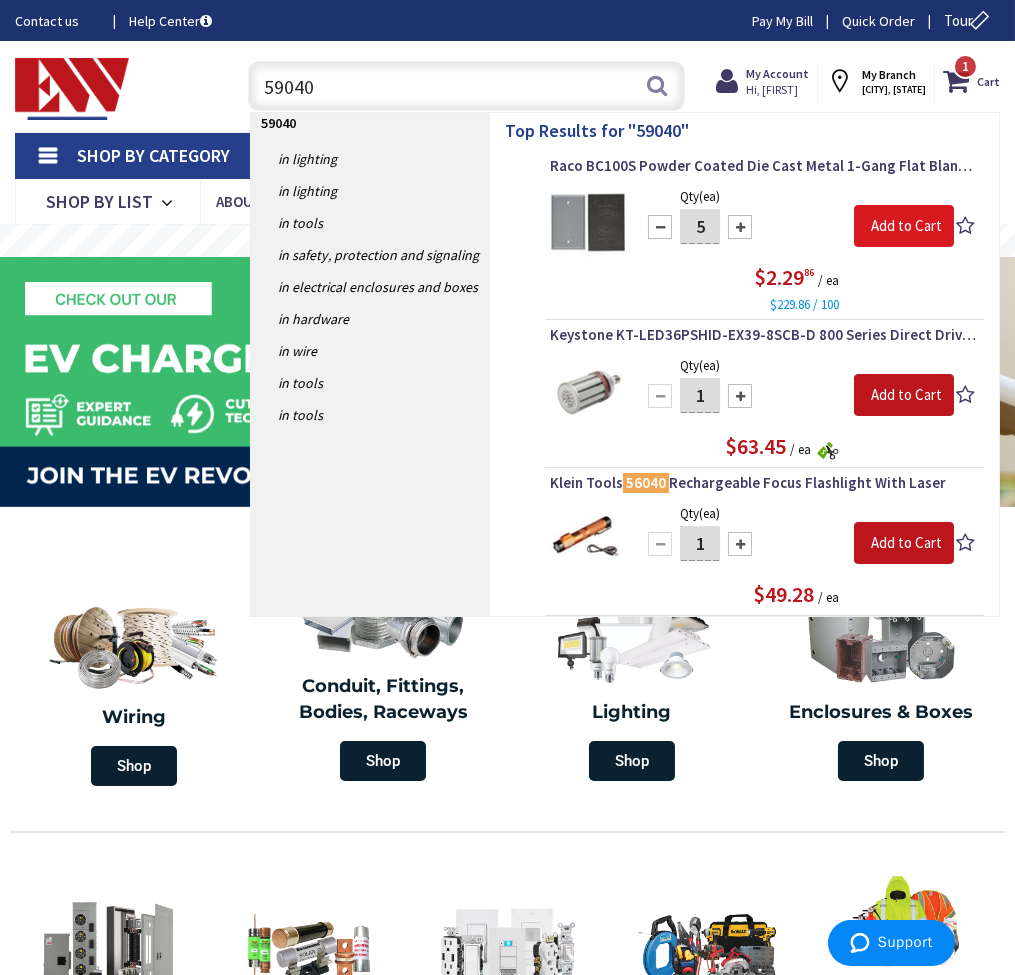type on "5" 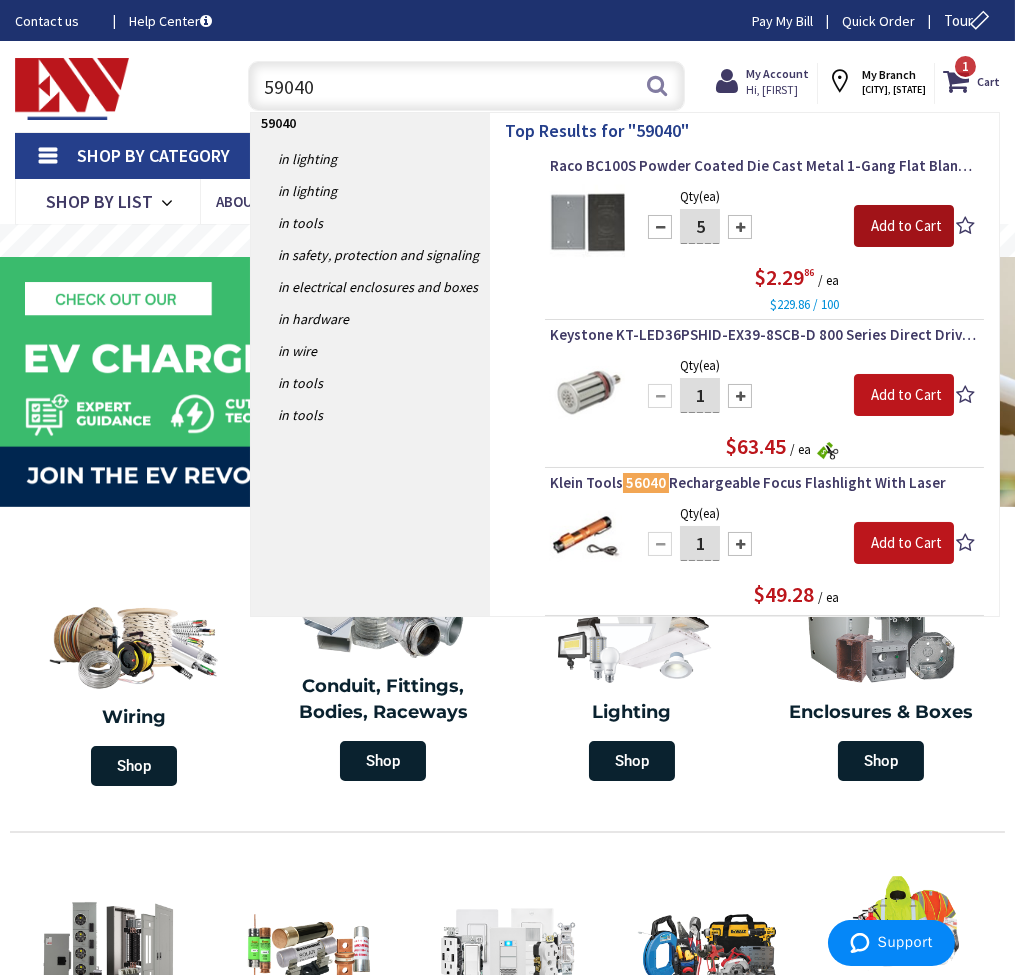 click on "Add to Cart" at bounding box center (904, 226) 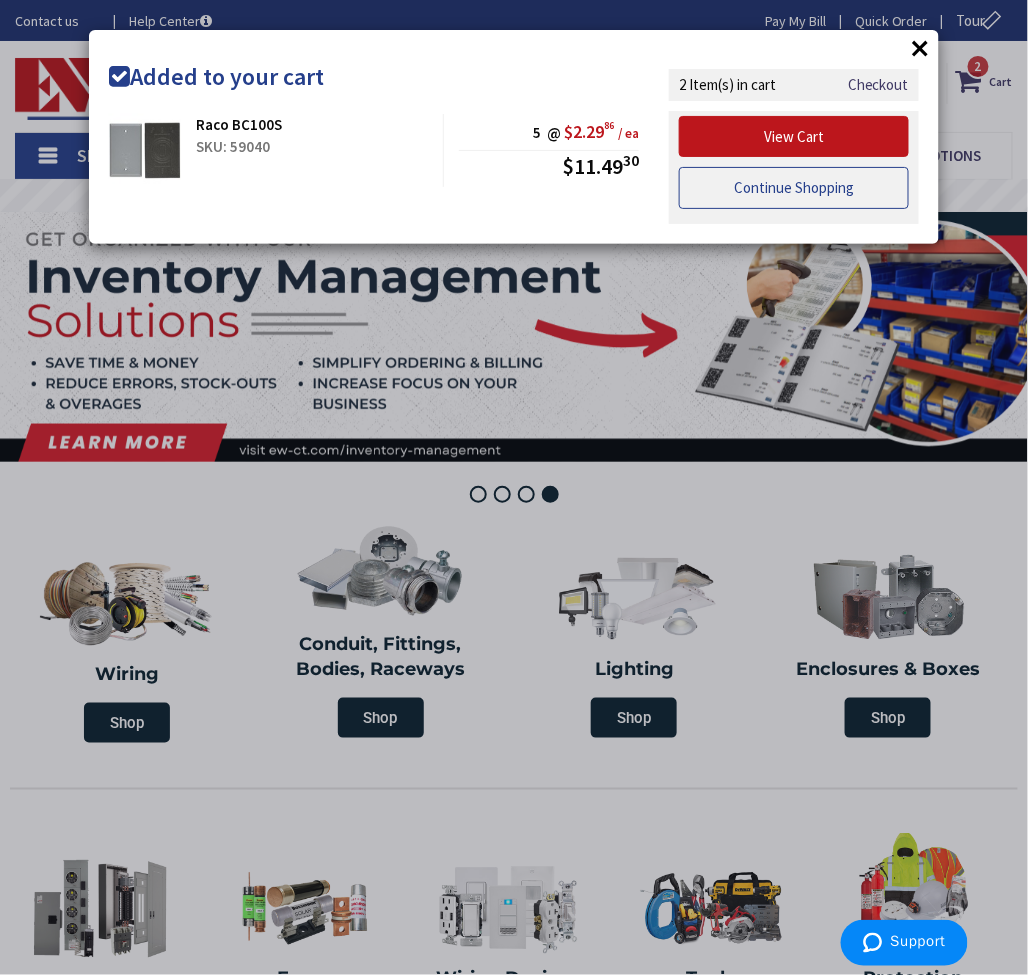 click on "Continue Shopping" at bounding box center (794, 188) 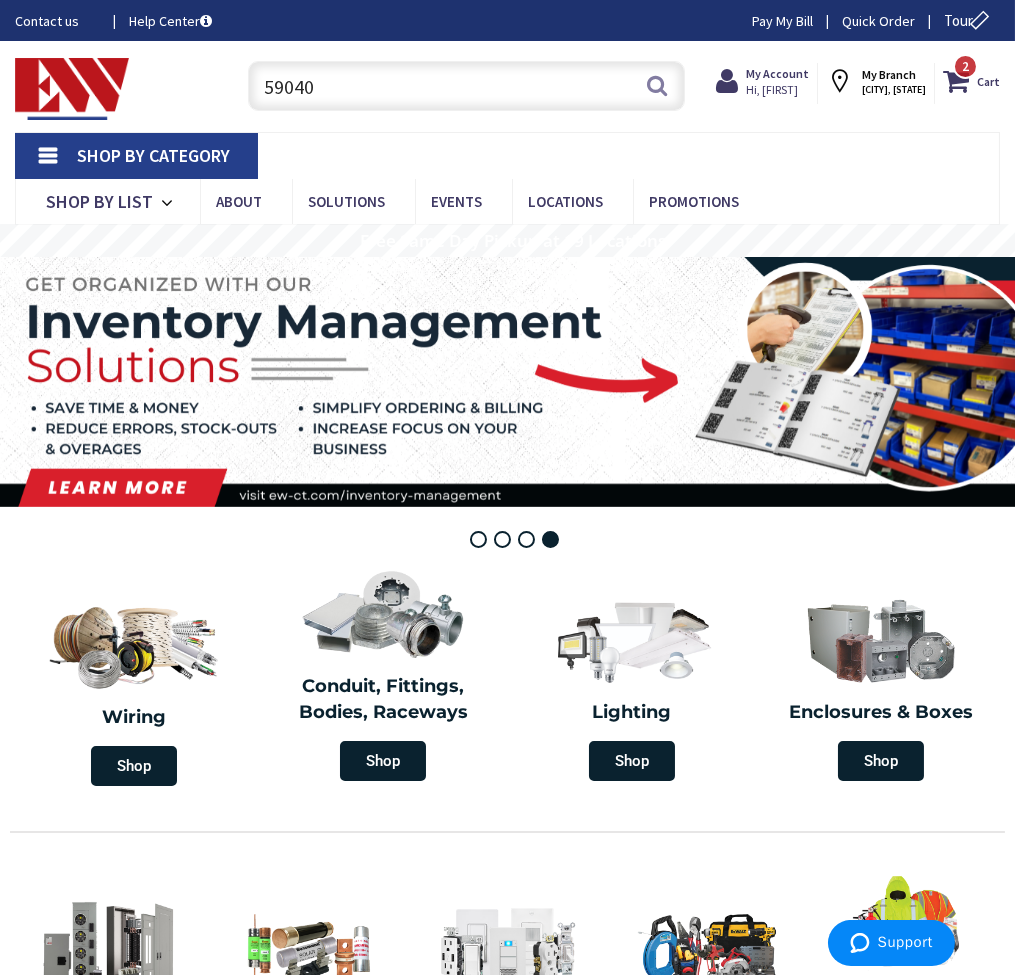 click on "59040" at bounding box center [466, 86] 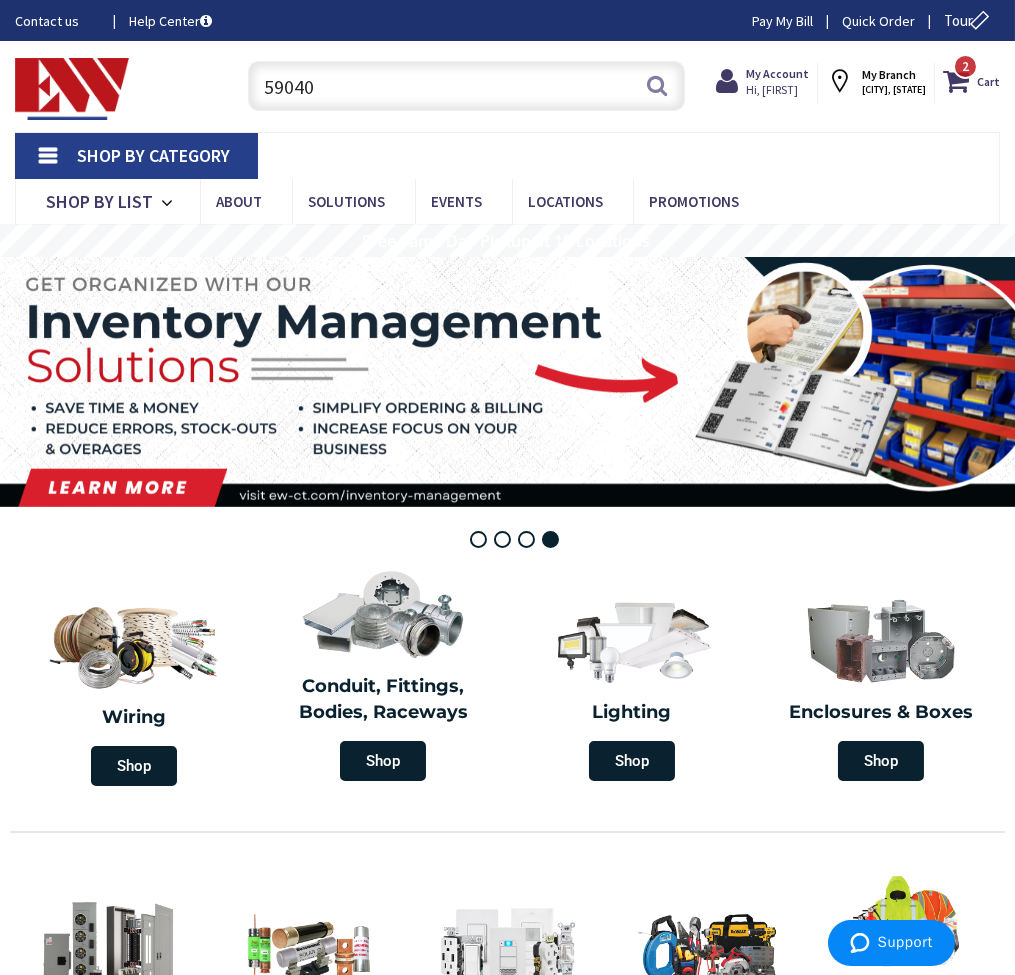 click on "59040" at bounding box center (466, 86) 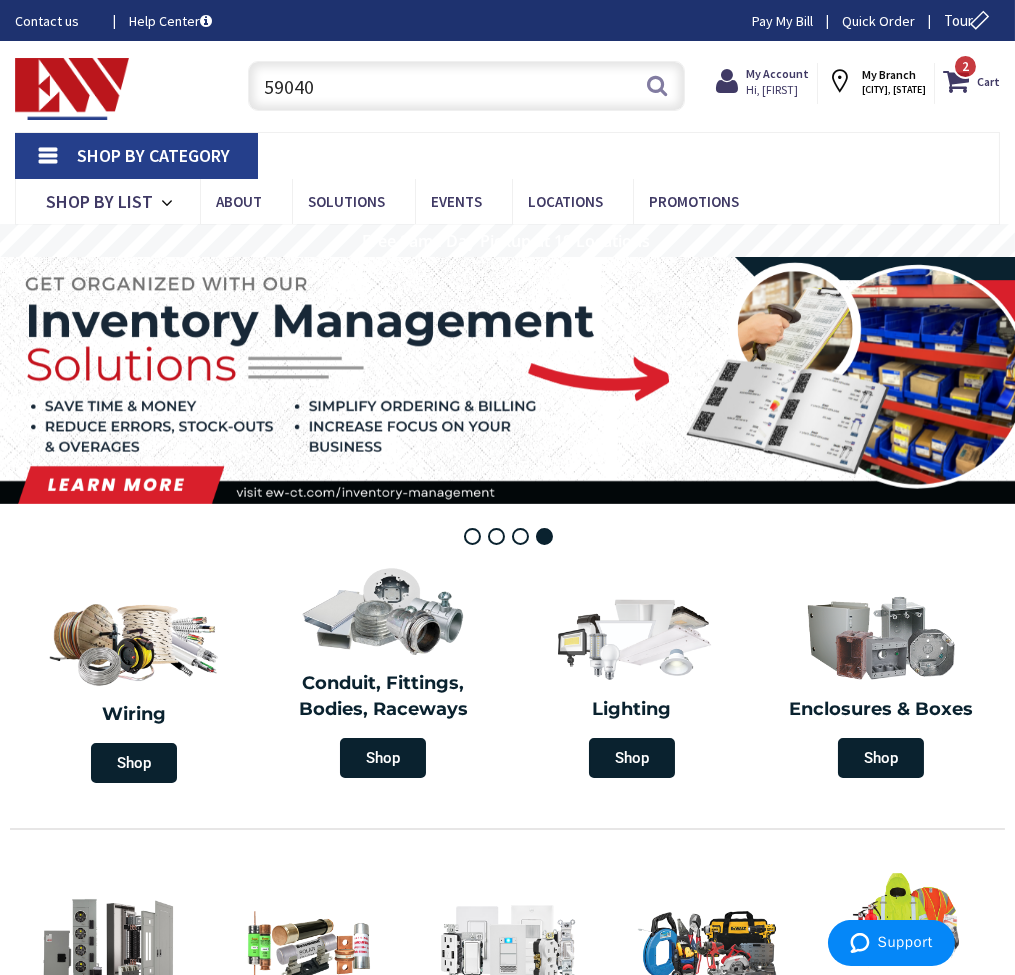 paste on "7069" 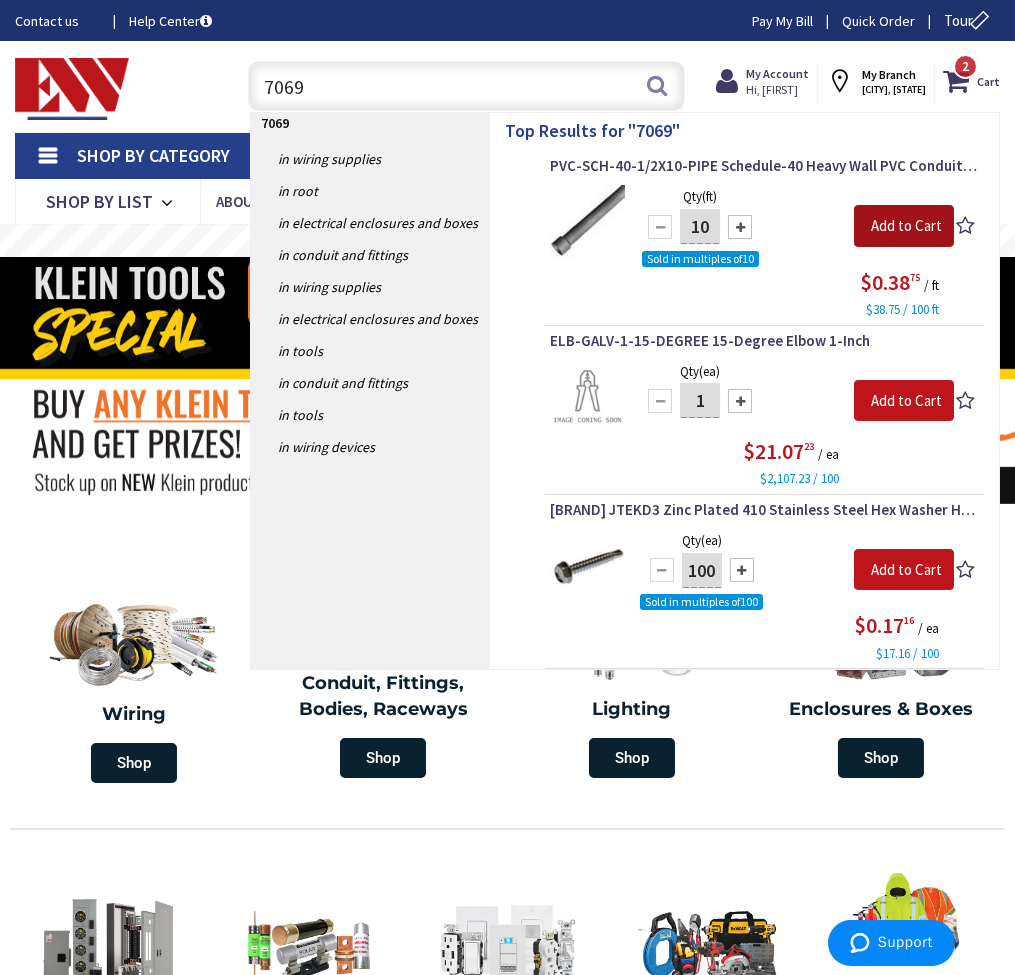 click on "Add to Cart" at bounding box center (904, 226) 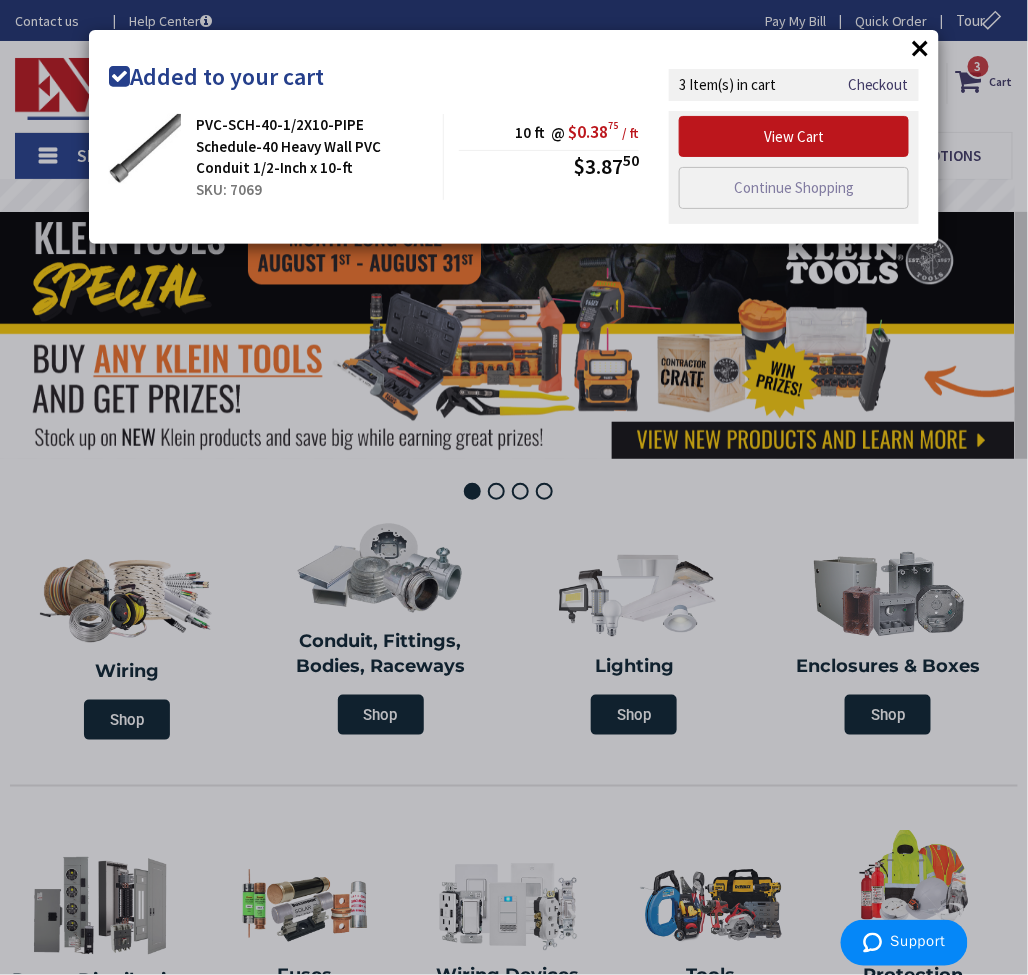 drag, startPoint x: 386, startPoint y: 44, endPoint x: 400, endPoint y: 47, distance: 14.3178215 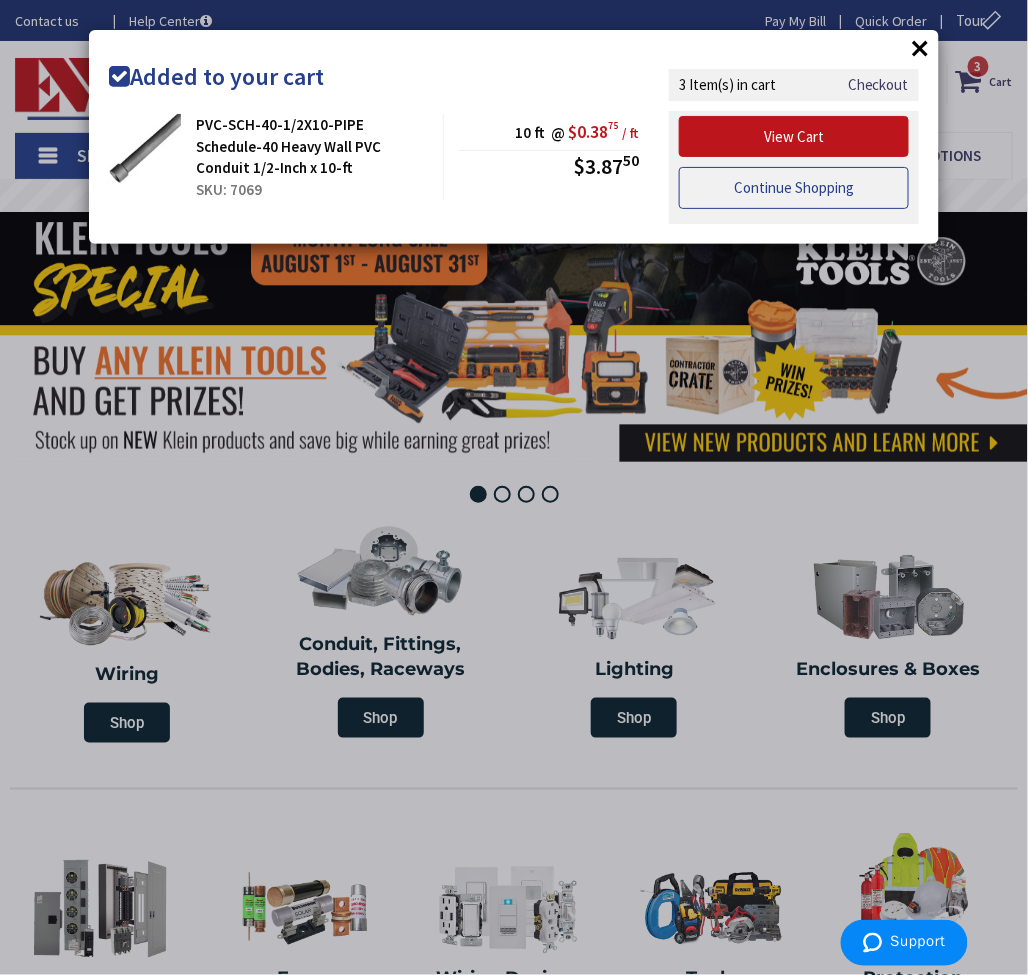 click on "Continue Shopping" at bounding box center (794, 188) 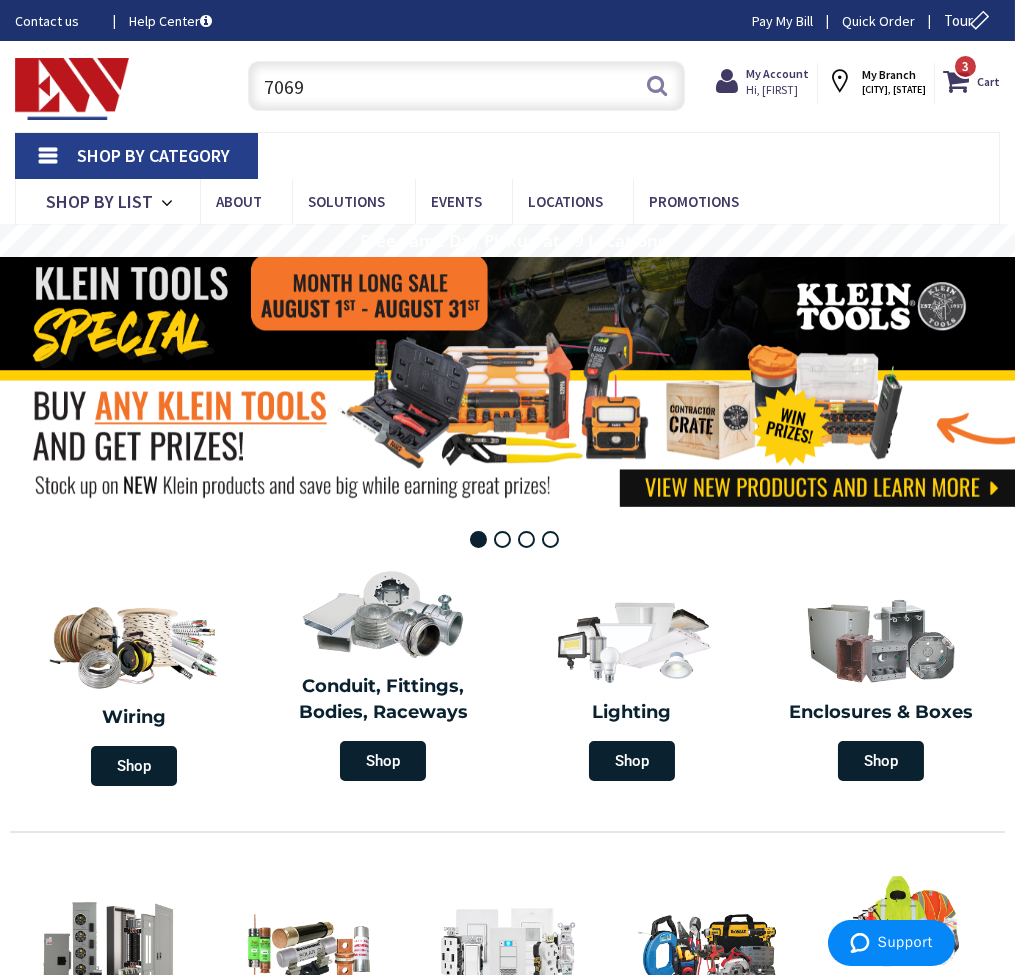click on "7069" at bounding box center [466, 86] 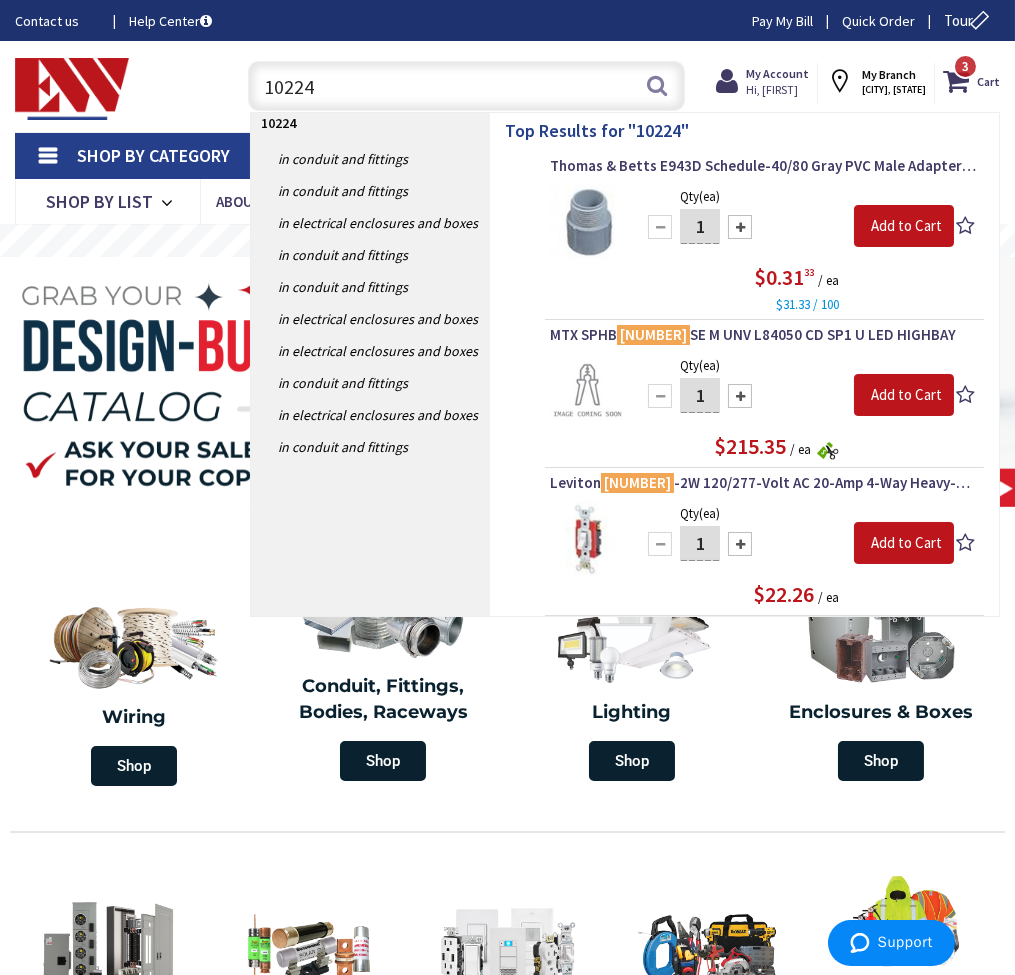 type on "10224" 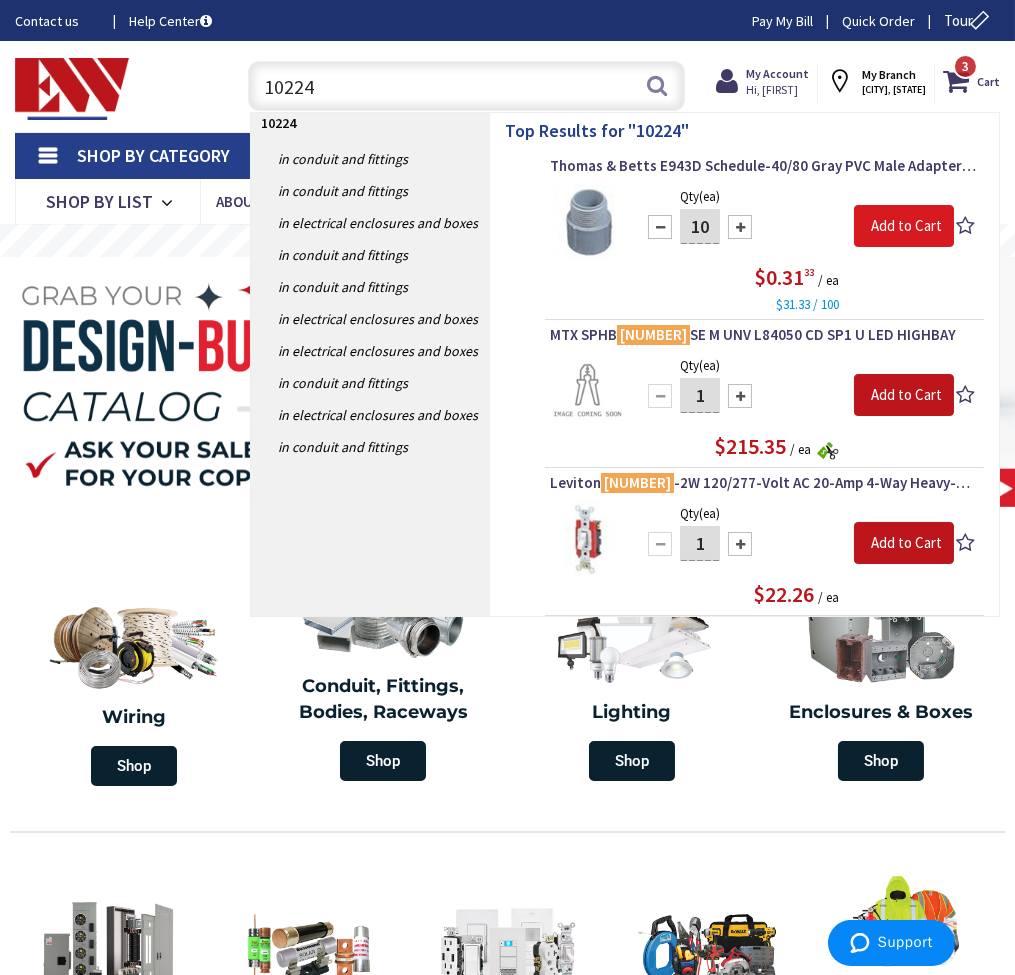 type on "10" 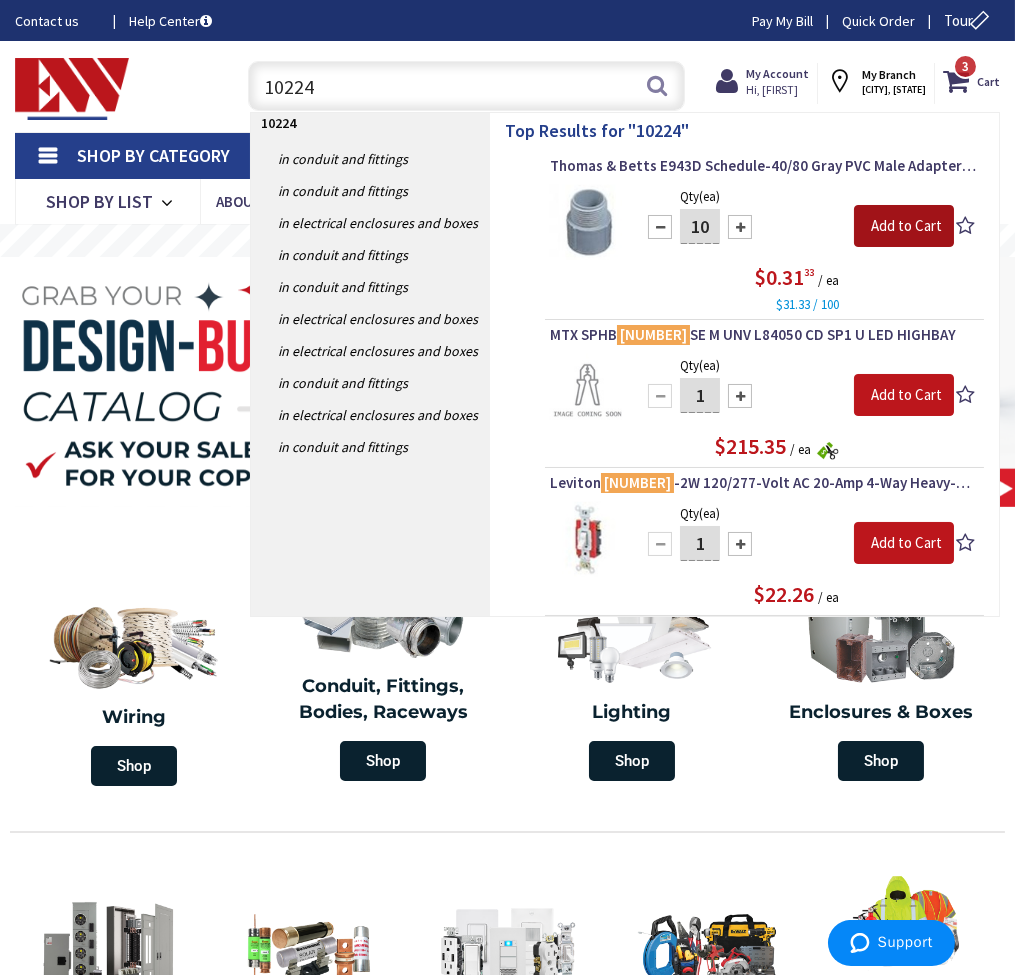 click on "Add to Cart" at bounding box center (904, 226) 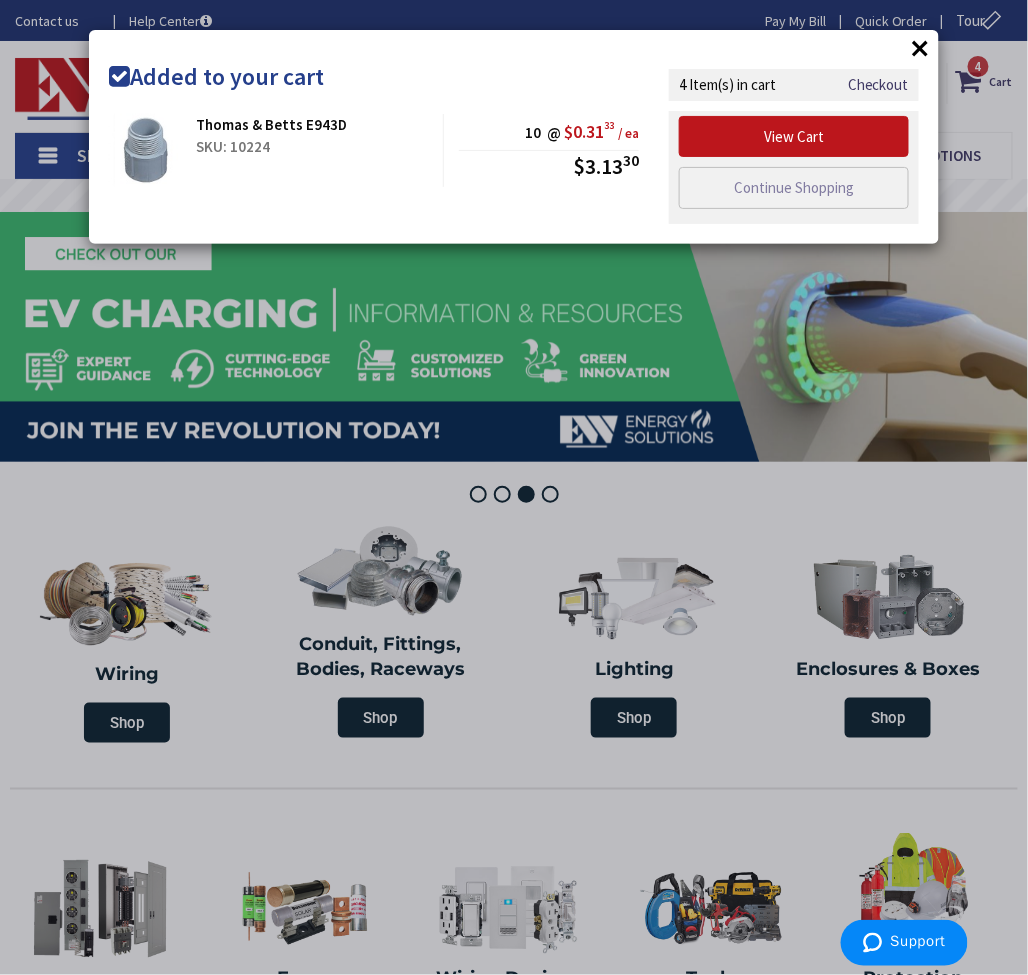 drag, startPoint x: 336, startPoint y: 171, endPoint x: 372, endPoint y: 163, distance: 36.878178 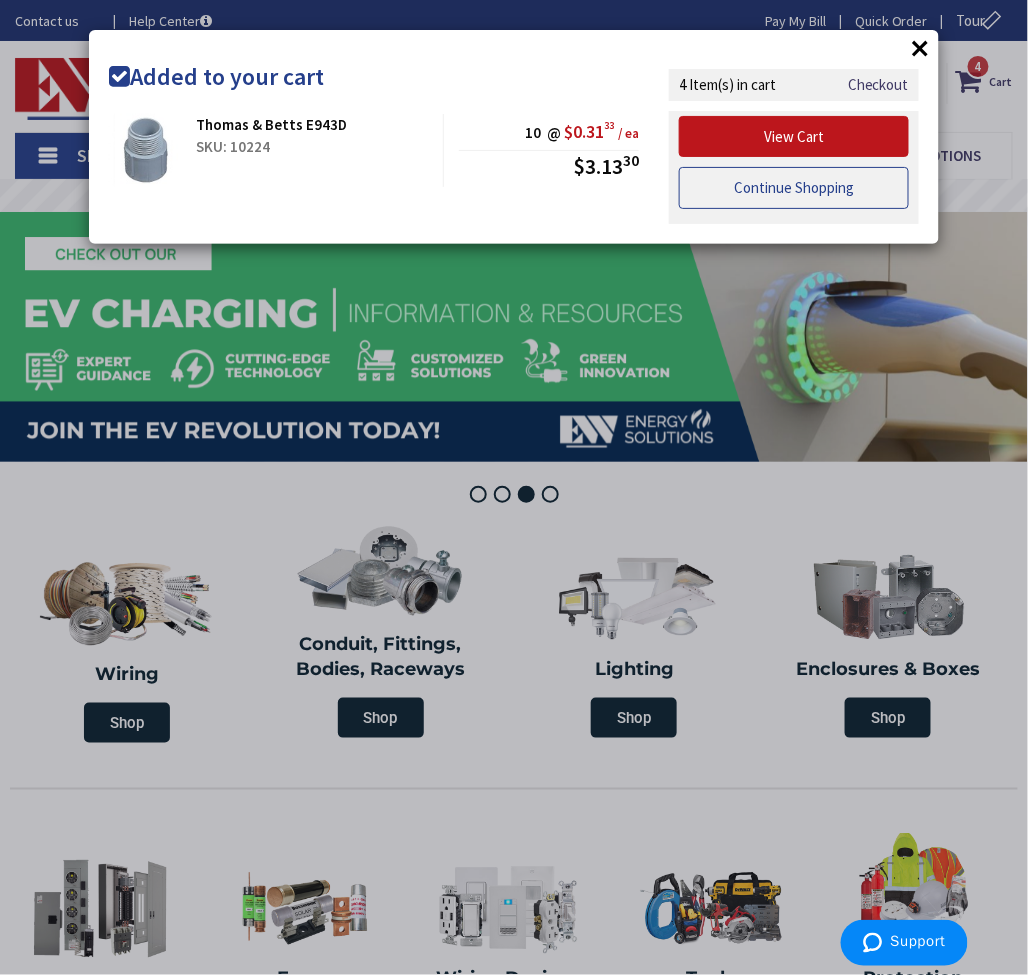 click on "Continue Shopping" at bounding box center (794, 188) 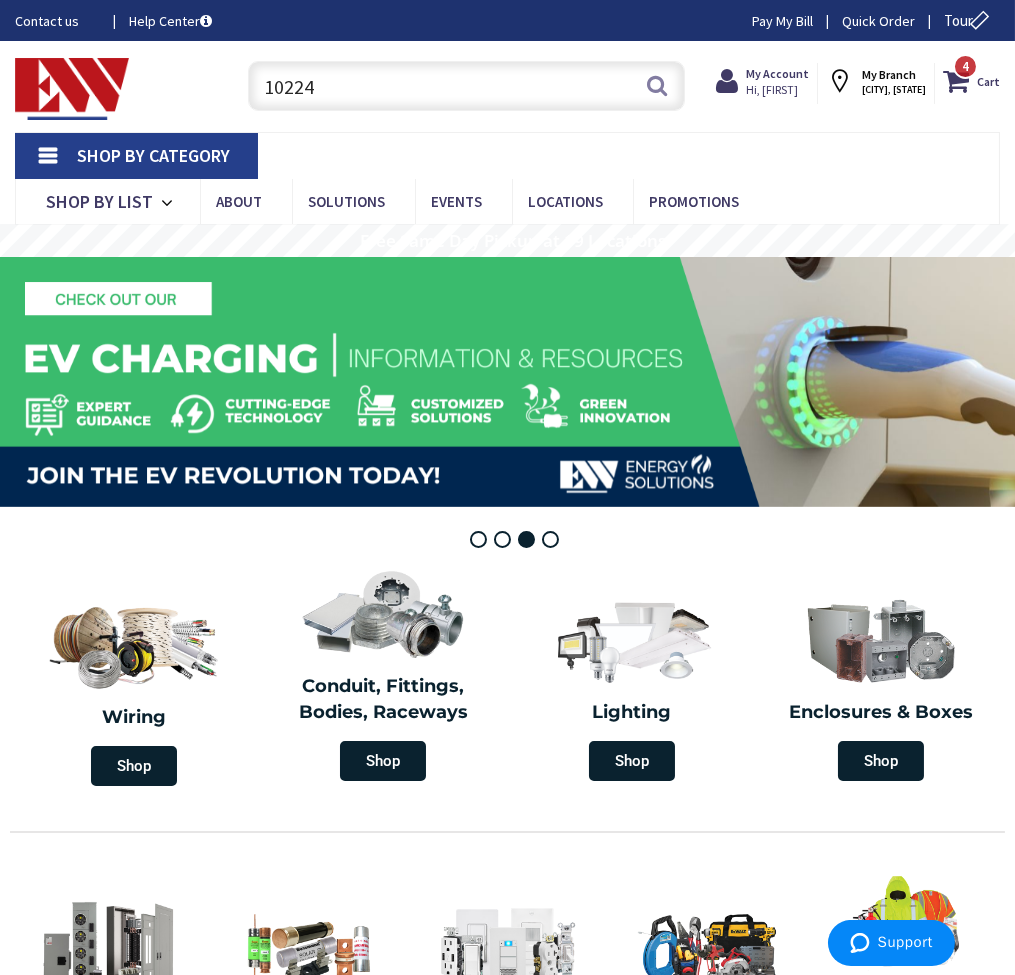 click on "10224" at bounding box center [466, 86] 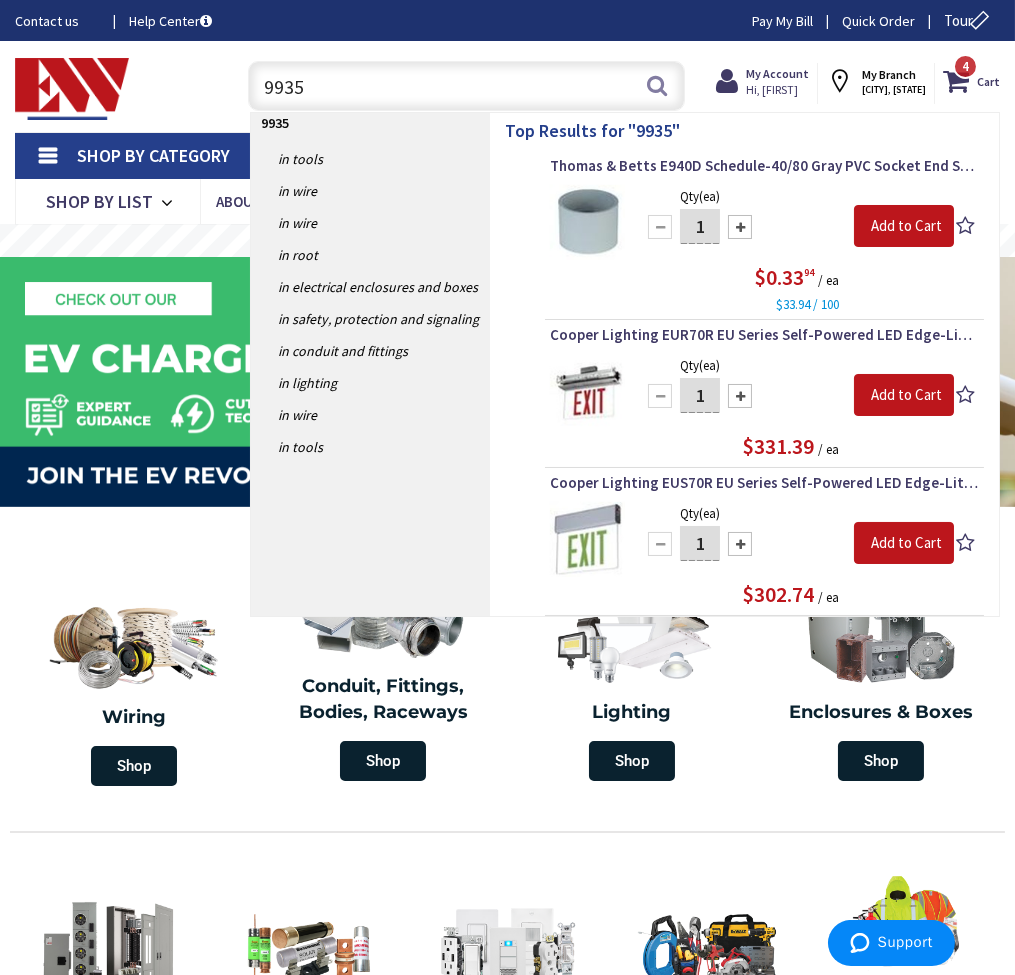 click on "1" at bounding box center [700, 226] 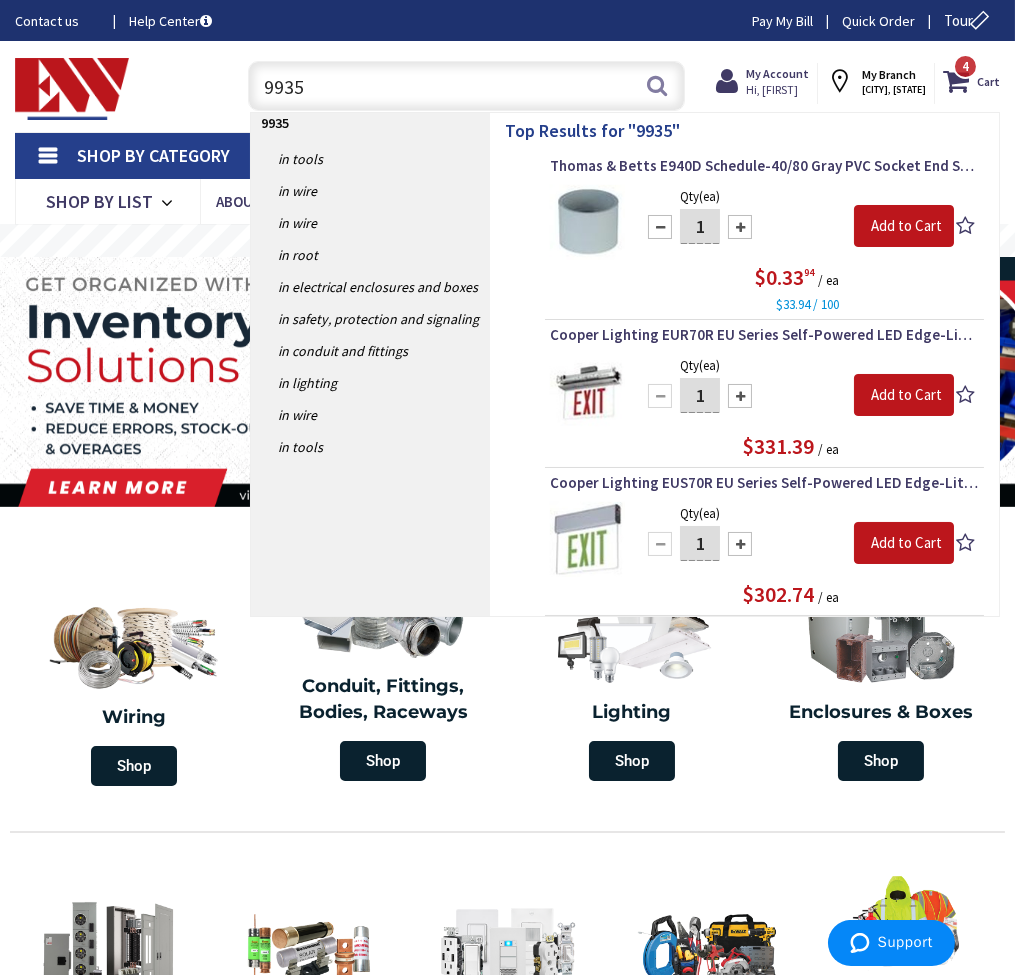 click on "9935" at bounding box center (466, 86) 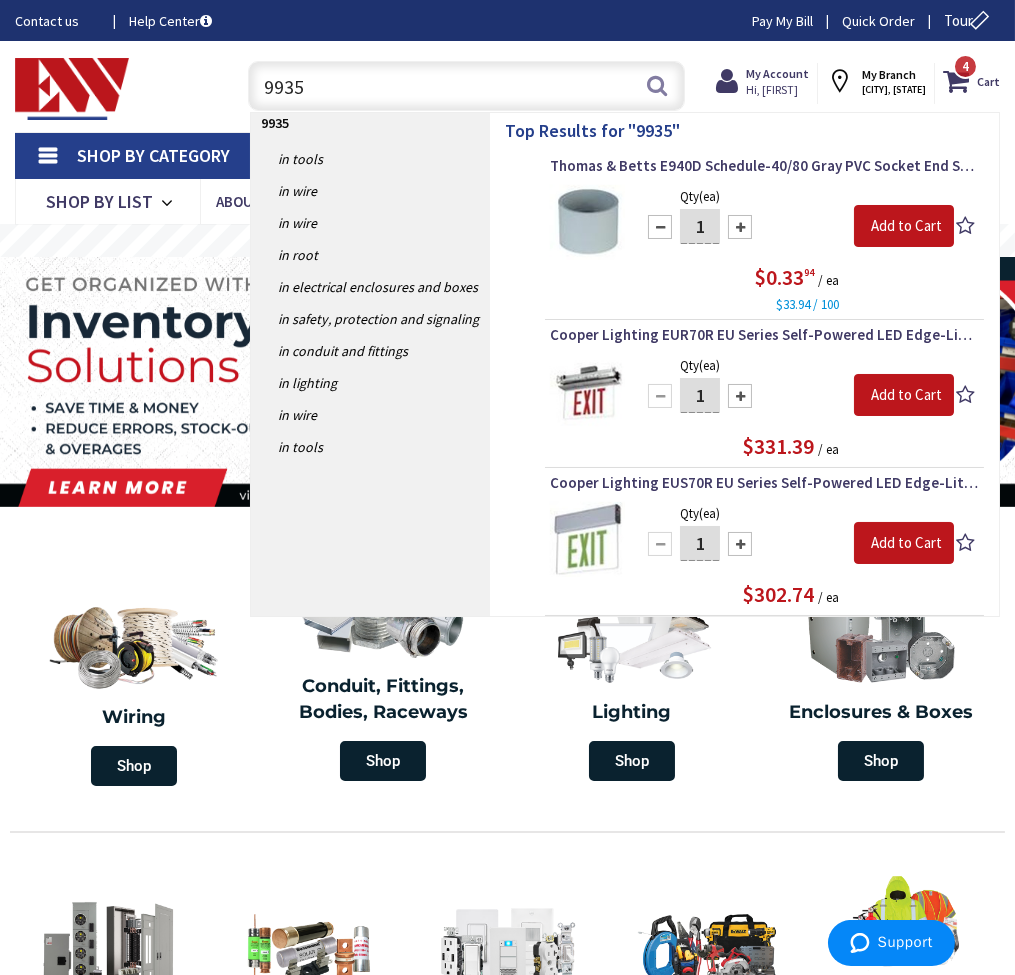 click on "9935" at bounding box center [466, 86] 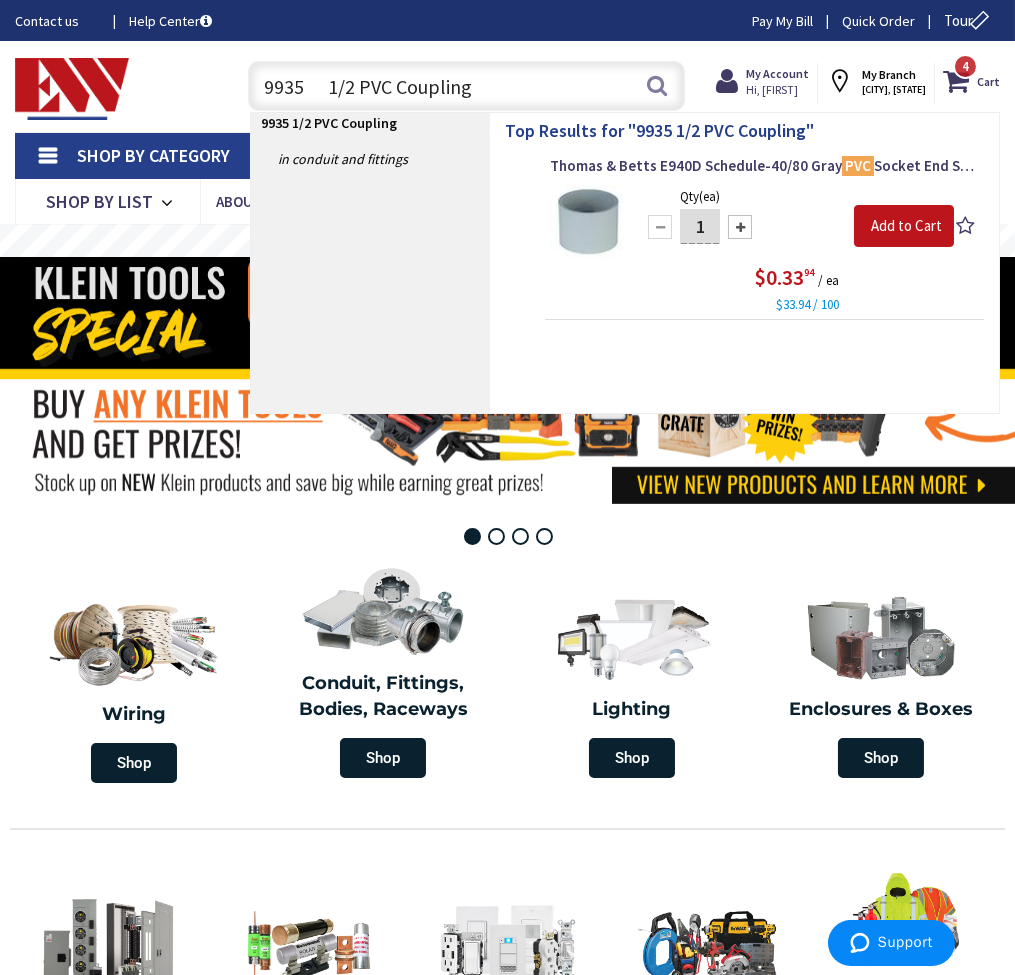 type on "9935	1/2 PVC Coupling" 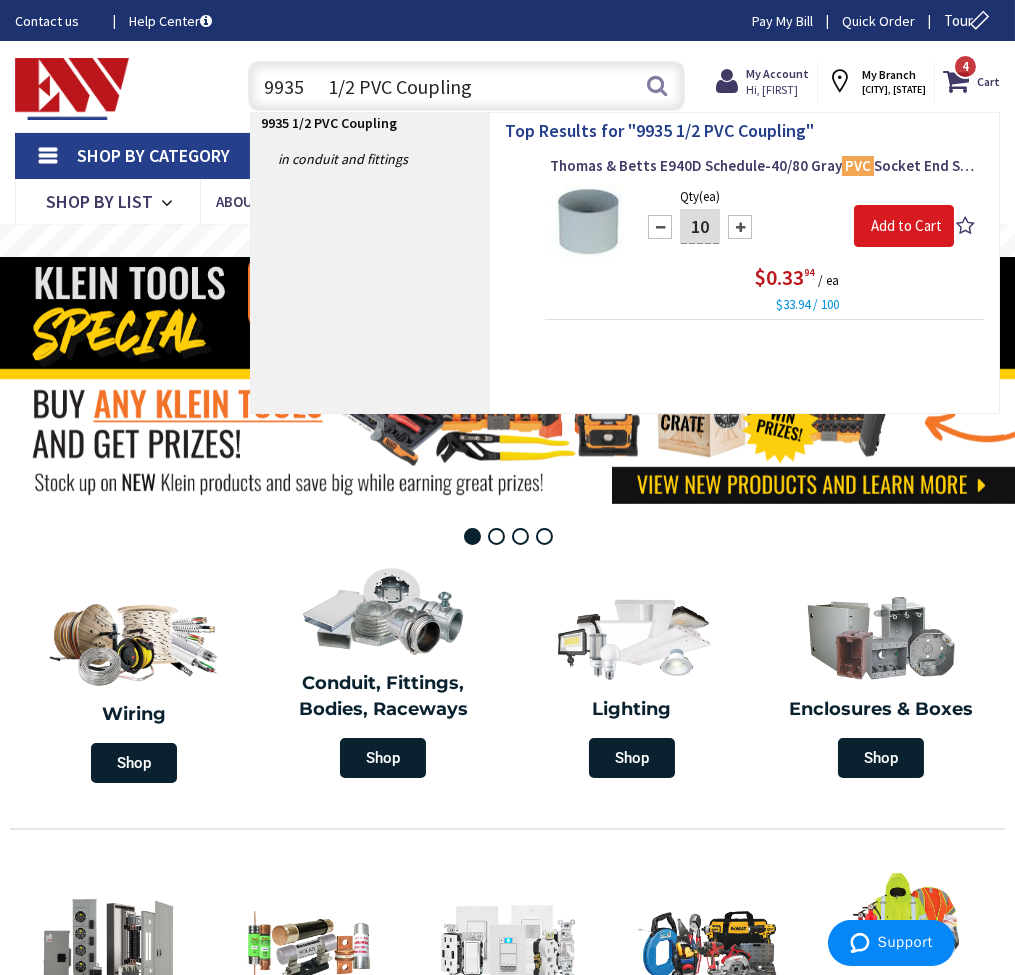type on "10" 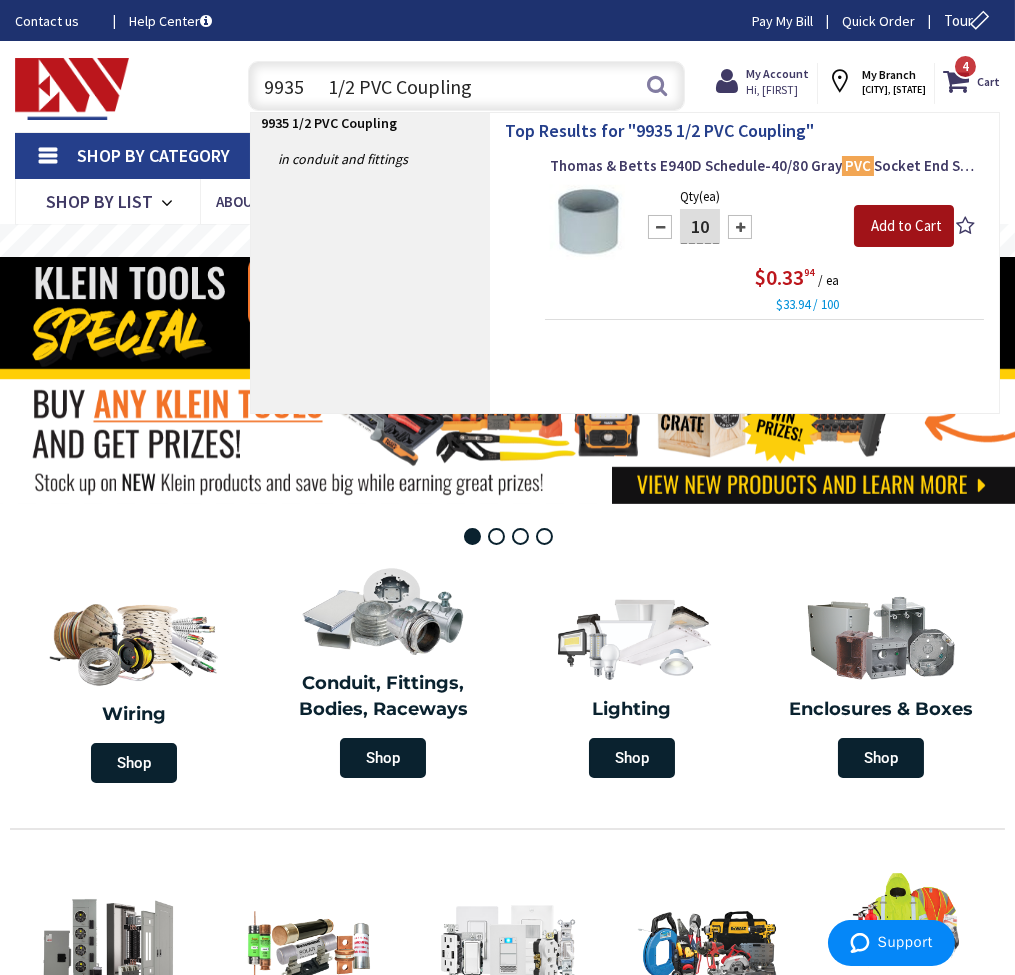 click on "Add to Cart" at bounding box center [904, 226] 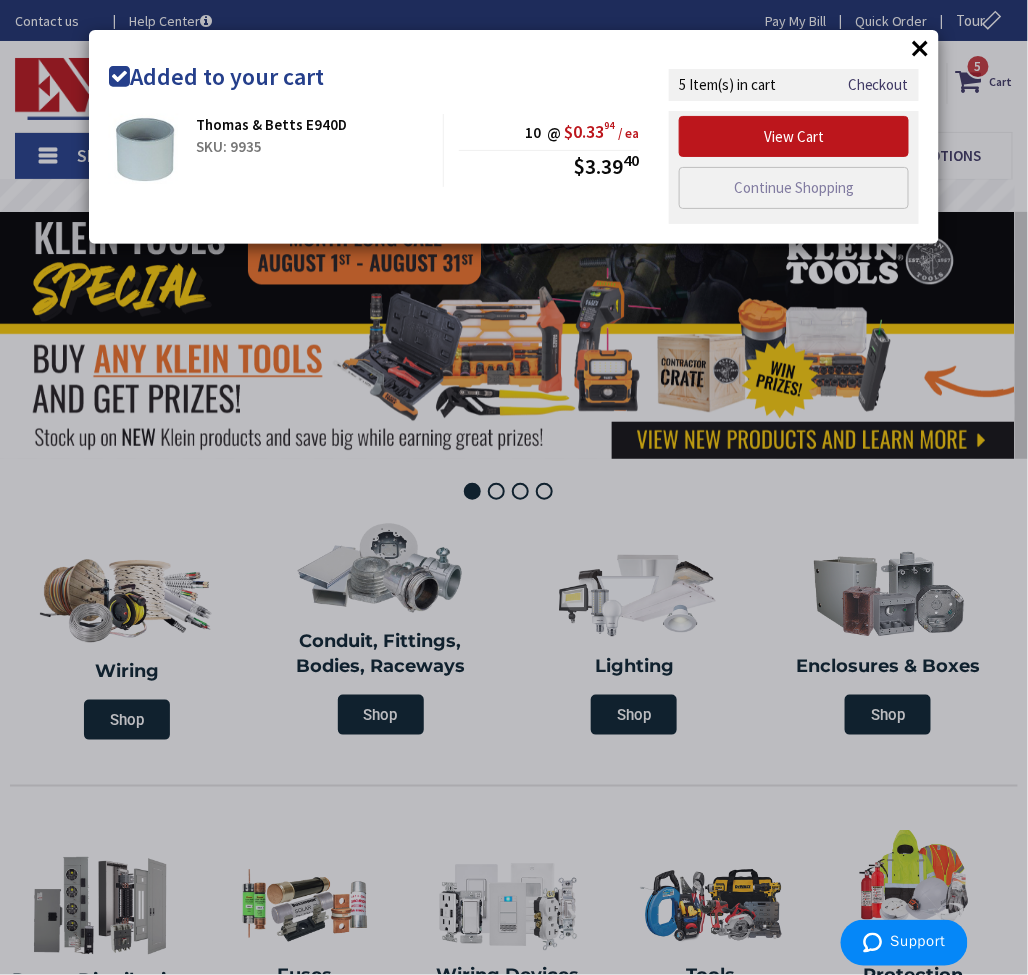 click on "×
Added to your cart" at bounding box center [514, 77] 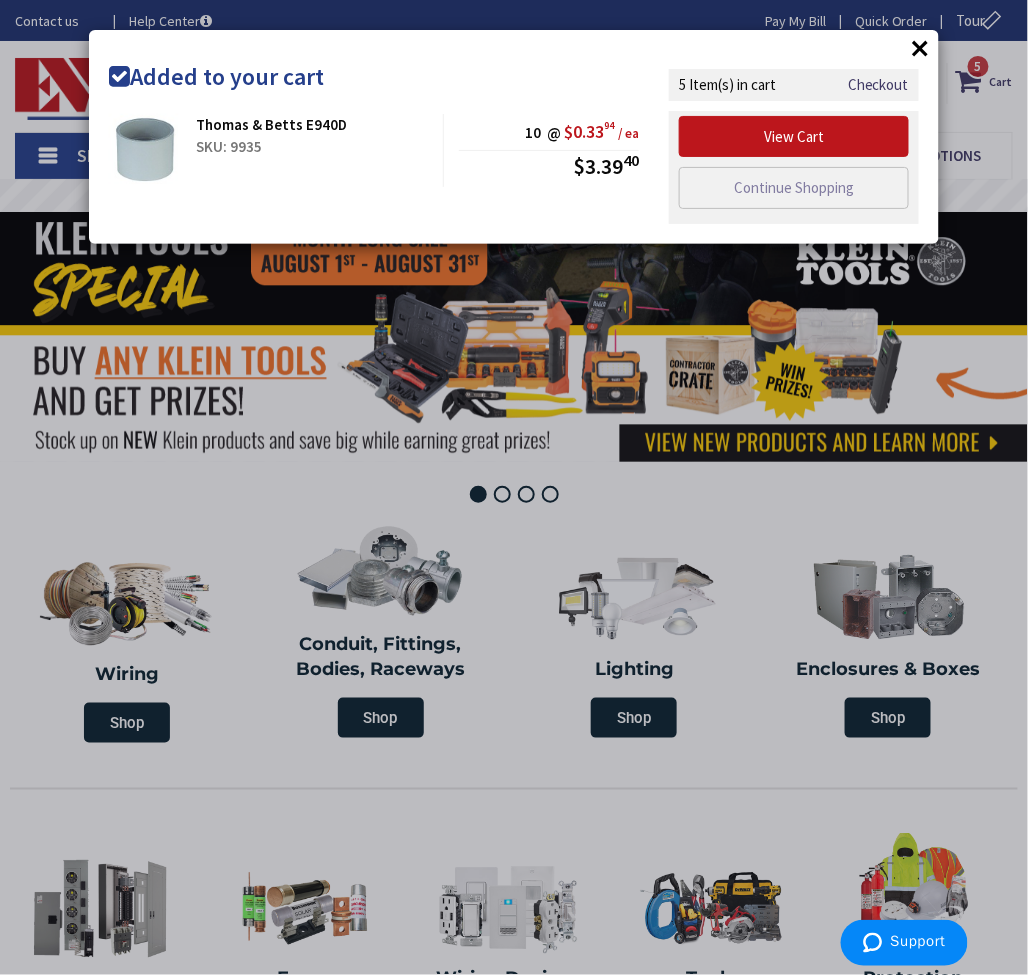 click on "×" at bounding box center [921, 48] 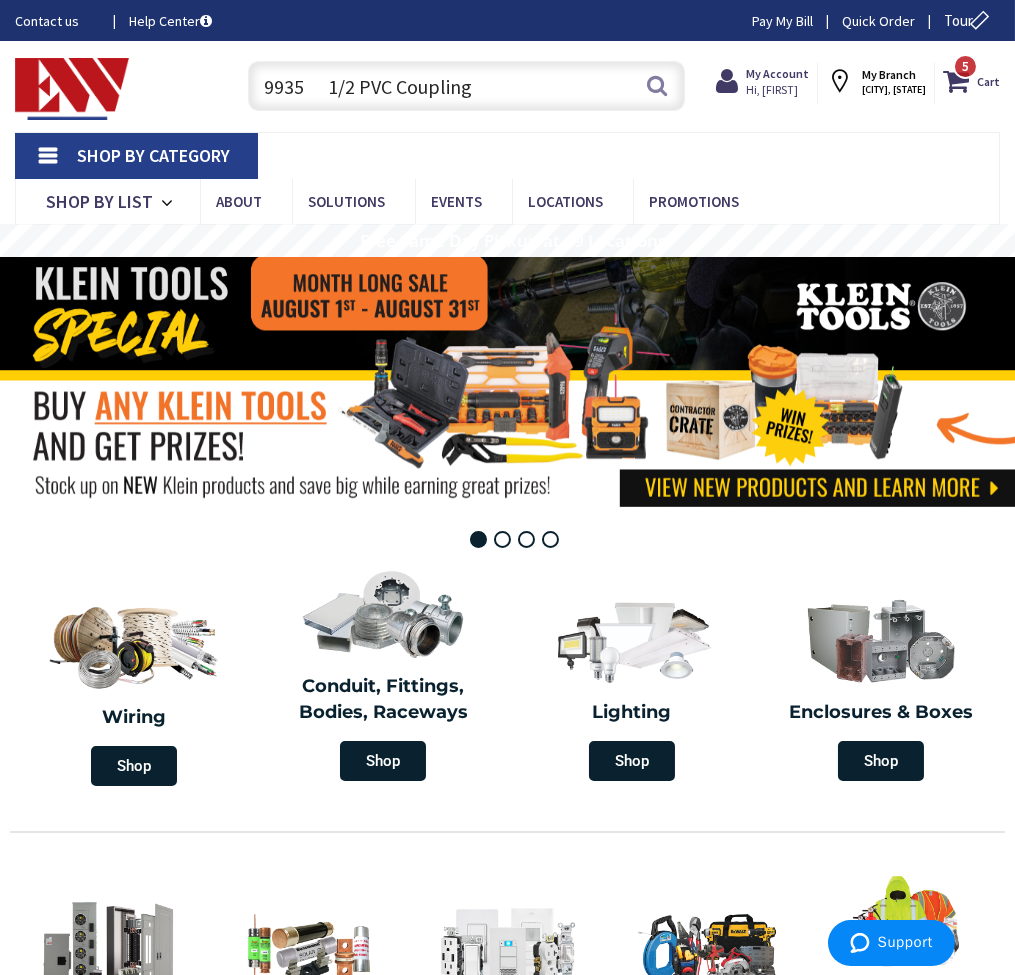 click on "9935	1/2 PVC Coupling" at bounding box center [466, 86] 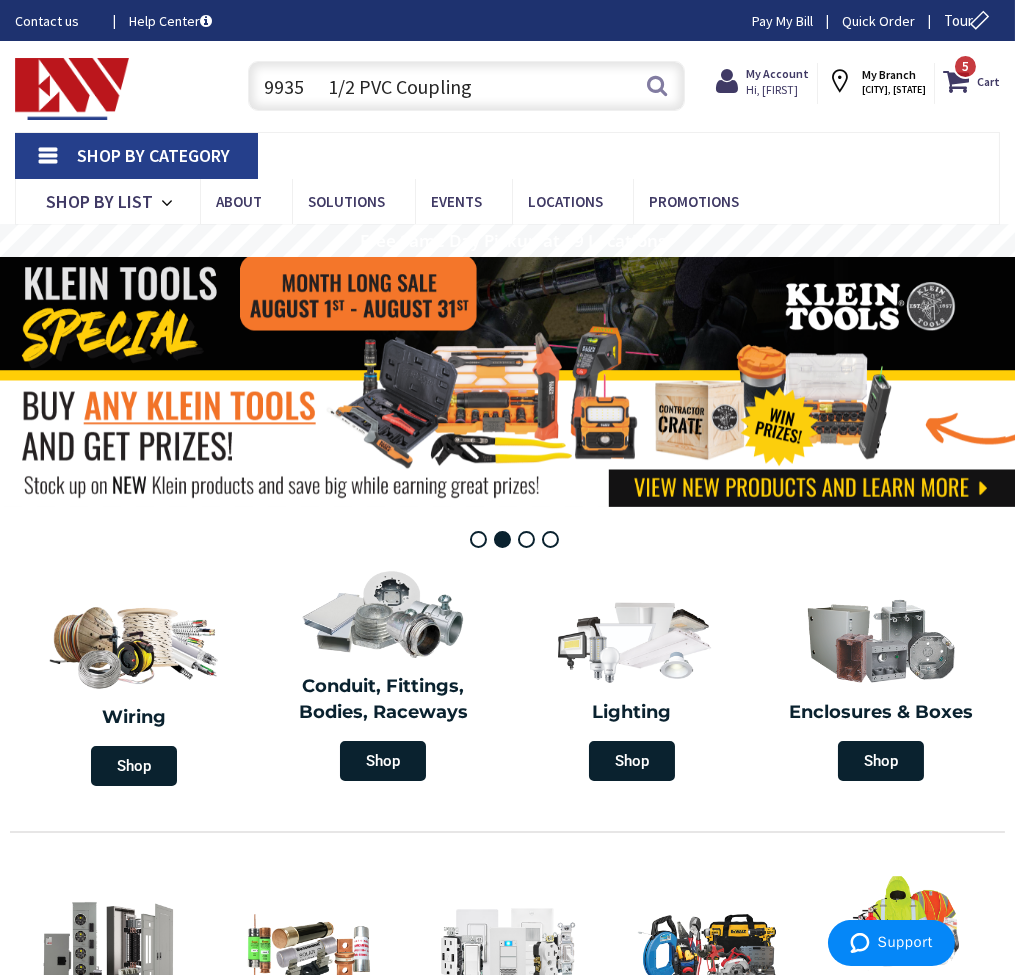 click on "9935	1/2 PVC Coupling" at bounding box center [466, 86] 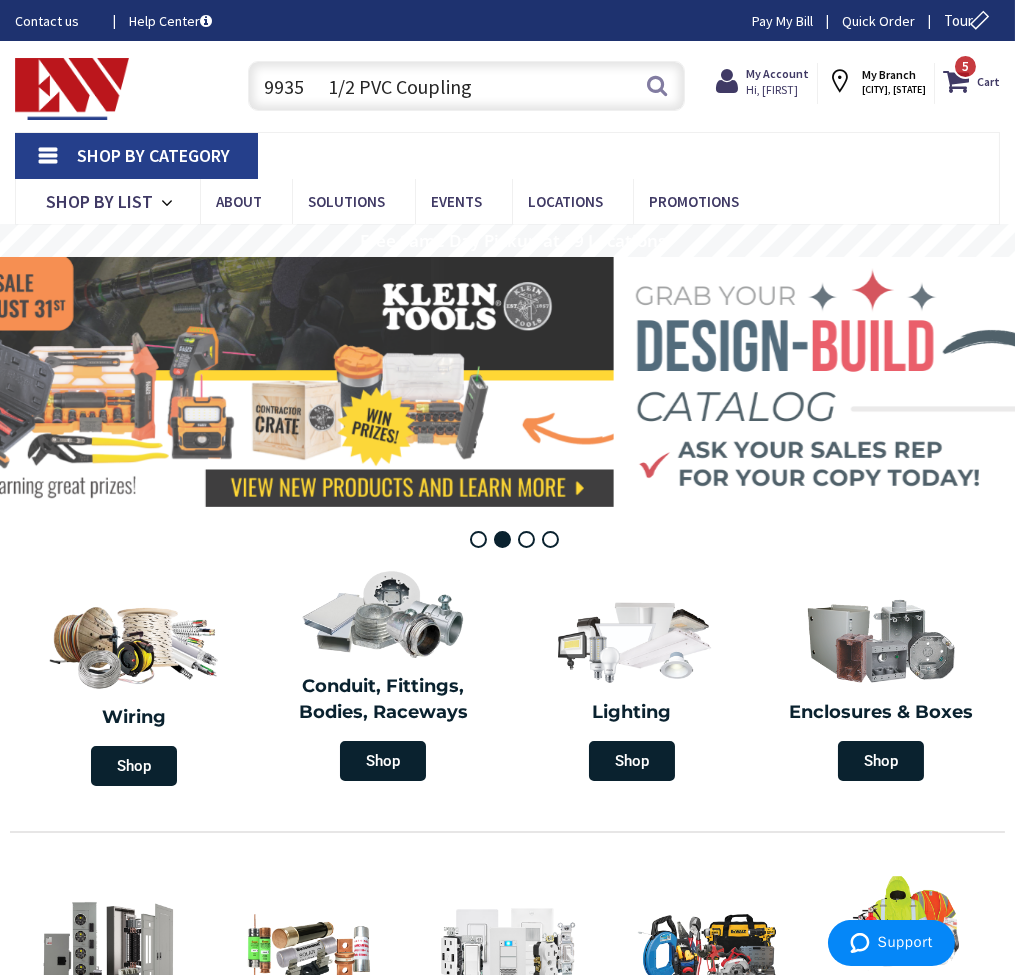 paste on "90 Degree Elbow" 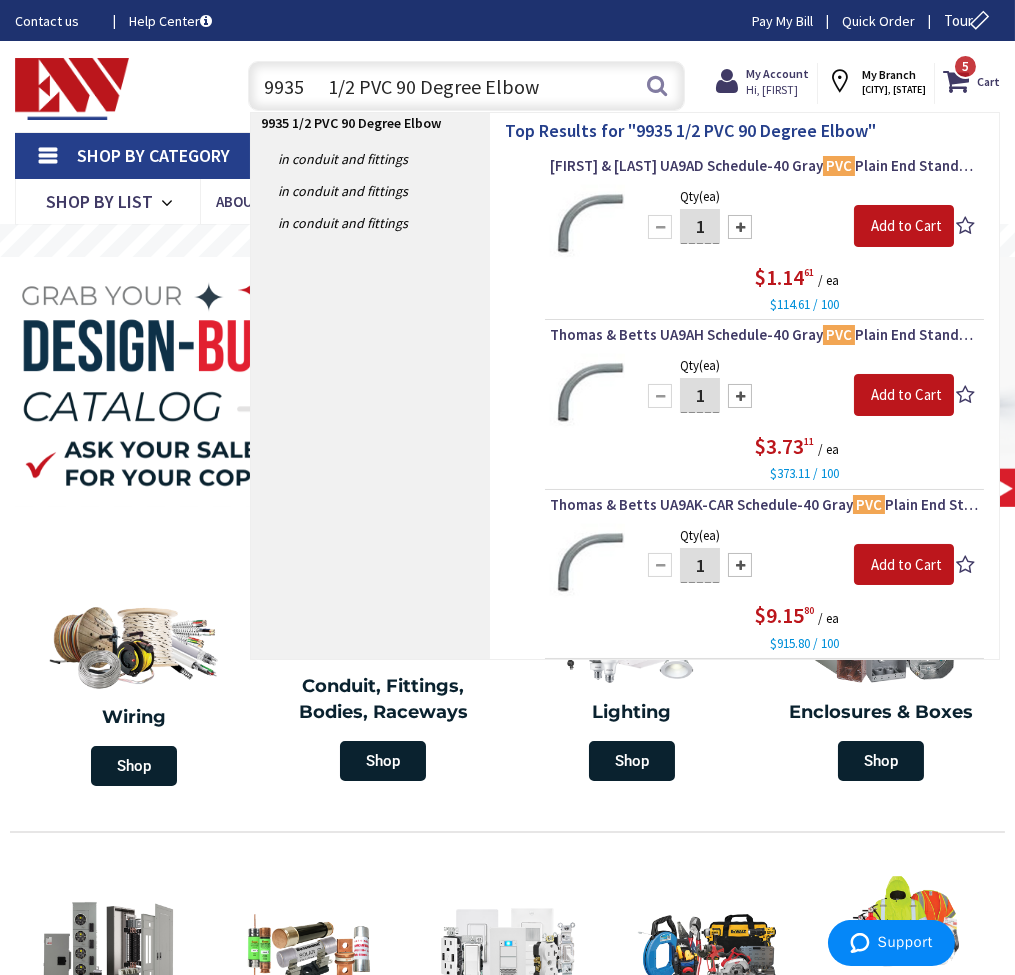 type on "9935	1/2 PVC 90 Degree Elbow" 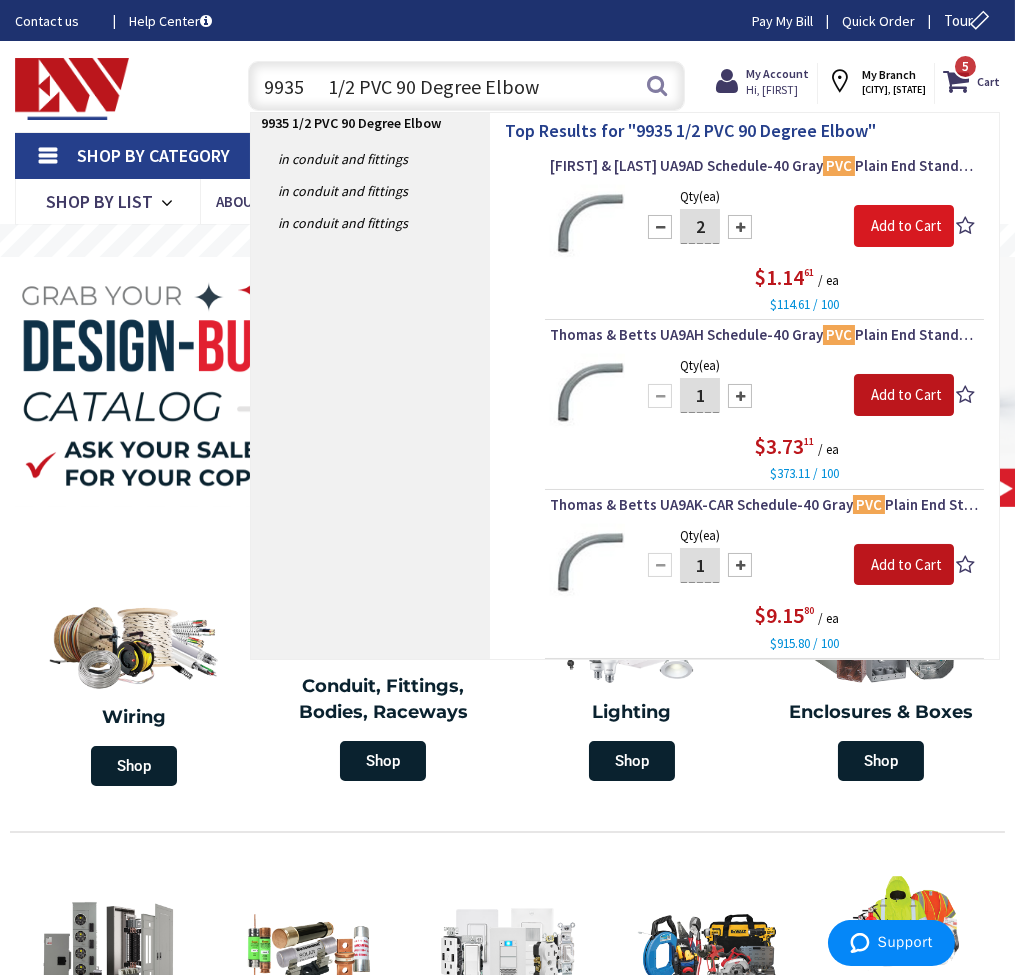 type on "2" 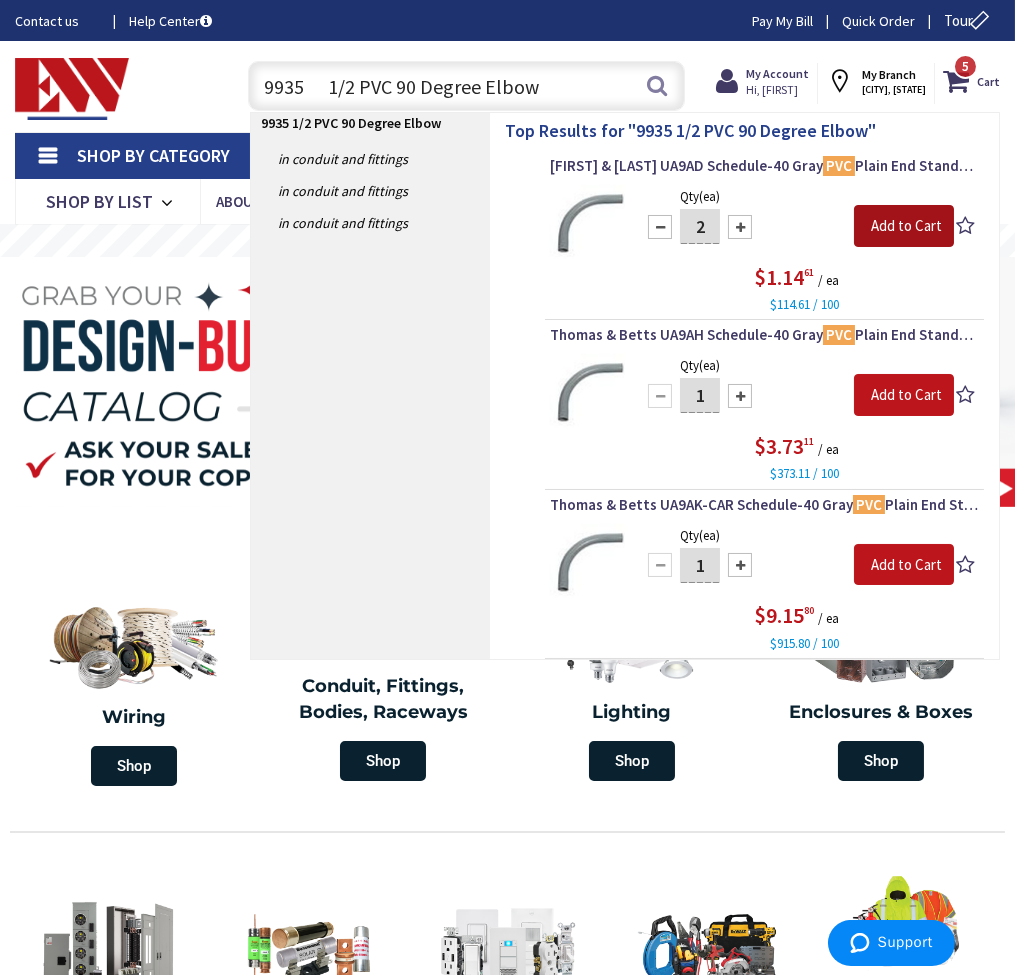 click on "Add to Cart" at bounding box center (904, 226) 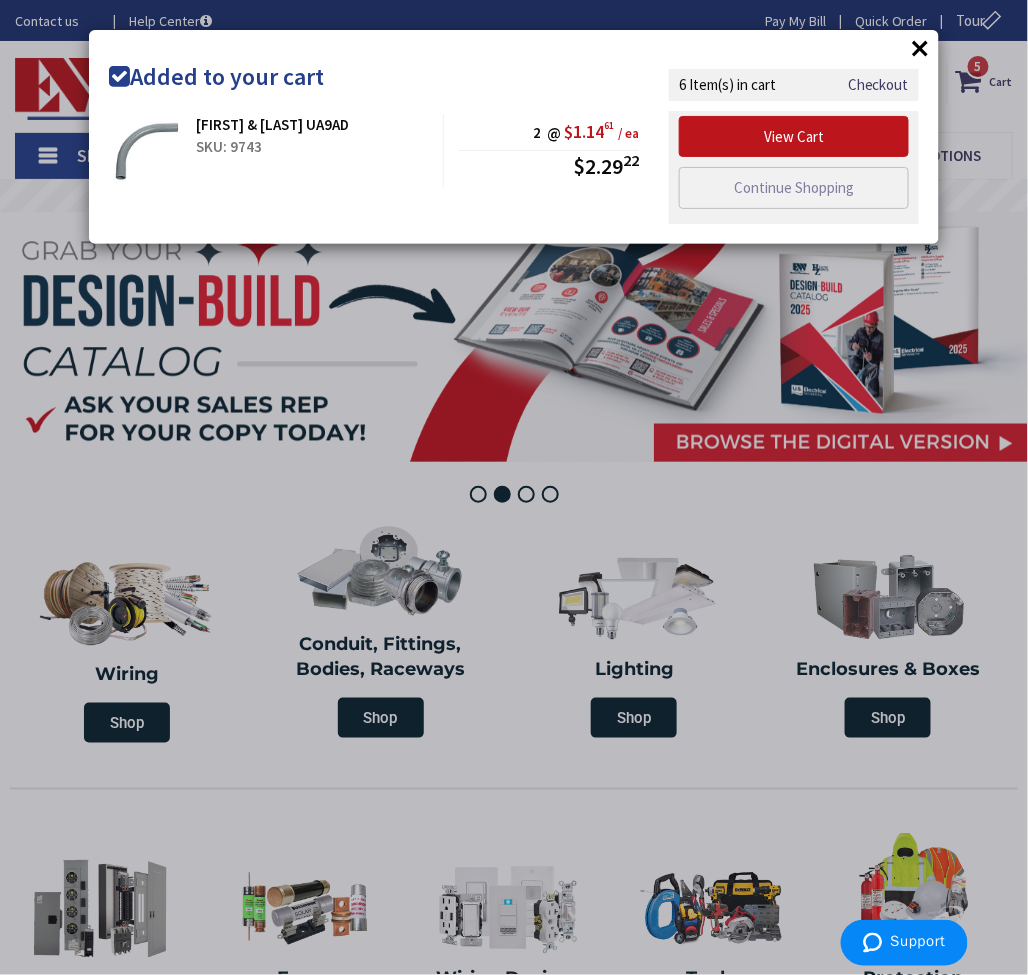 drag, startPoint x: 409, startPoint y: 83, endPoint x: 435, endPoint y: 82, distance: 26.019224 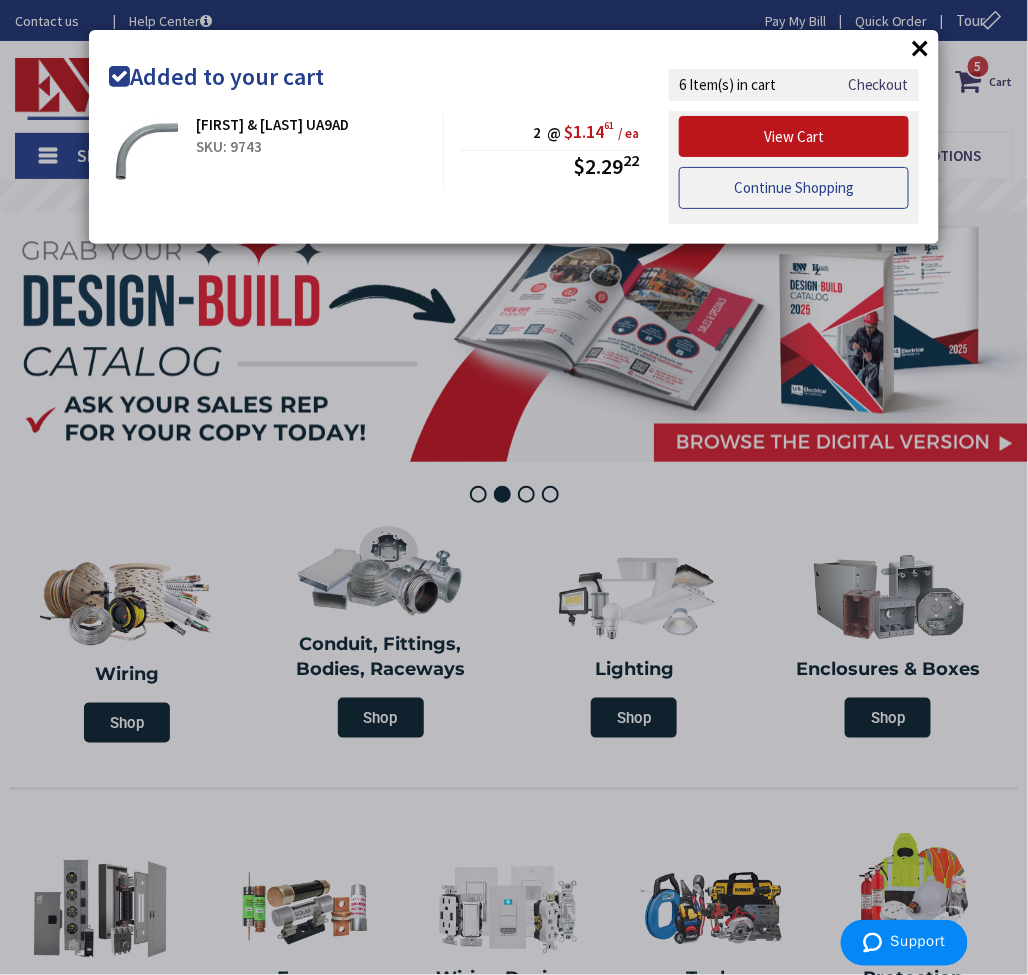 click on "Continue Shopping" at bounding box center [794, 188] 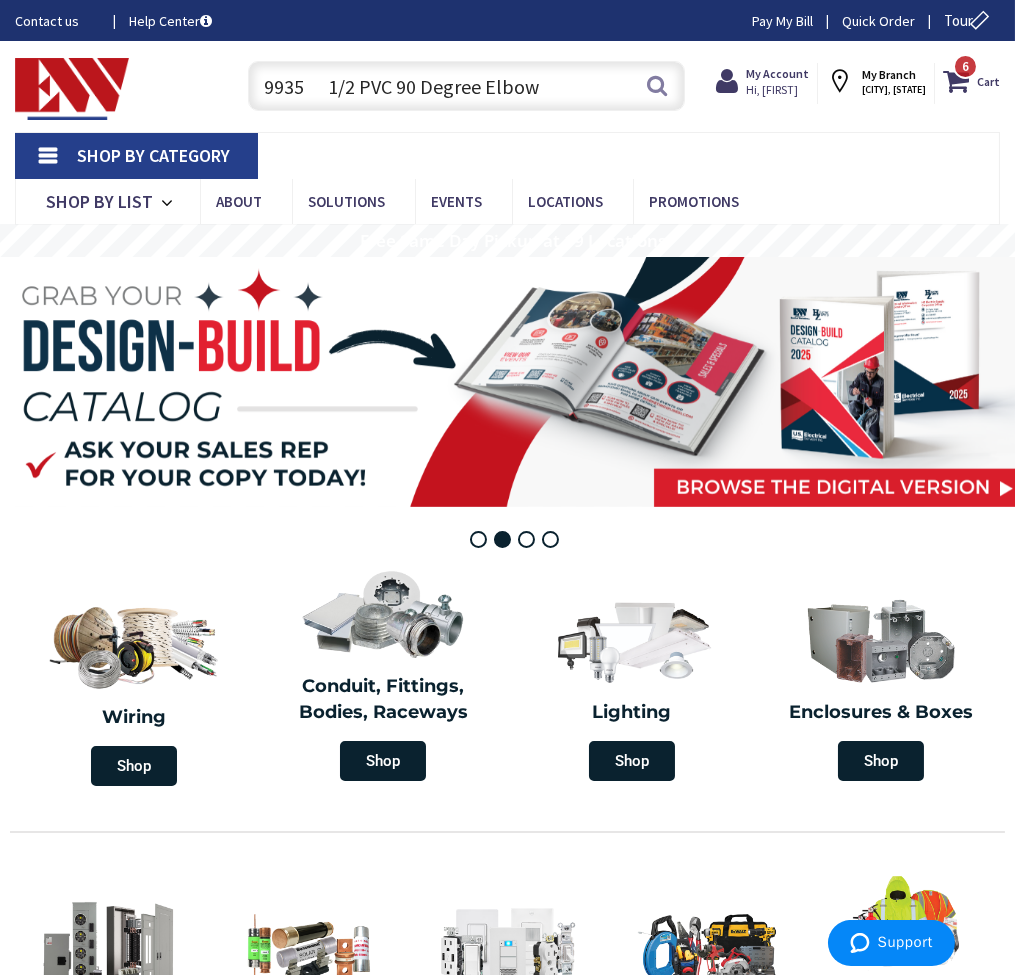click on "9935	1/2 PVC 90 Degree Elbow" at bounding box center (466, 86) 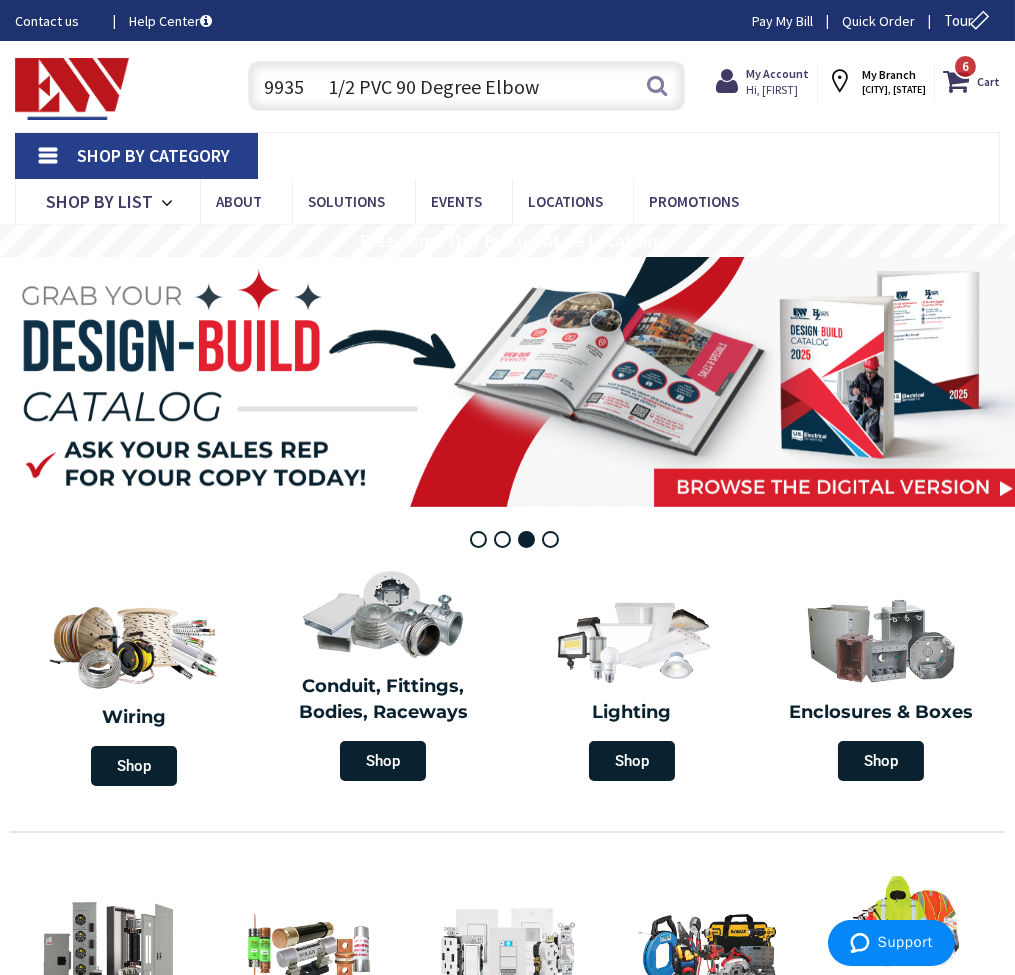 click on "9935	1/2 PVC 90 Degree Elbow" at bounding box center (466, 86) 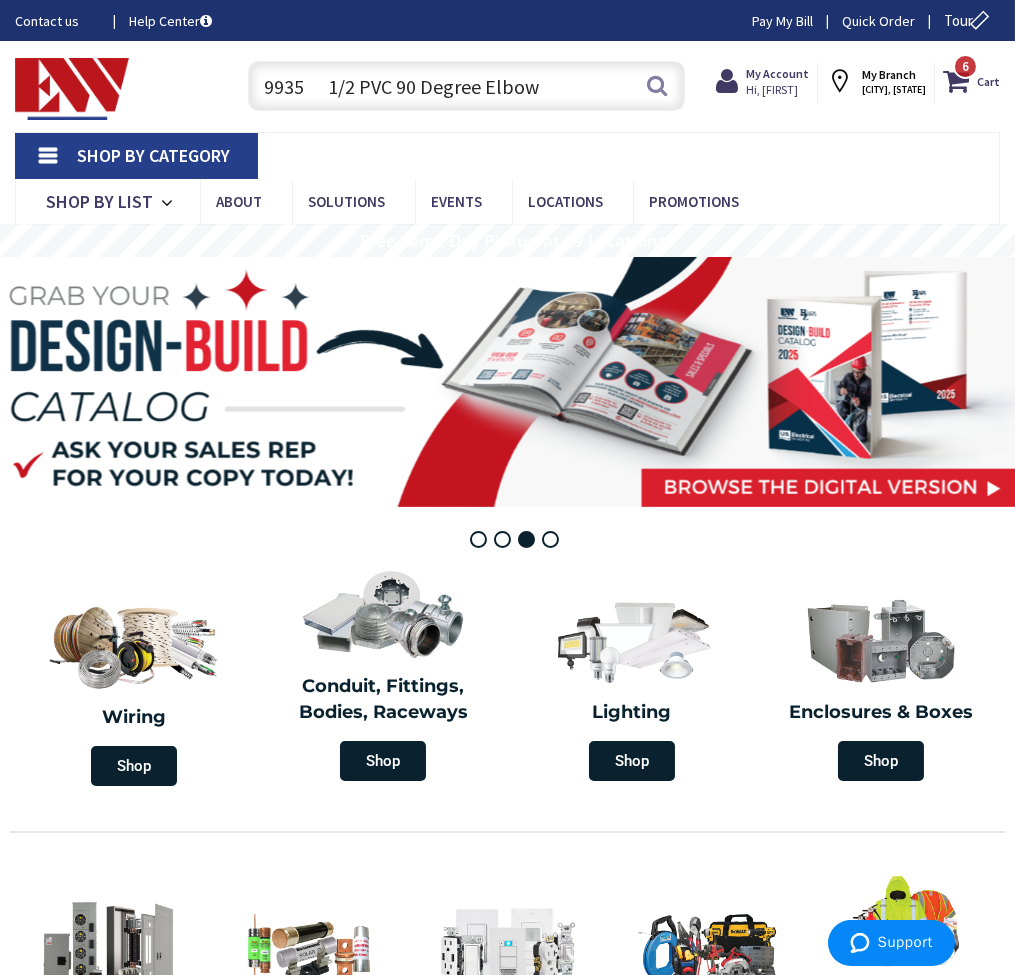 paste on "12068" 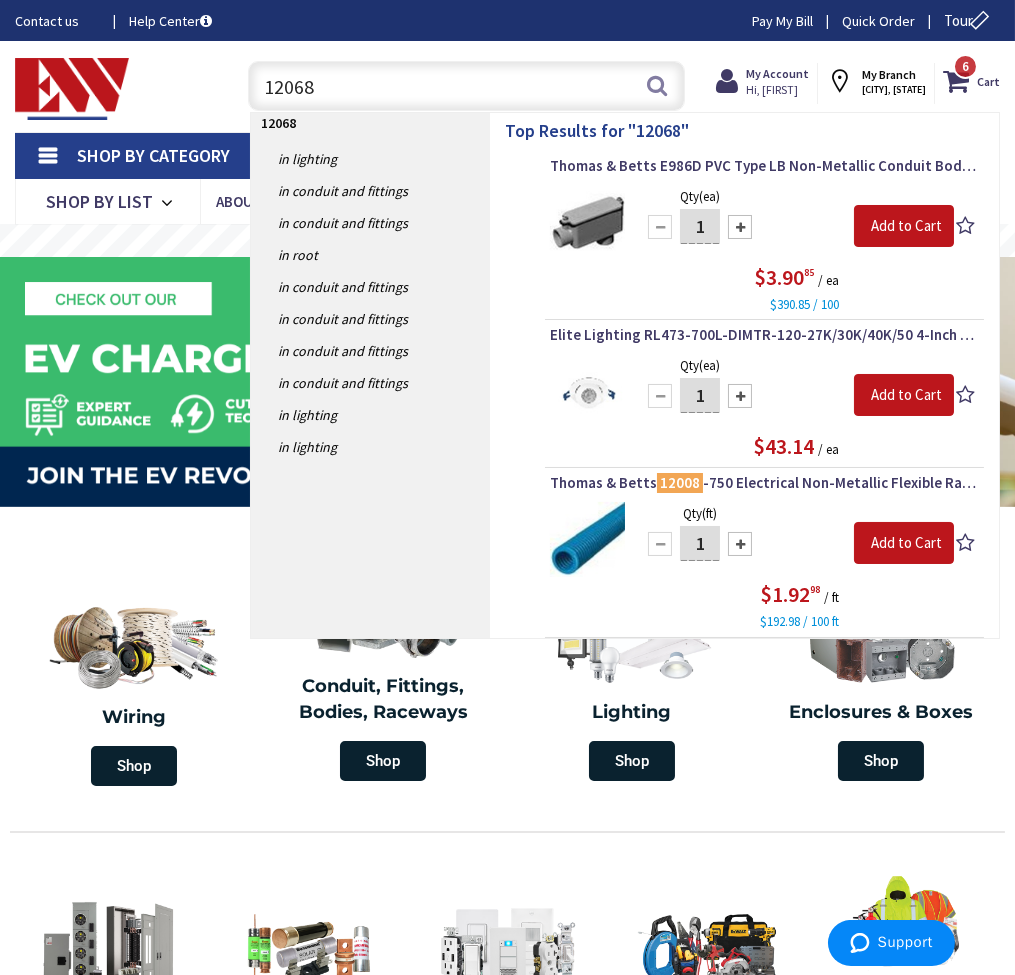click on "12068" at bounding box center (466, 86) 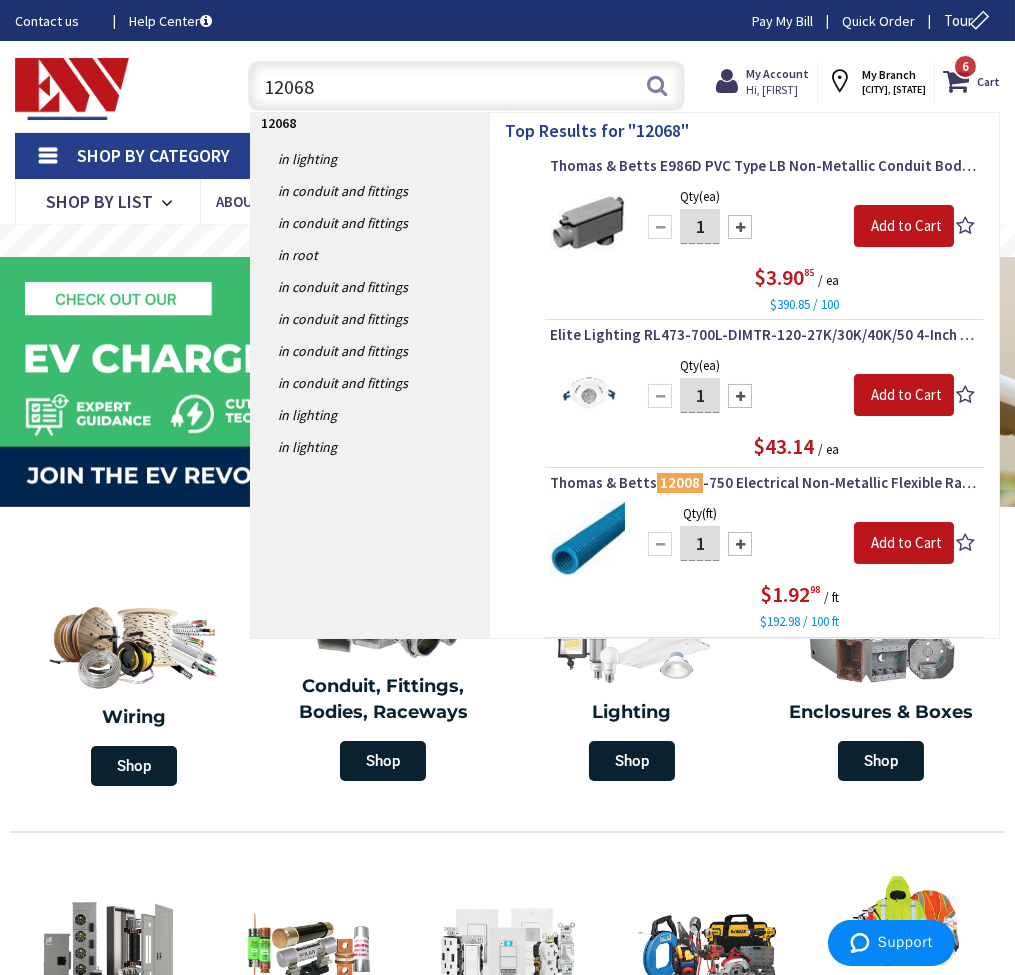 click on "12068" at bounding box center (466, 86) 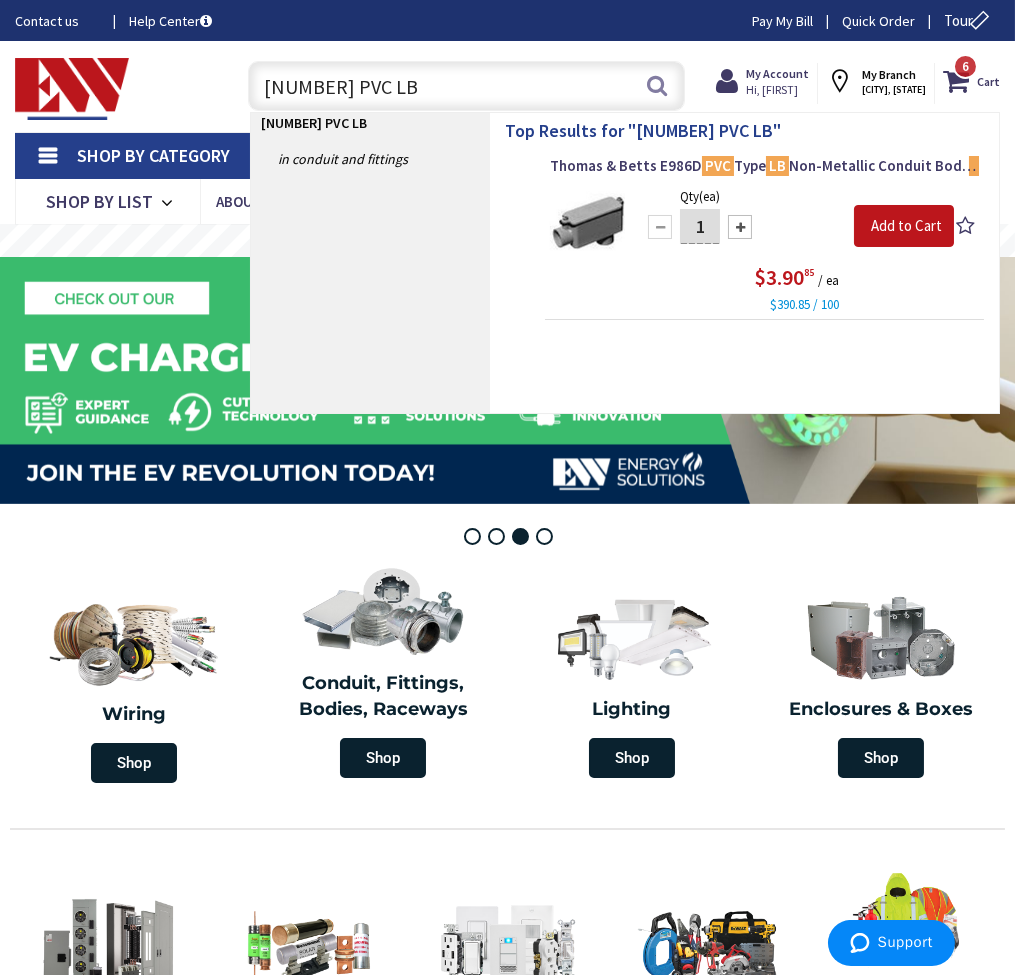 type on "12068	1/2 PVC LB" 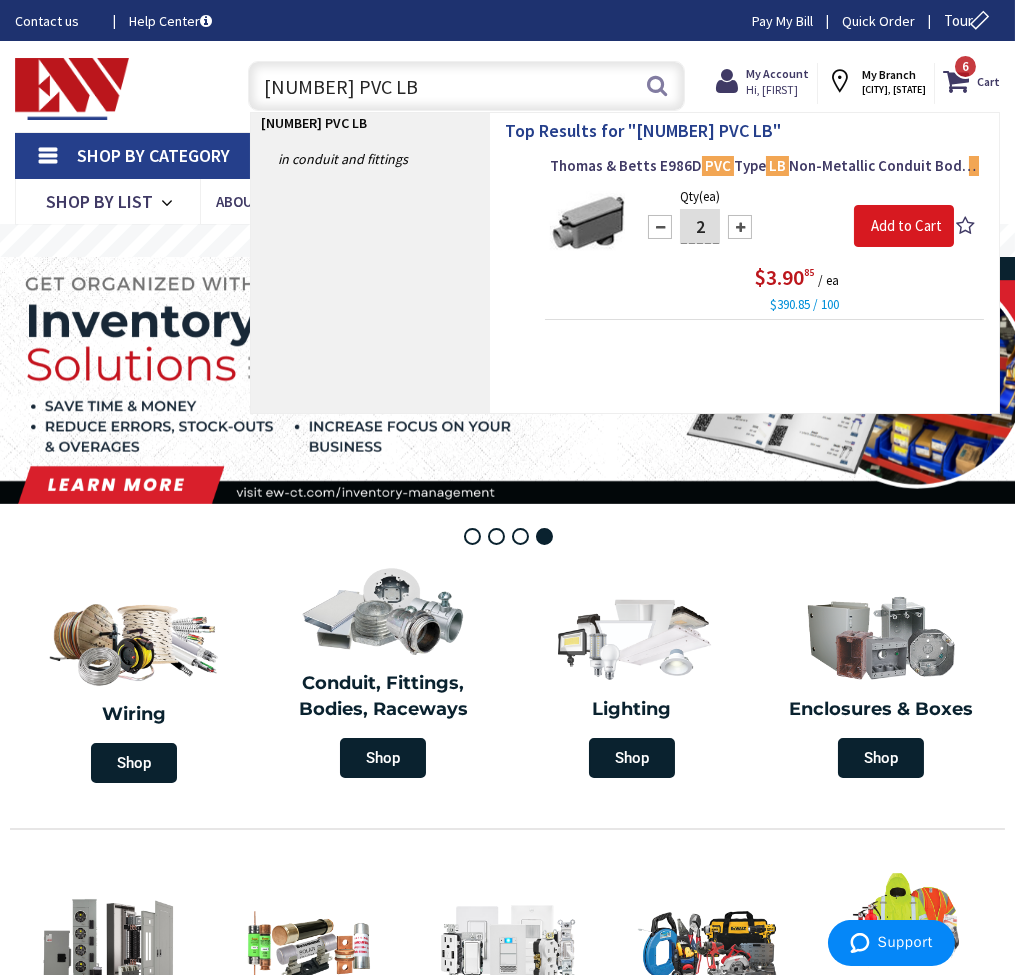 type on "2" 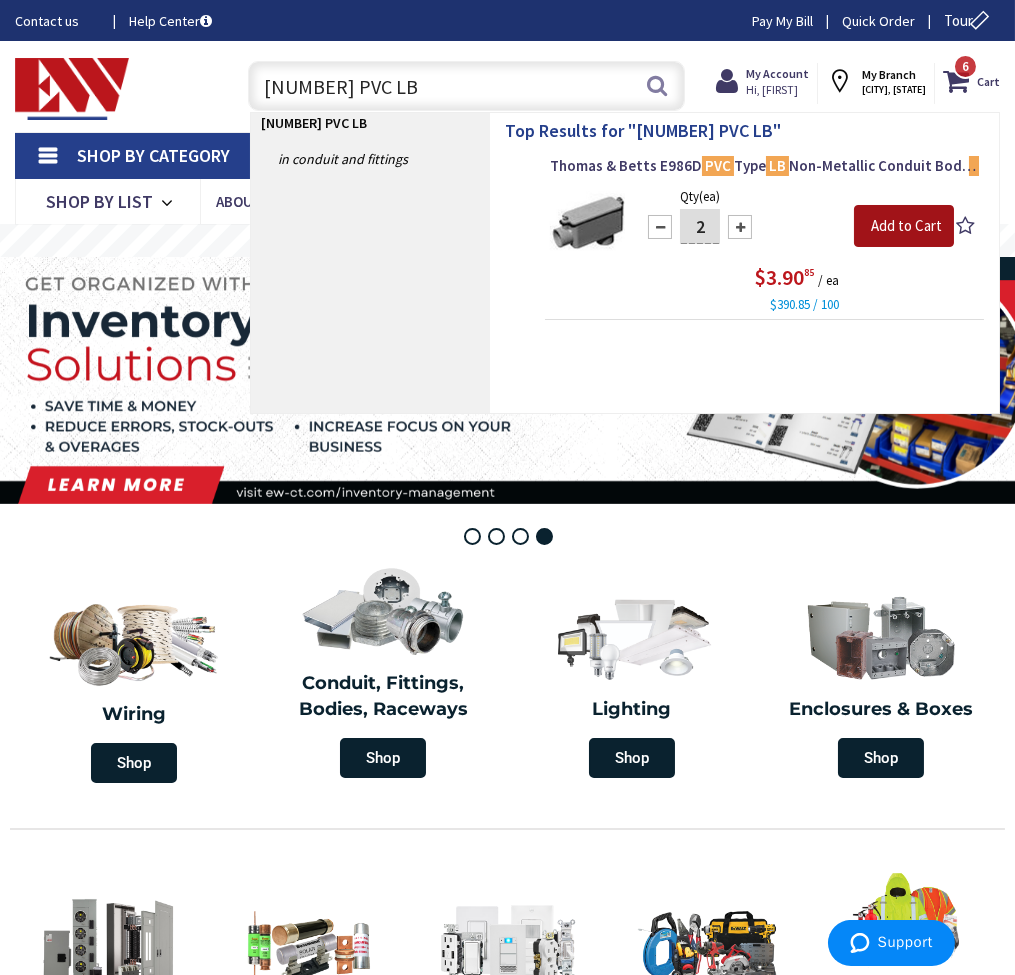 click on "Add to Cart" at bounding box center (904, 226) 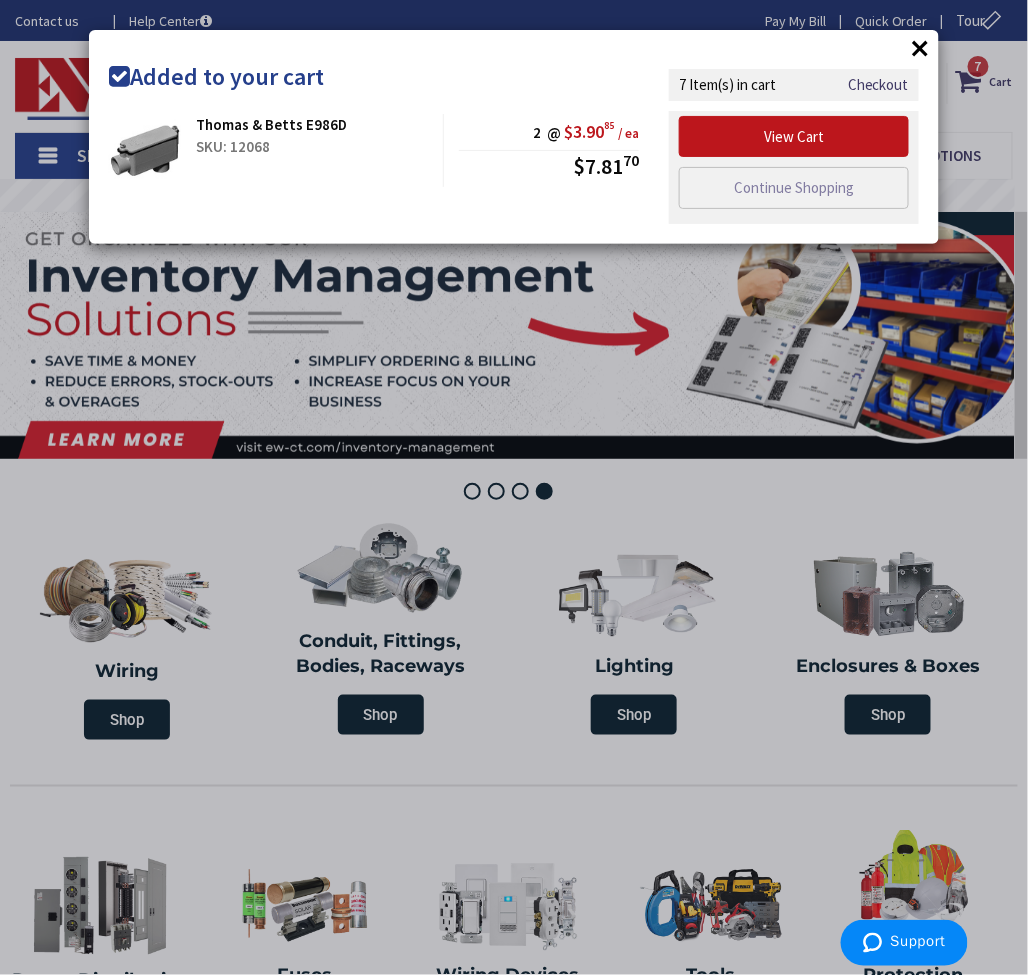 click on "Thomas & Betts E986D
SKU: 12068
2  @
$3.90 85   / ea
$7.81 70
Checkout" at bounding box center (514, 168) 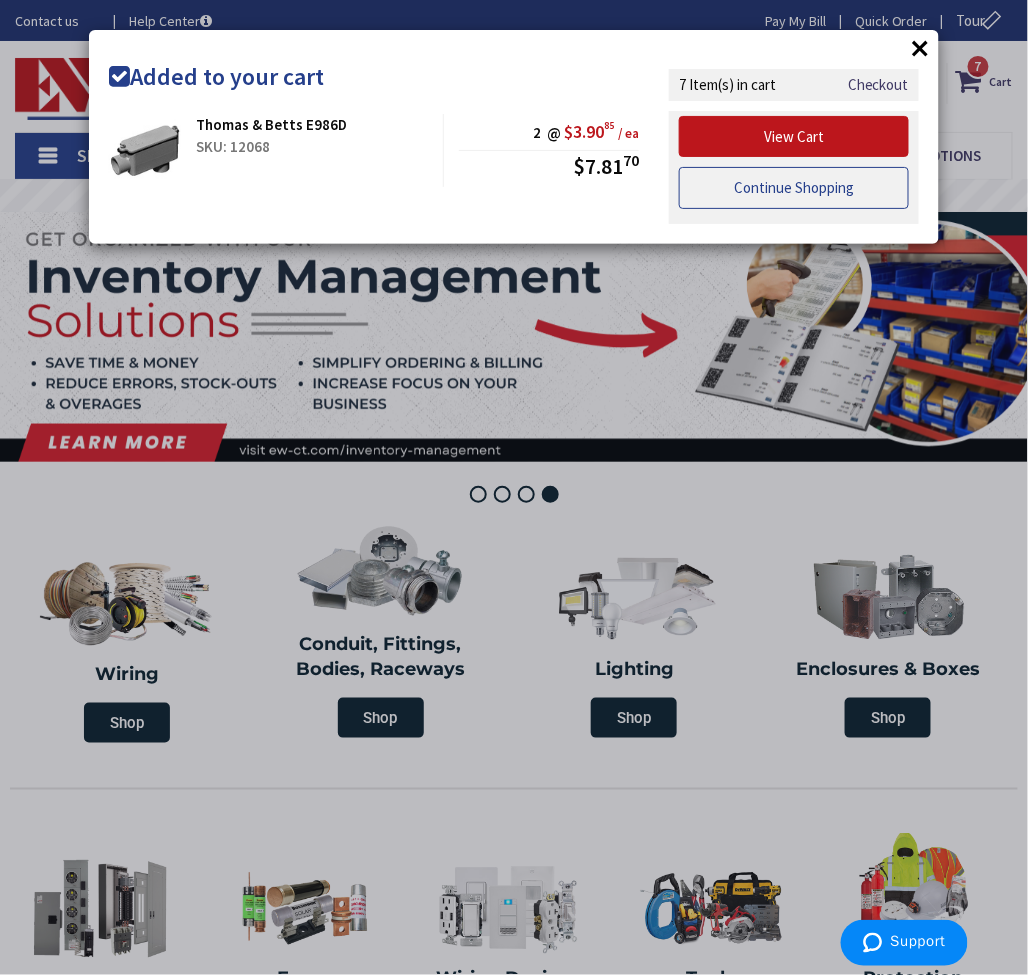 click on "Continue Shopping" at bounding box center [794, 188] 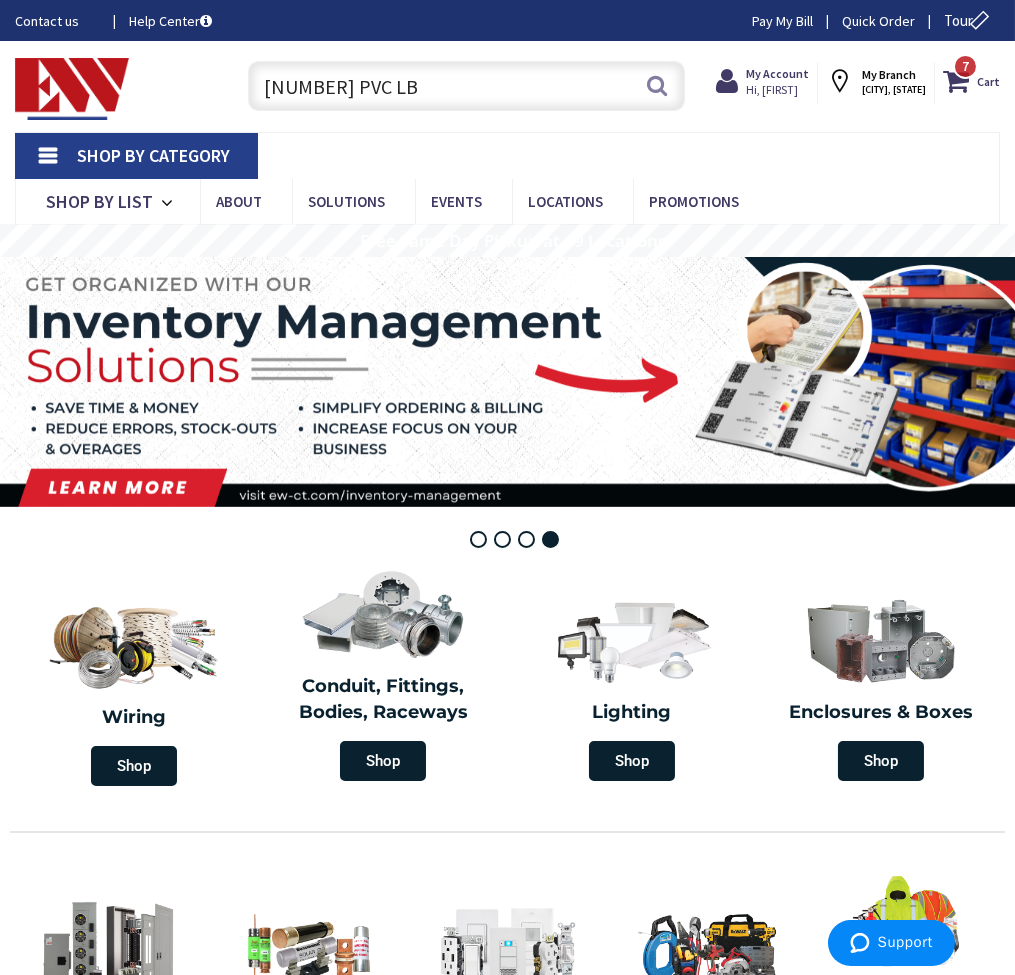 click on "12068	1/2 PVC LB" at bounding box center (466, 86) 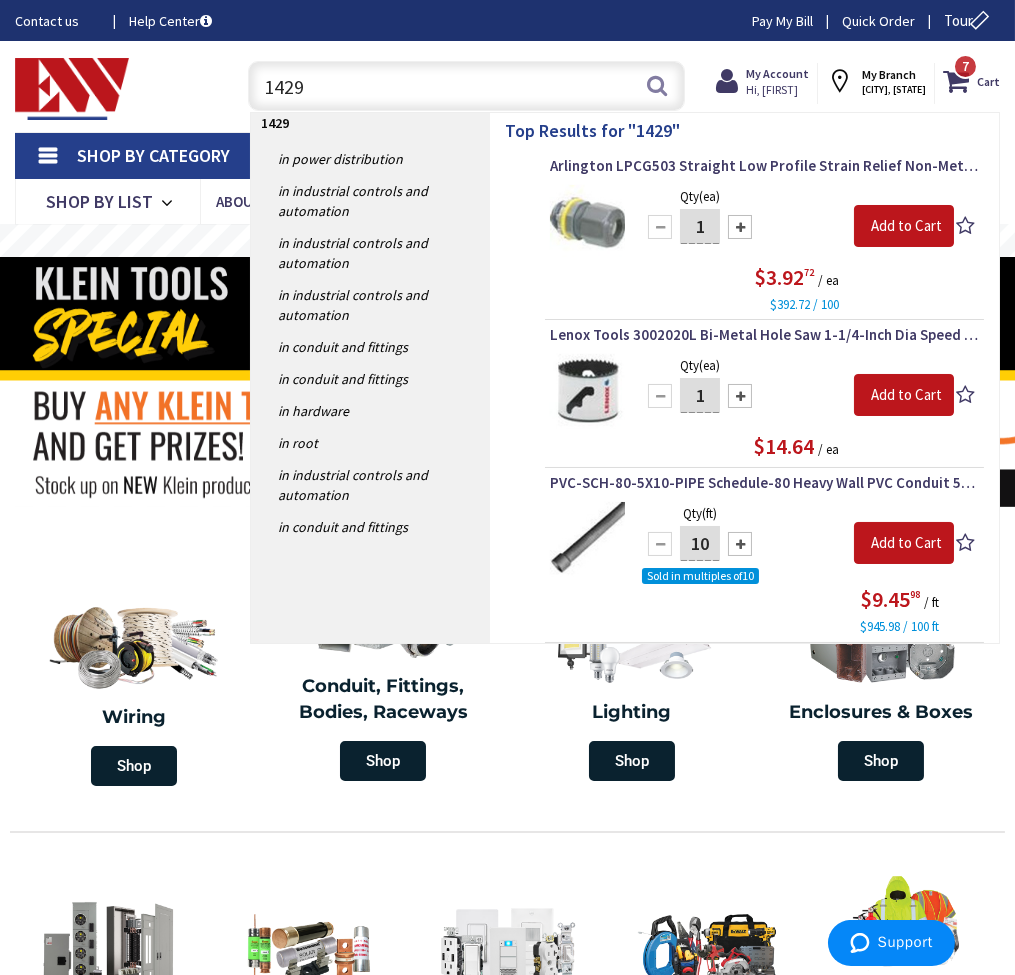 type on "1429" 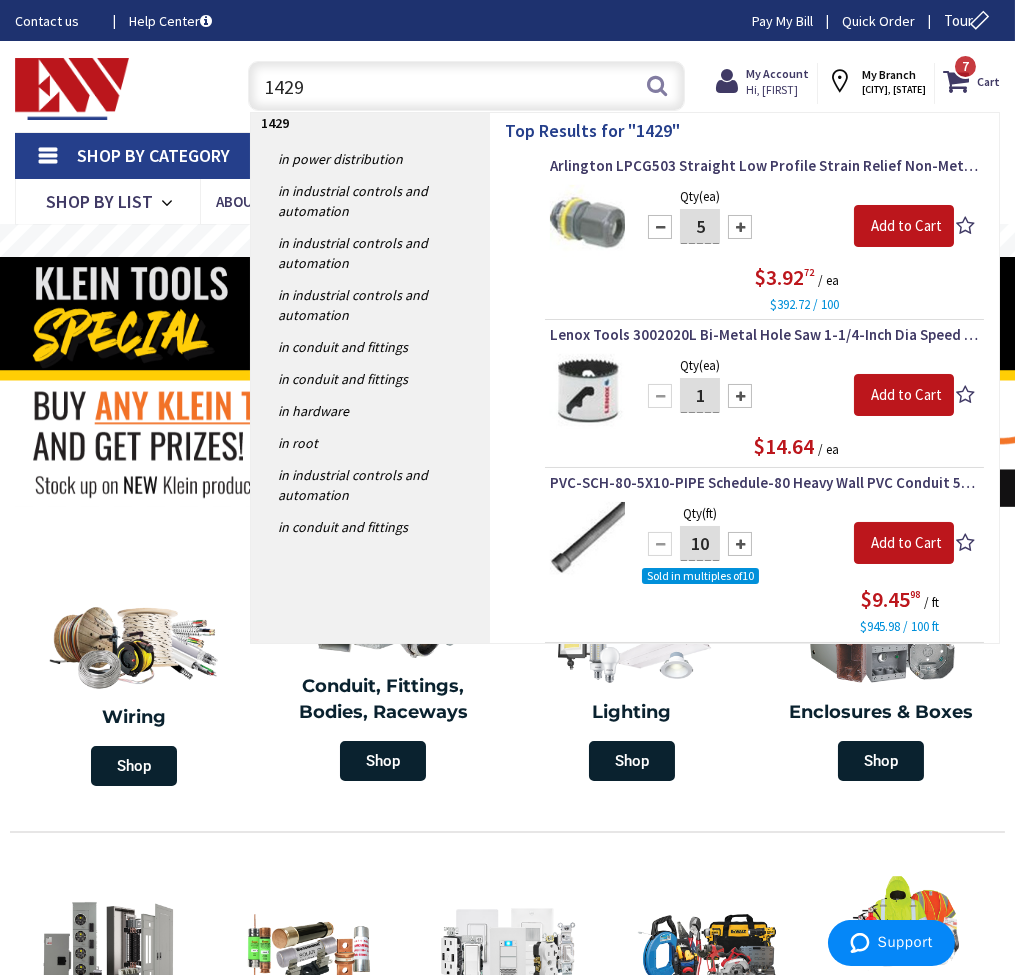 type on "5" 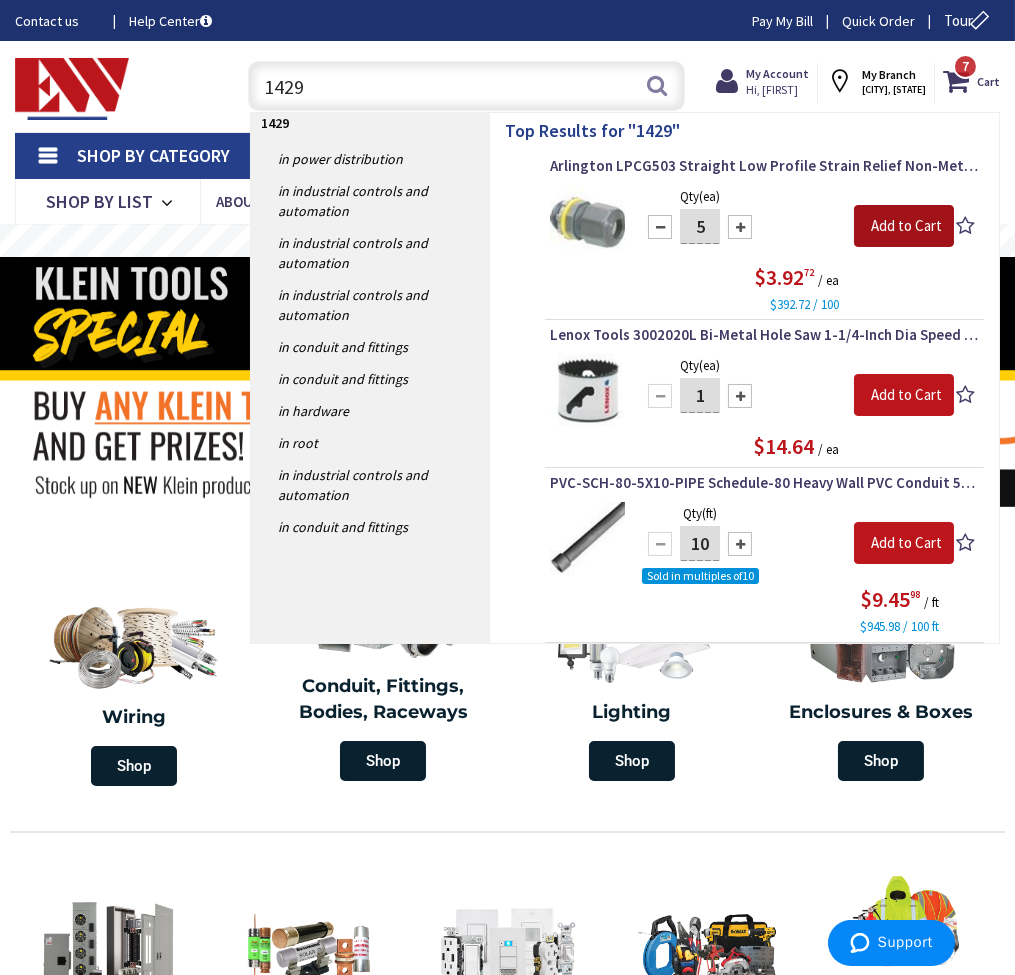 click on "Add to Cart" at bounding box center [904, 226] 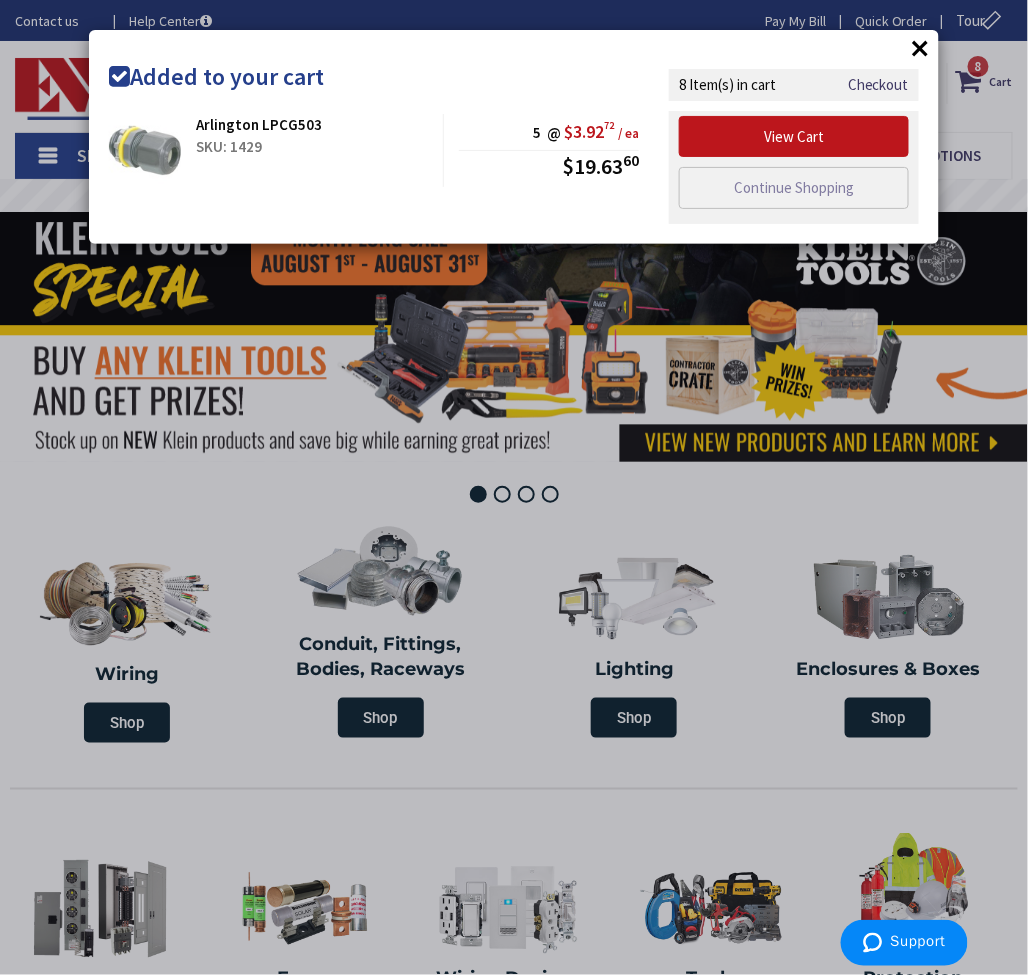 drag, startPoint x: 410, startPoint y: 177, endPoint x: 682, endPoint y: 227, distance: 276.5574 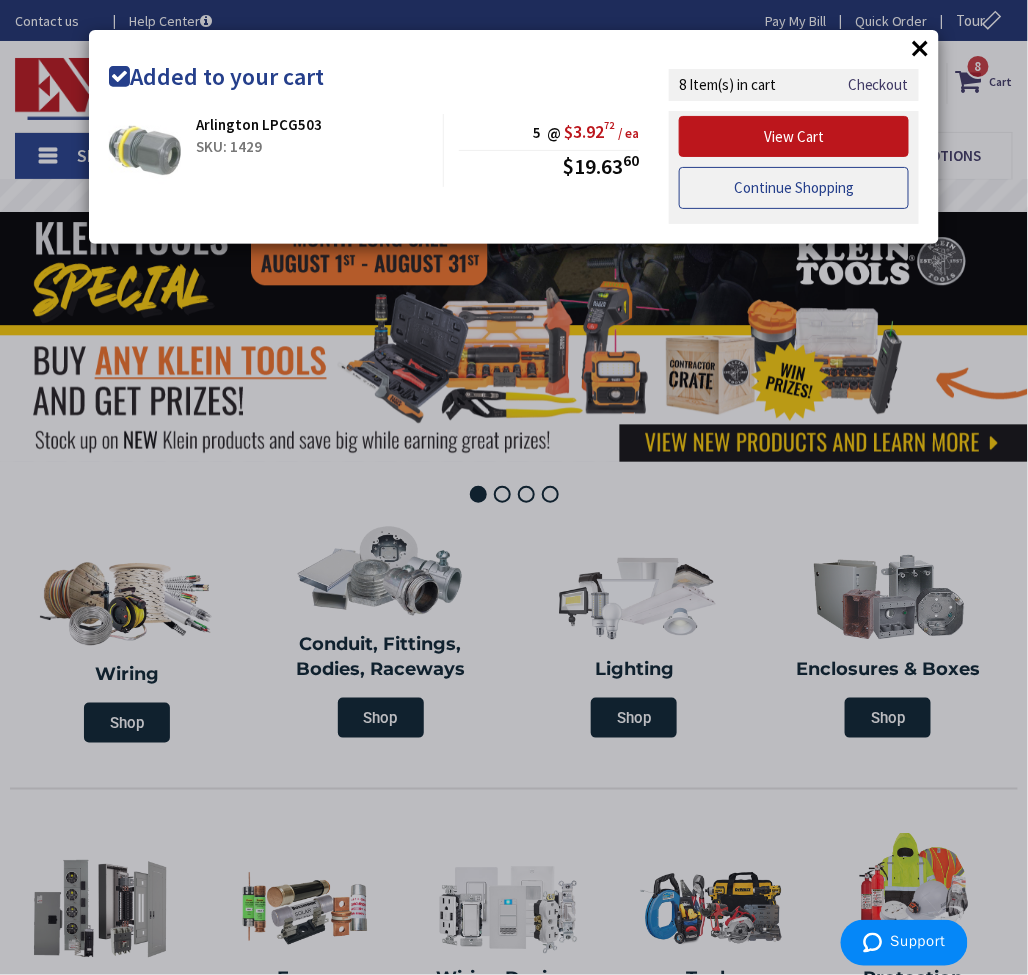 click on "Continue Shopping" at bounding box center (794, 188) 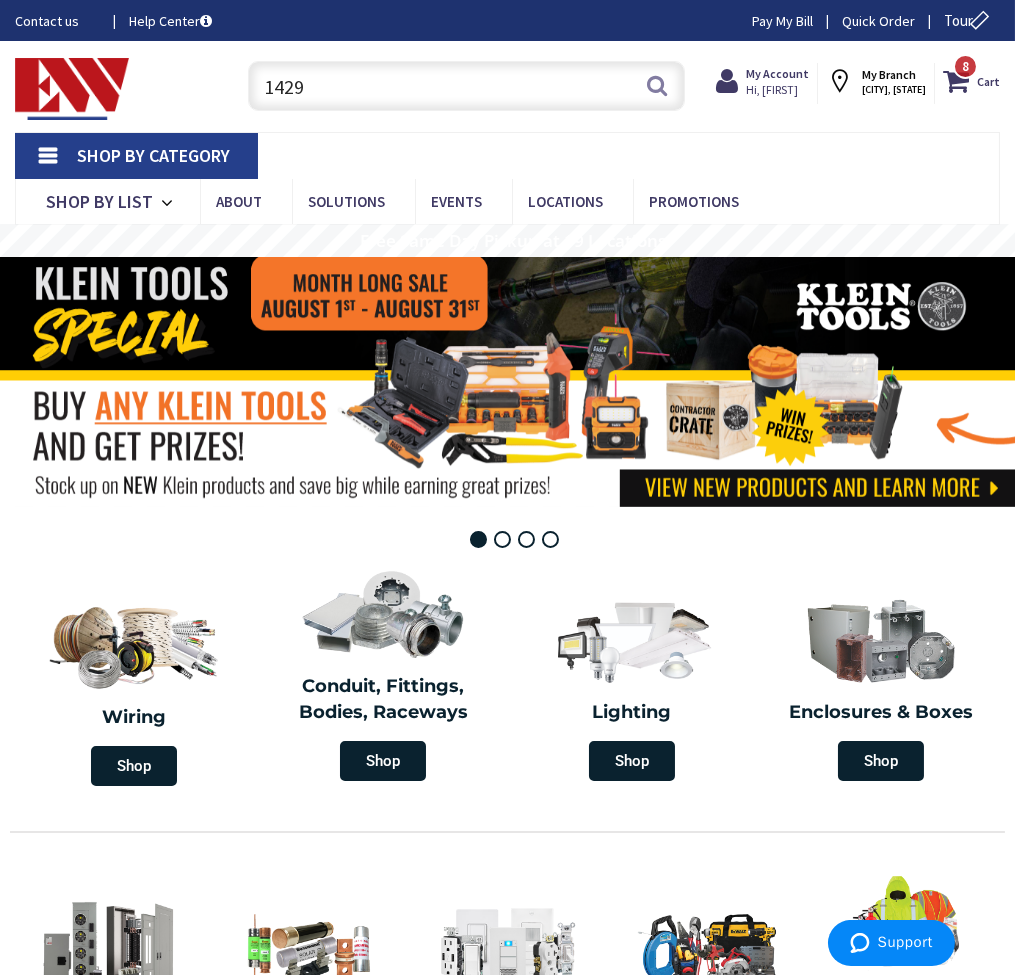 click on "1429" at bounding box center (466, 86) 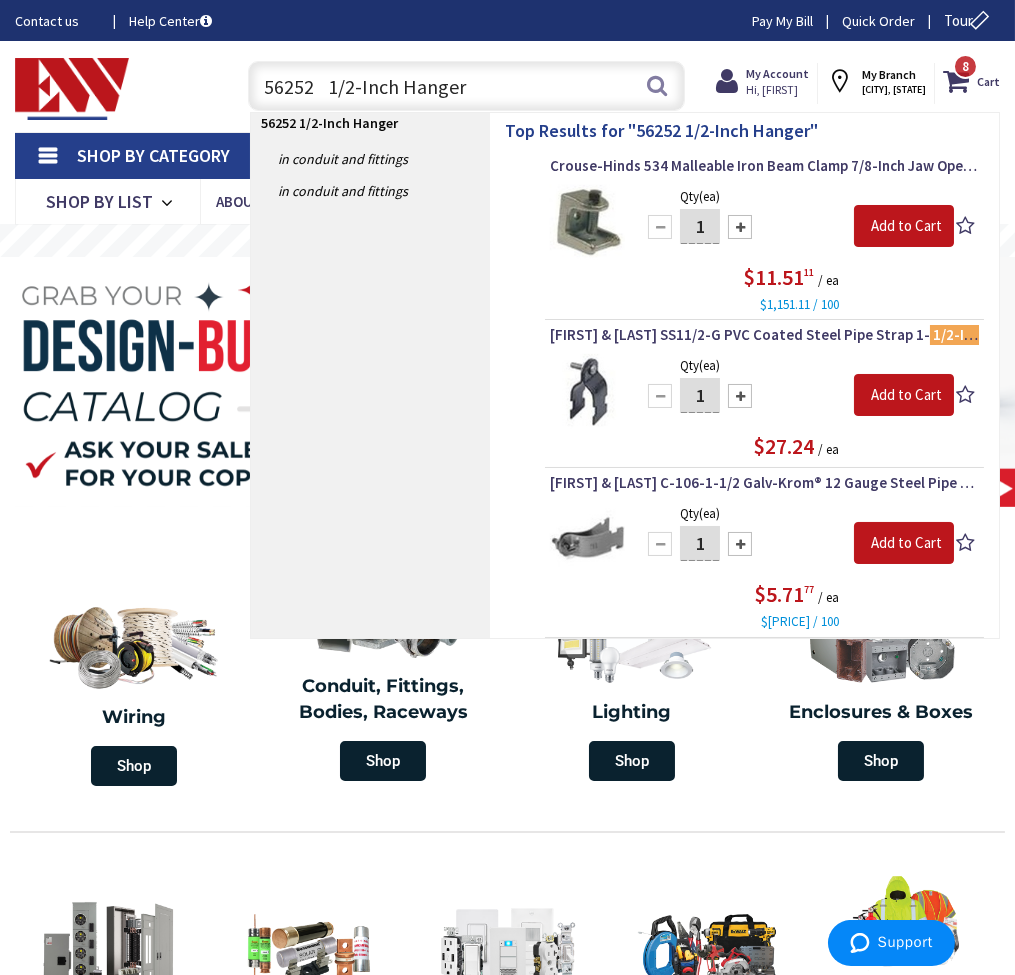 type on "56252	1/2-Inch Hanger" 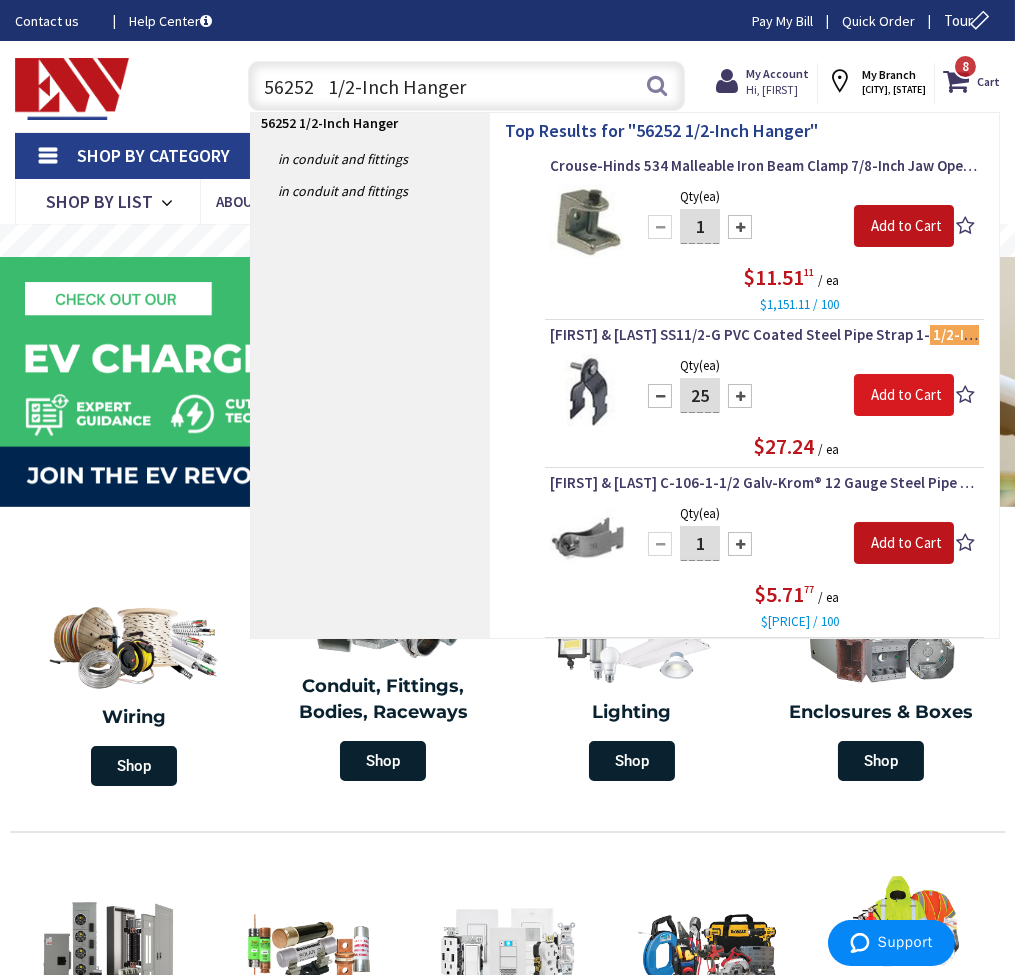 type on "25" 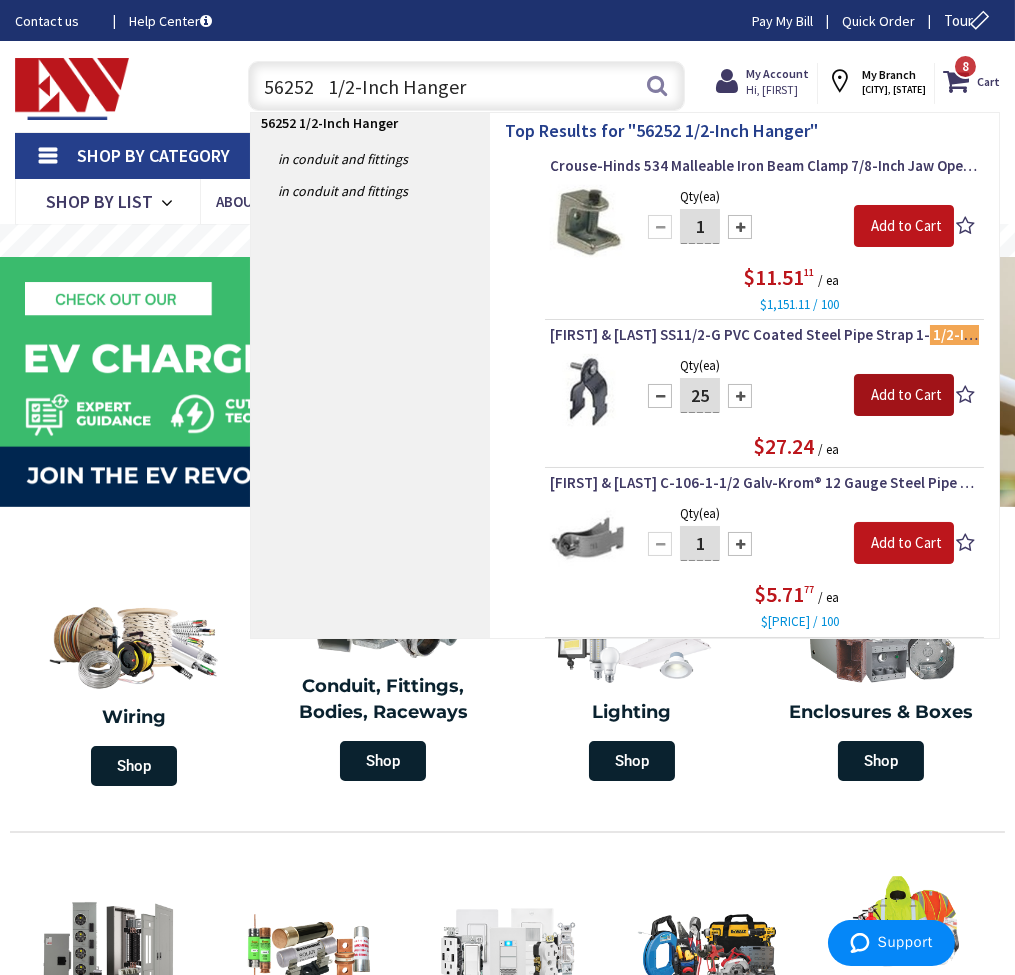 click on "Add to Cart" at bounding box center (904, 395) 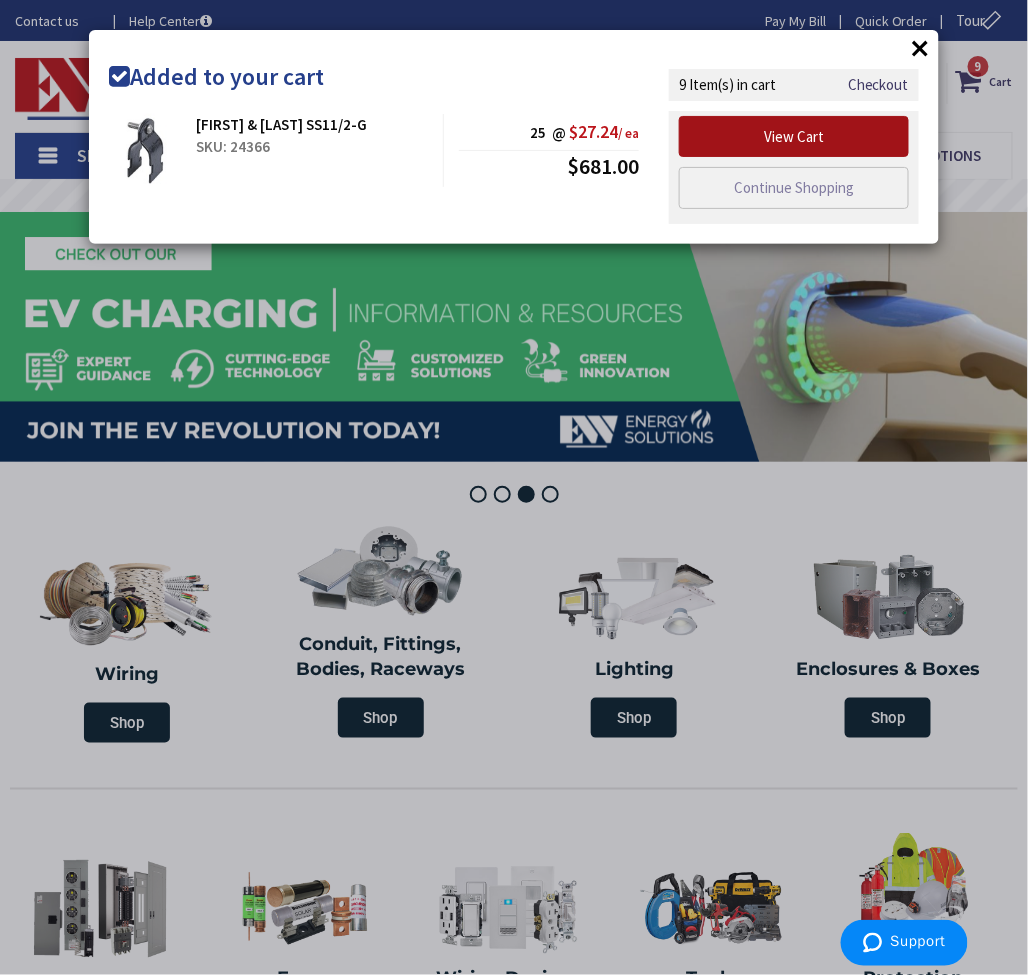 click on "View Cart" at bounding box center (794, 137) 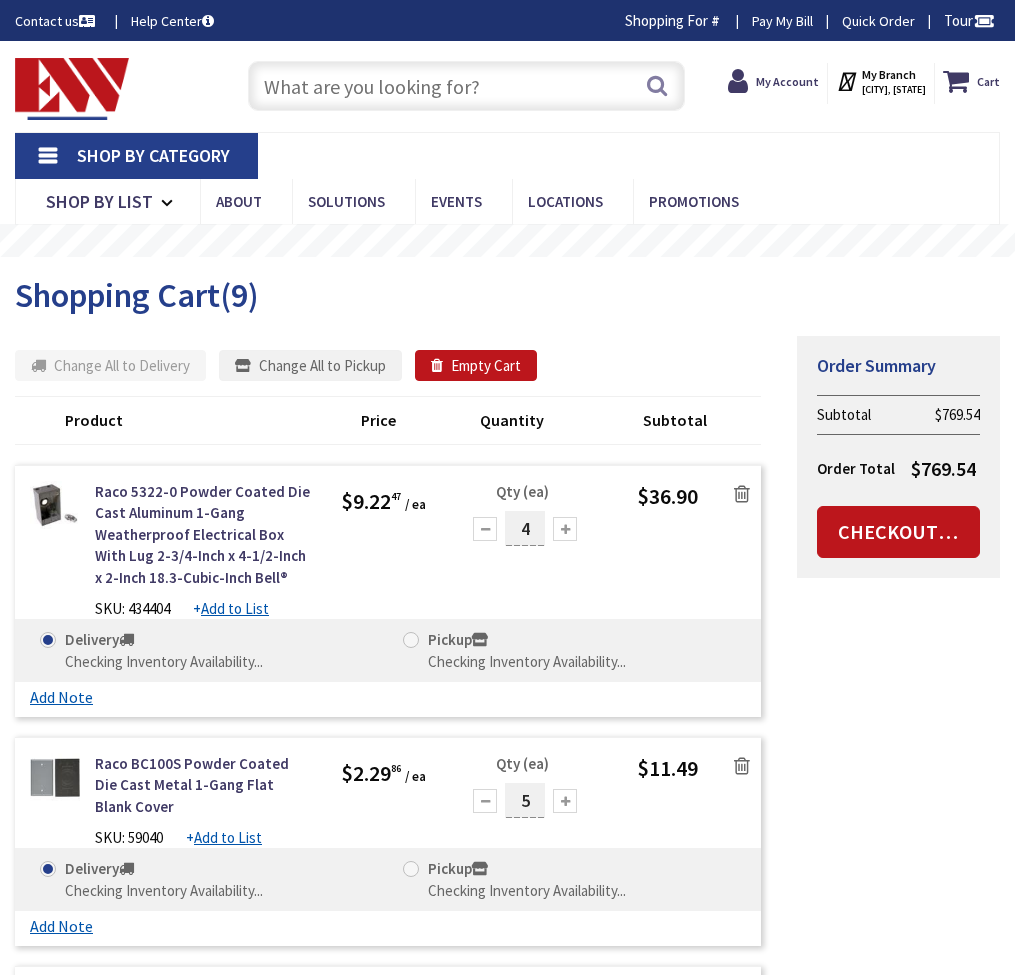 scroll, scrollTop: 0, scrollLeft: 0, axis: both 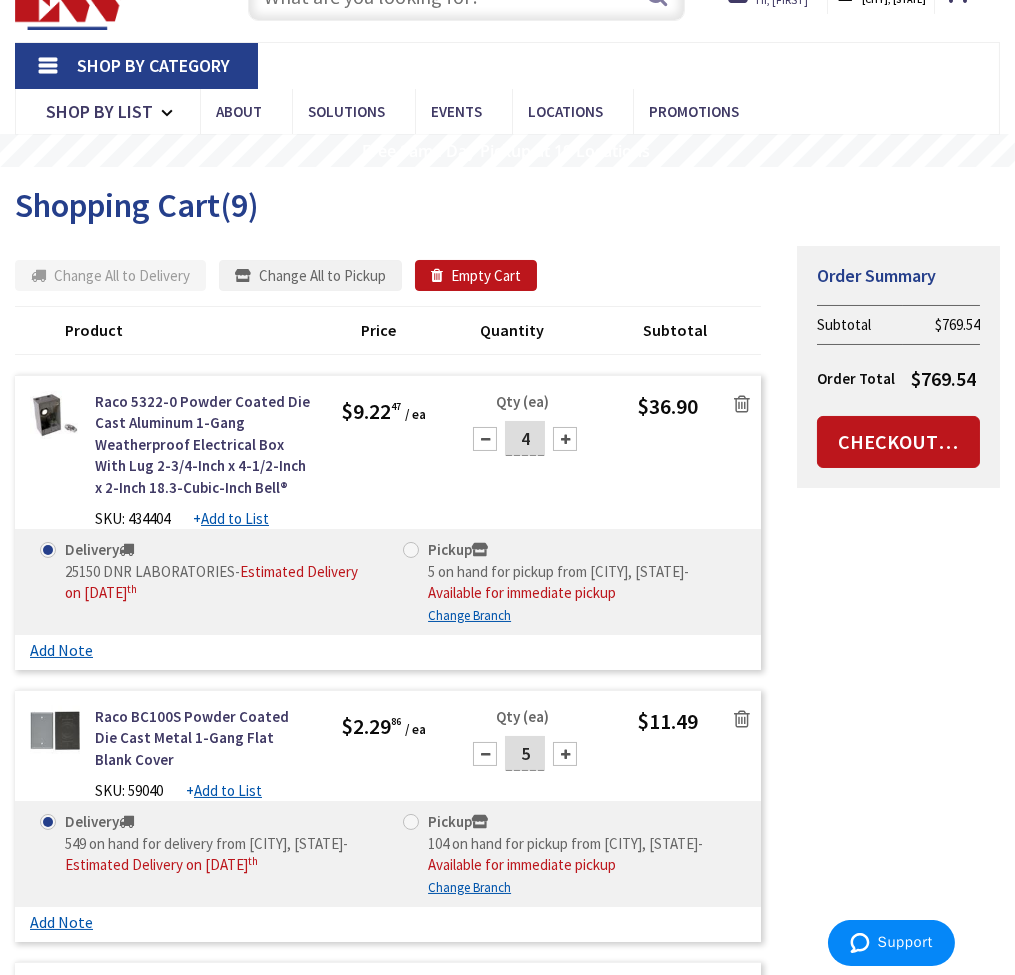 click on "Add Note
Cancel
Save" at bounding box center [388, 652] 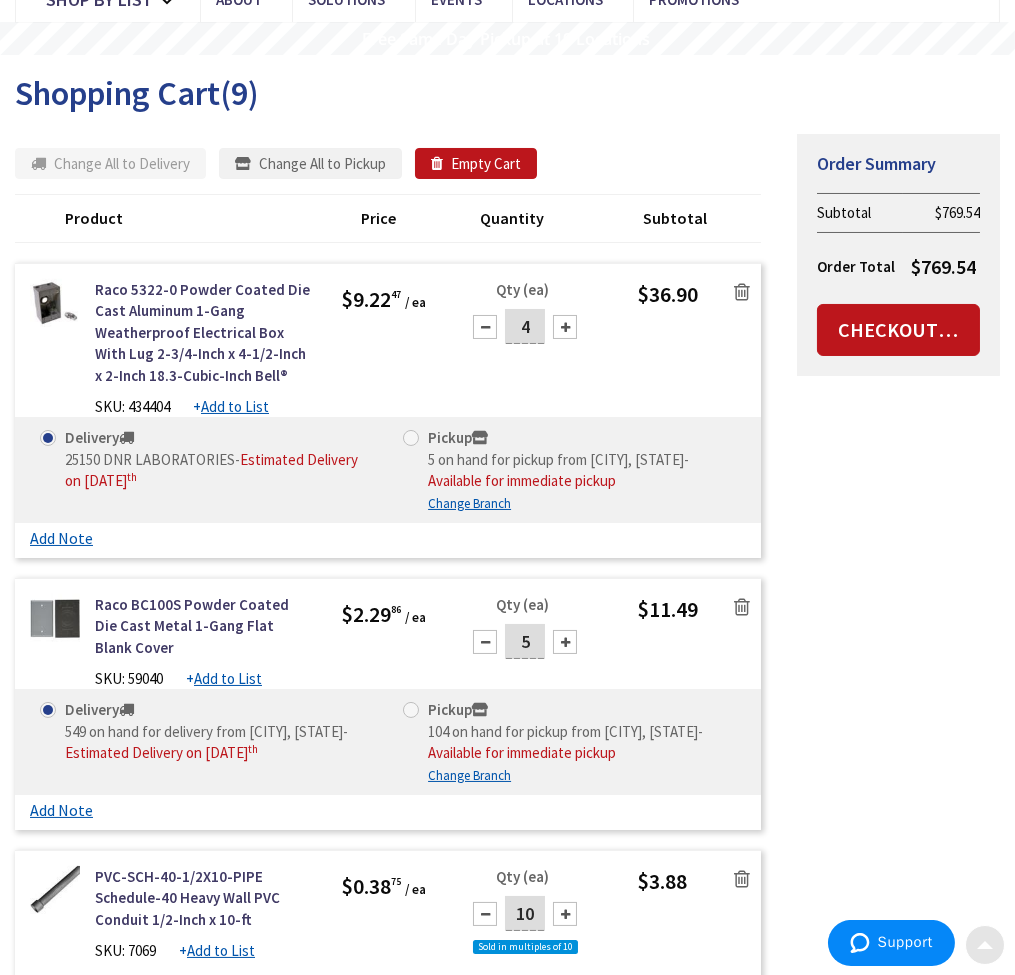 scroll, scrollTop: 363, scrollLeft: 0, axis: vertical 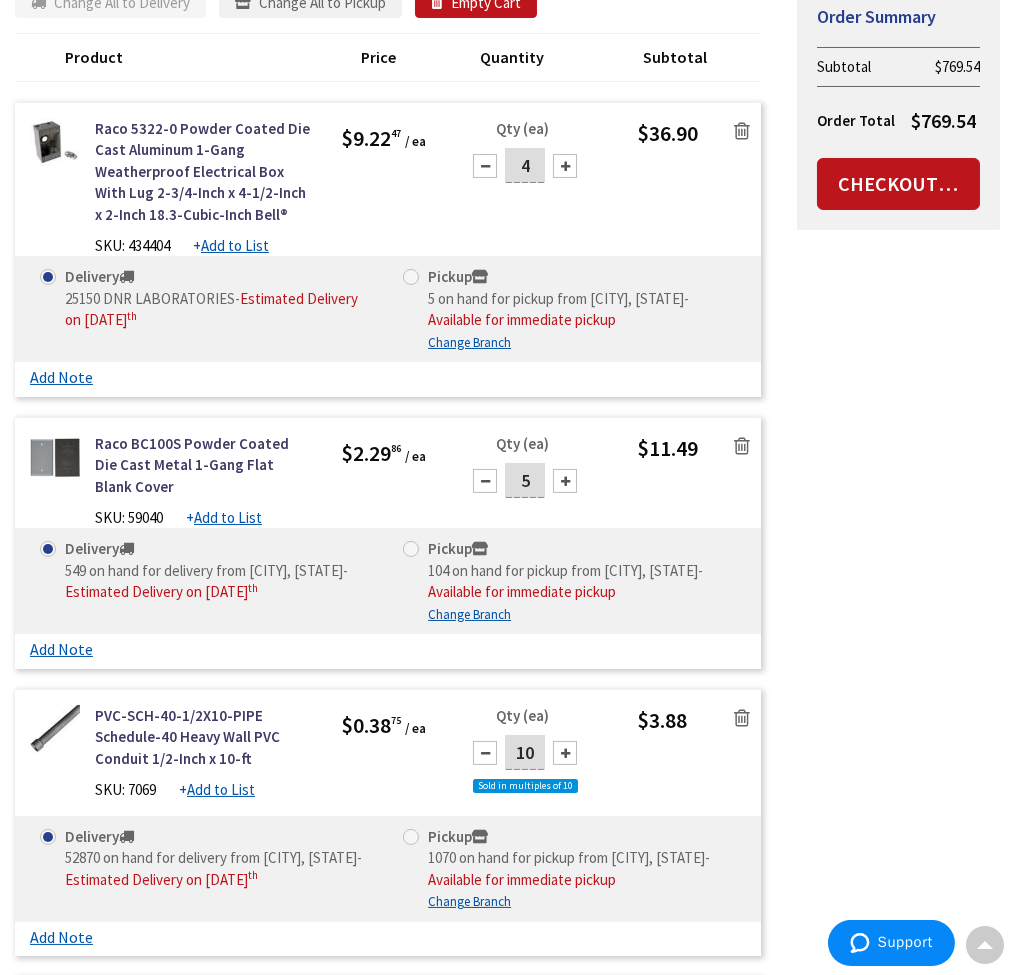 click on "549 on hand for delivery from Middletown, Ct
-  Estimated Delivery on Tuesday, August 5 th" at bounding box center (219, 581) 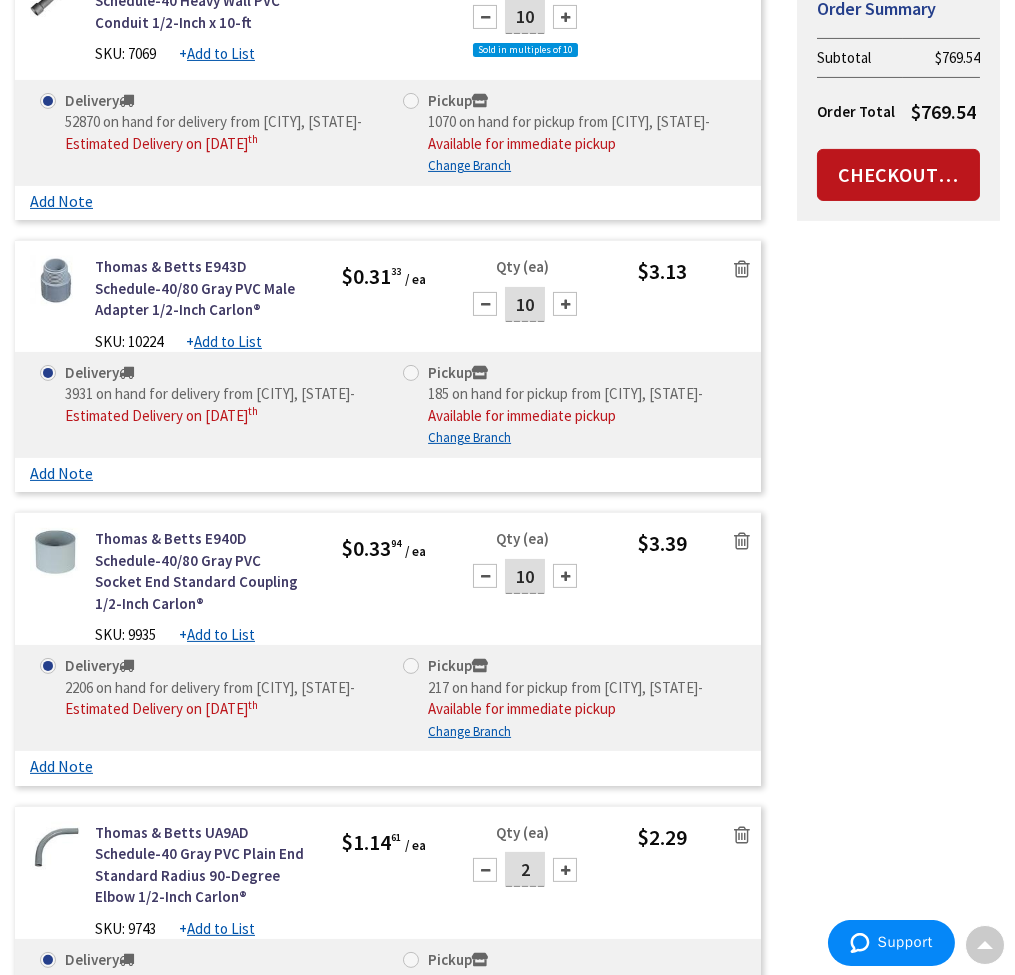 scroll, scrollTop: 1181, scrollLeft: 0, axis: vertical 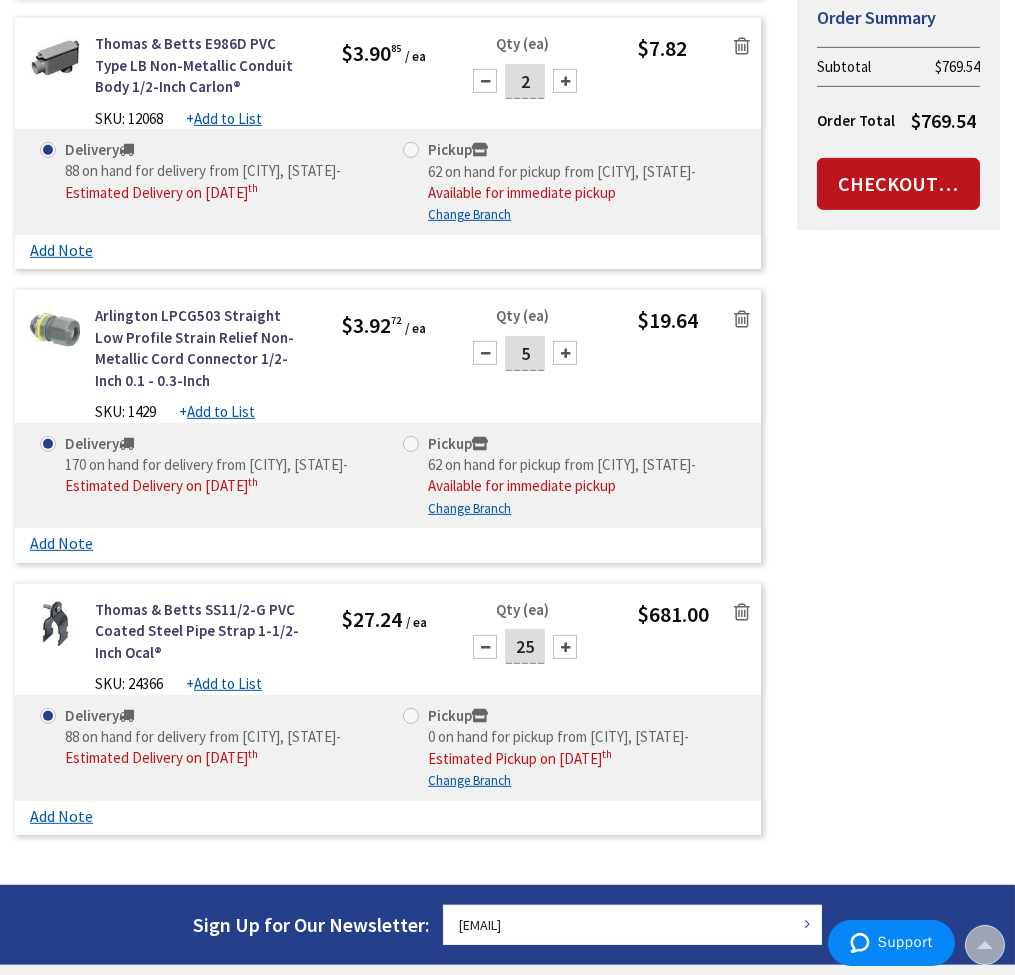 click on "Thomas & Betts SS11/2-G PVC Coated Steel Pipe Strap 1-1/2-Inch Ocal®
SKU: 24366
+   Add to List" at bounding box center (388, 647) 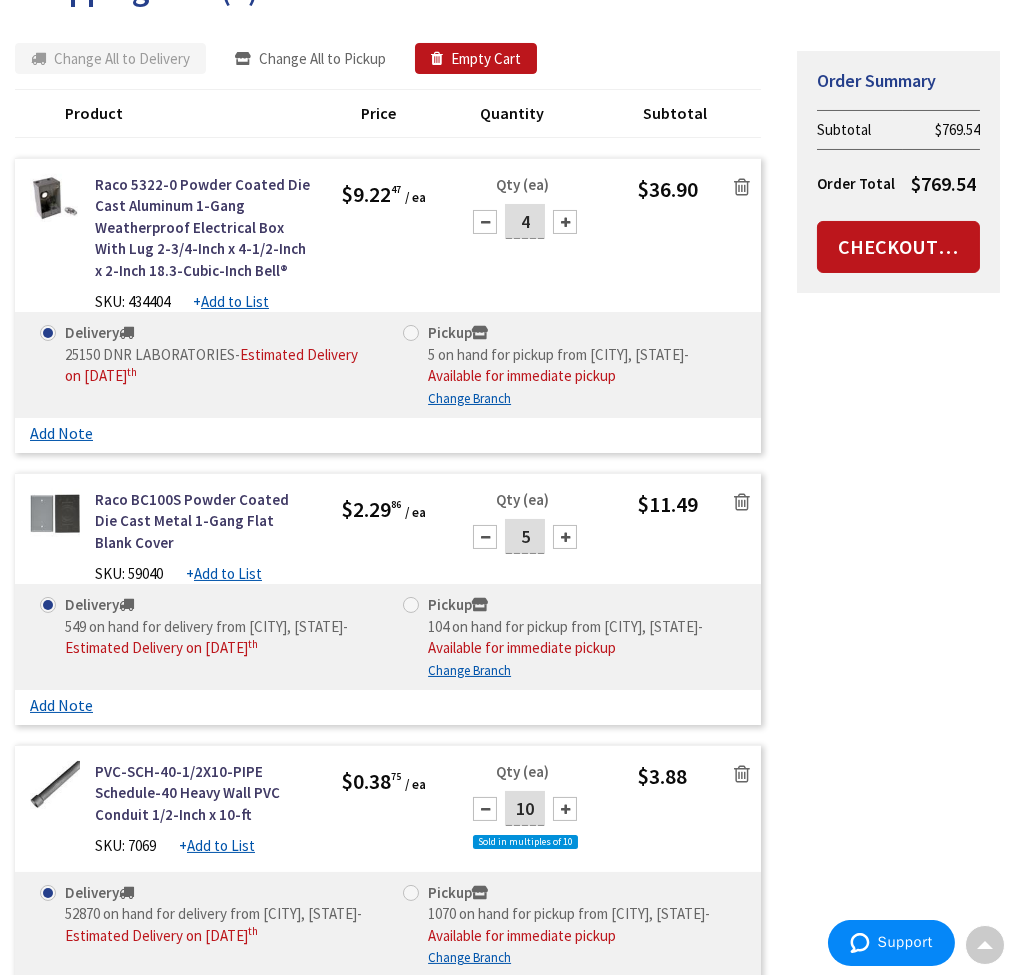 scroll, scrollTop: 0, scrollLeft: 0, axis: both 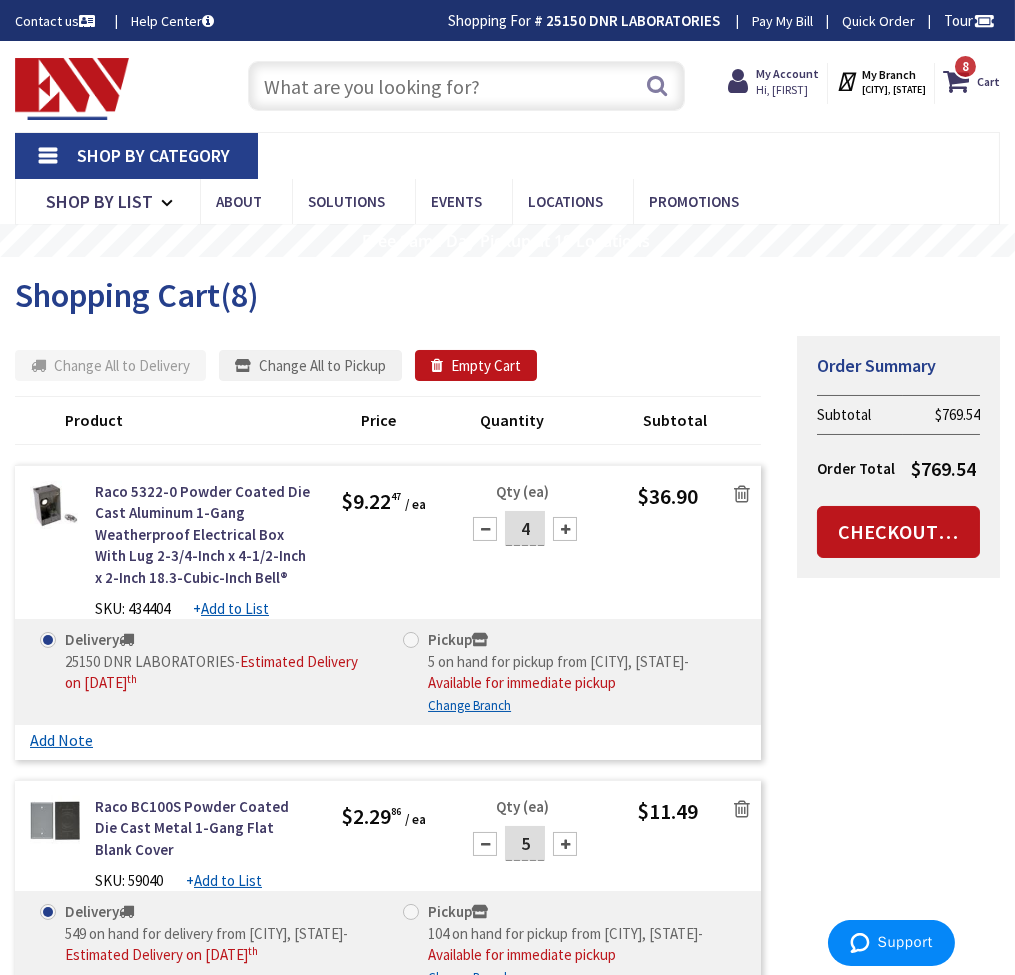 click at bounding box center (466, 86) 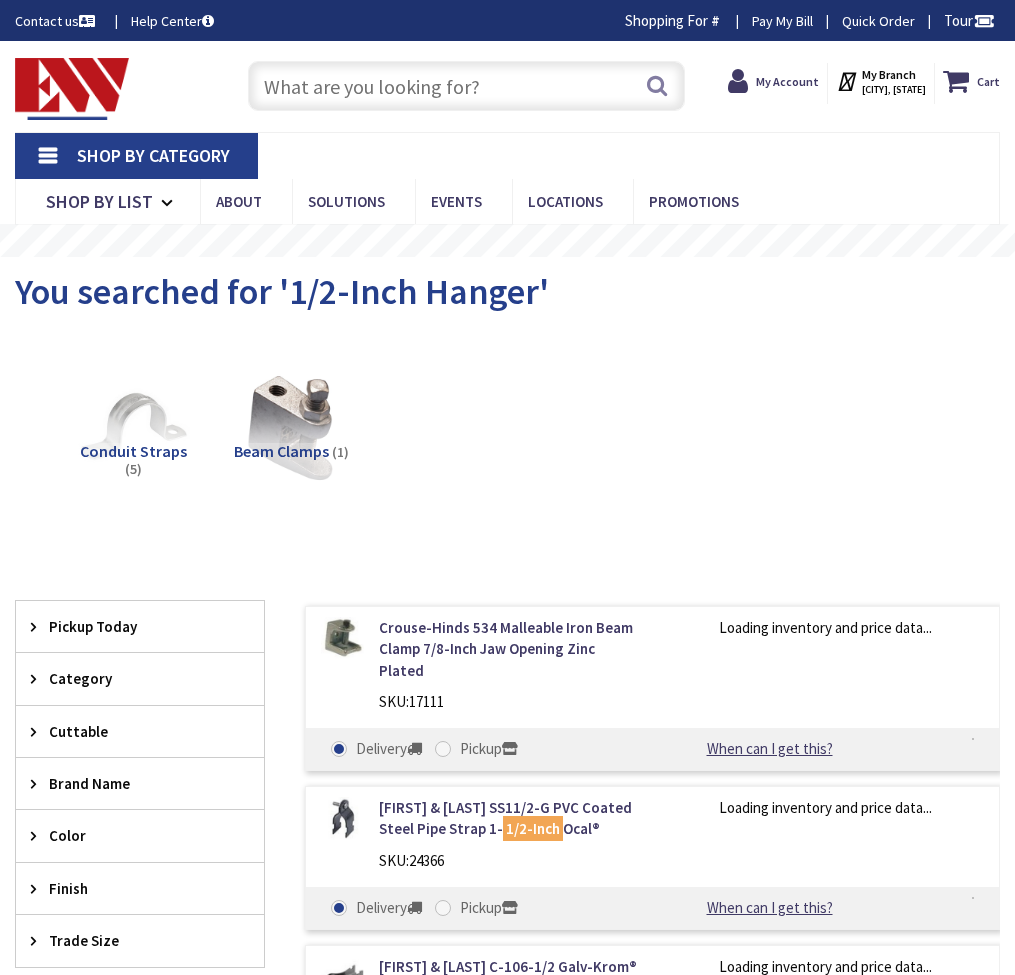 scroll, scrollTop: 0, scrollLeft: 0, axis: both 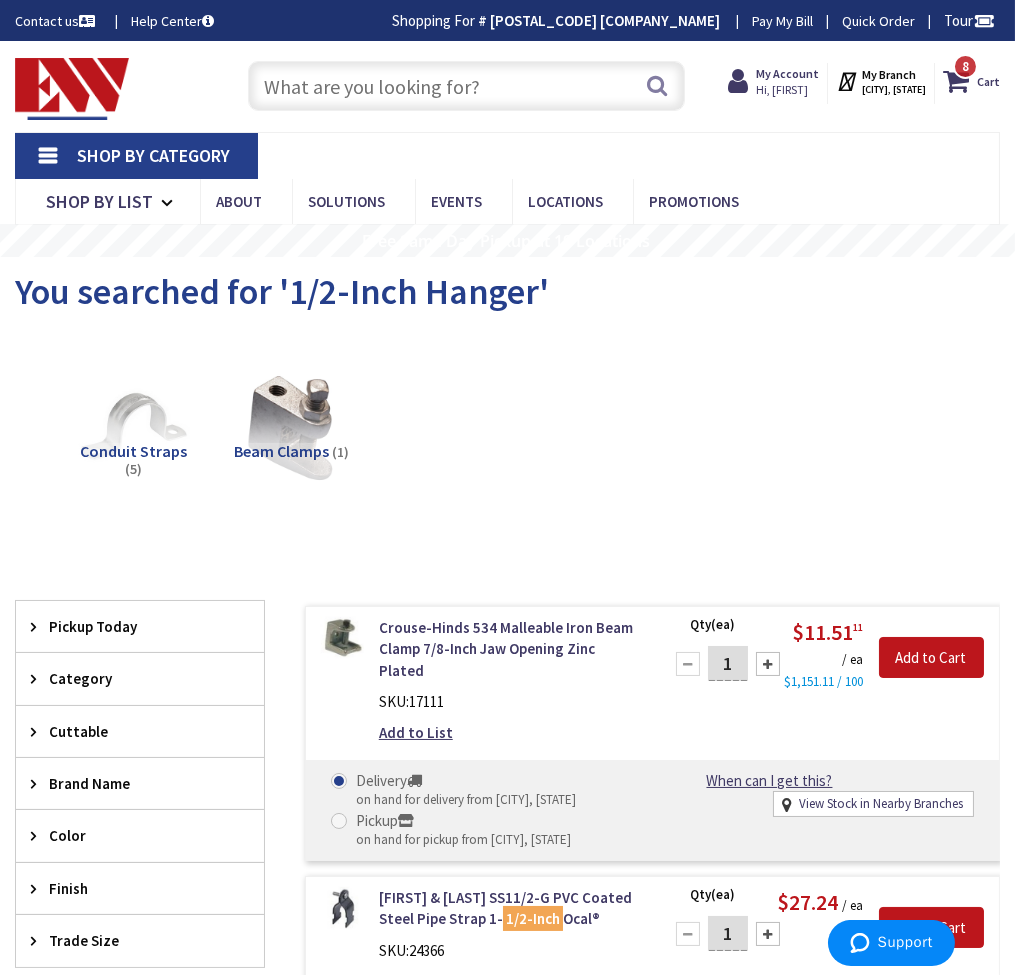 click at bounding box center (466, 86) 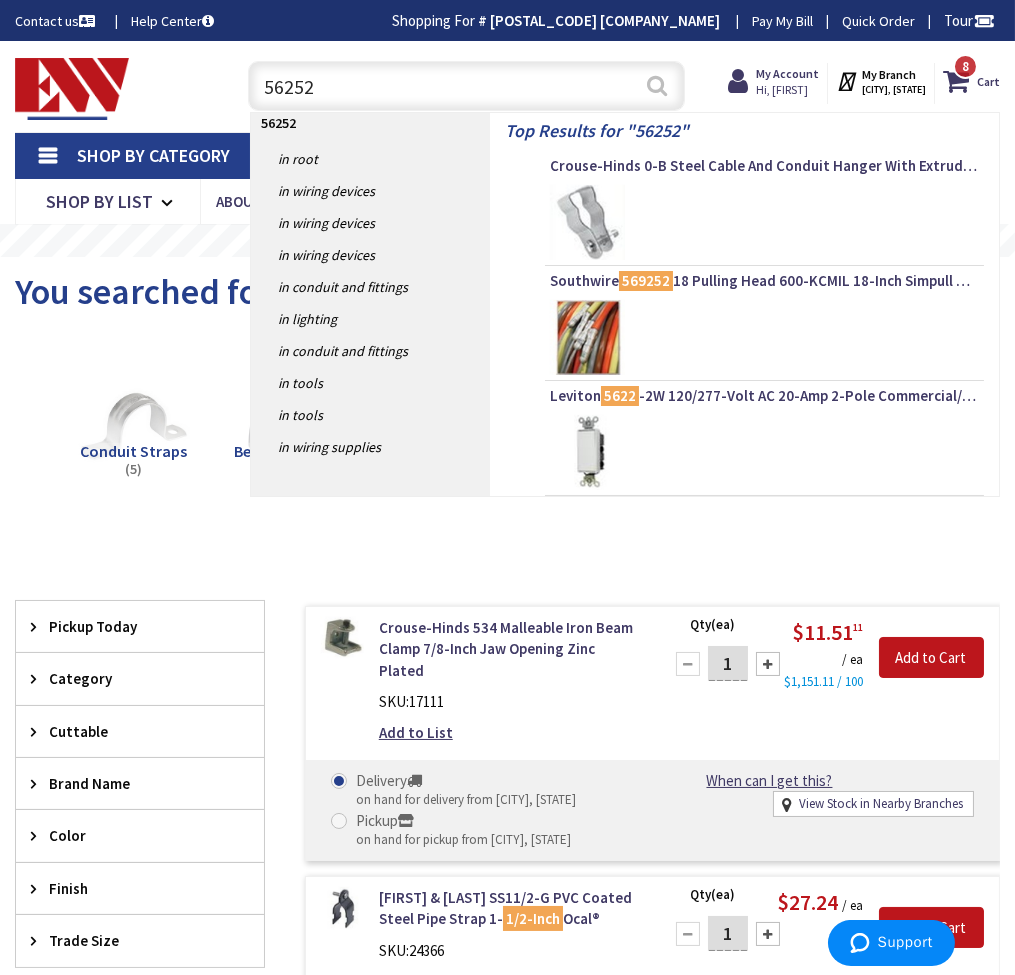 type on "56252" 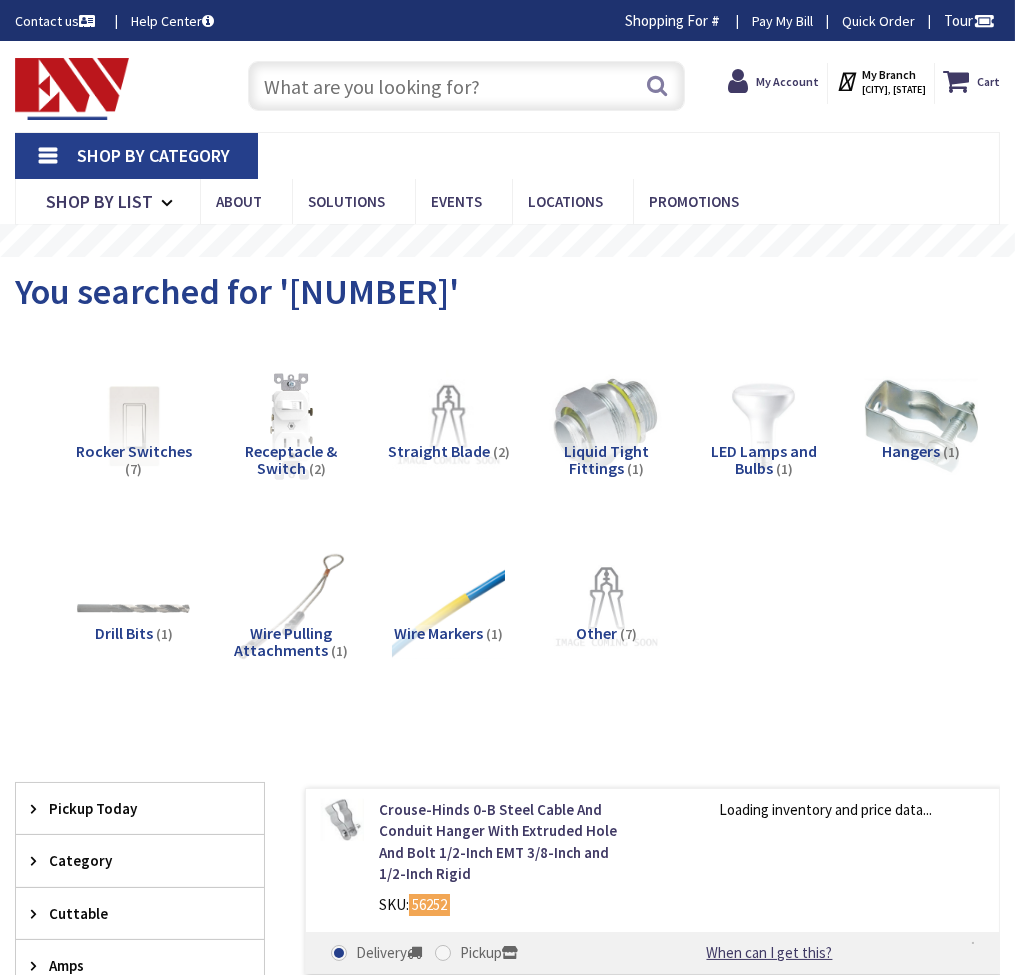 scroll, scrollTop: 163, scrollLeft: 0, axis: vertical 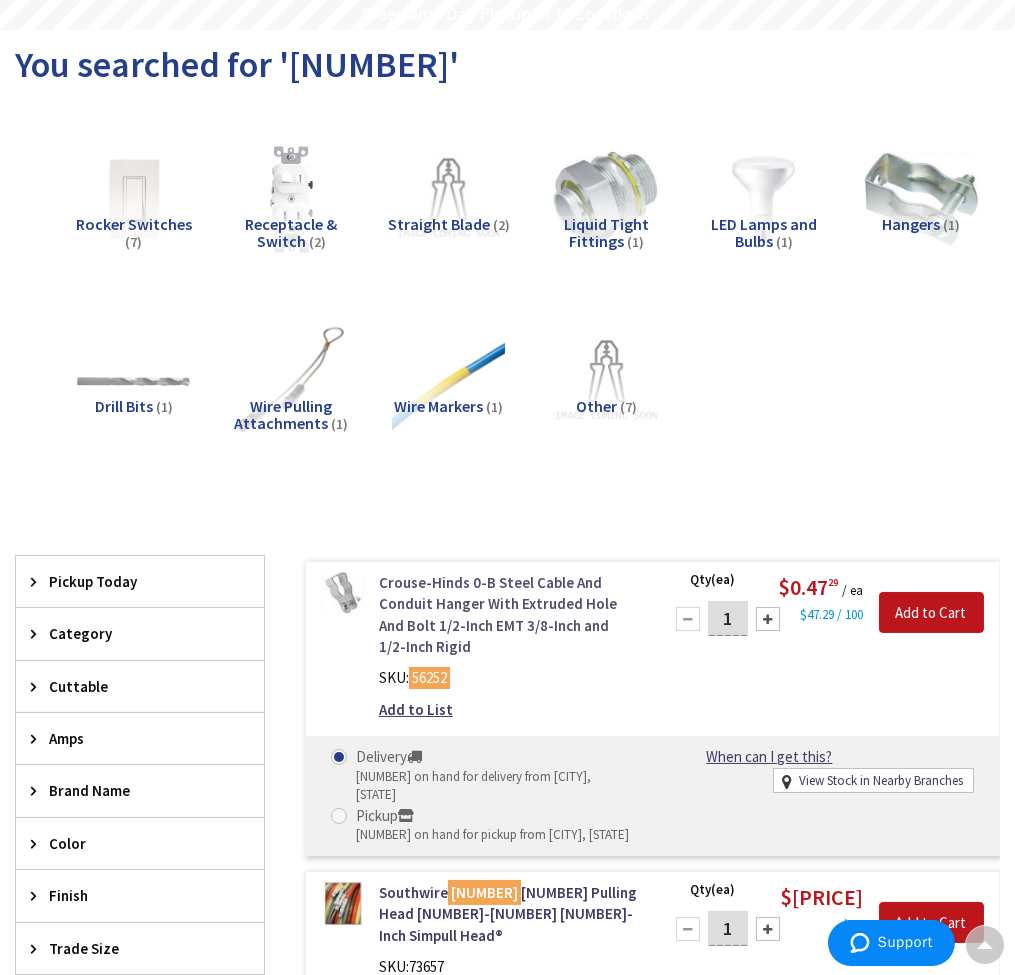 click on "Crouse-Hinds 0-B Steel Cable And Conduit Hanger With Extruded Hole And Bolt 1/2-Inch EMT 3/8-Inch and 1/2-Inch Rigid" at bounding box center (508, 615) 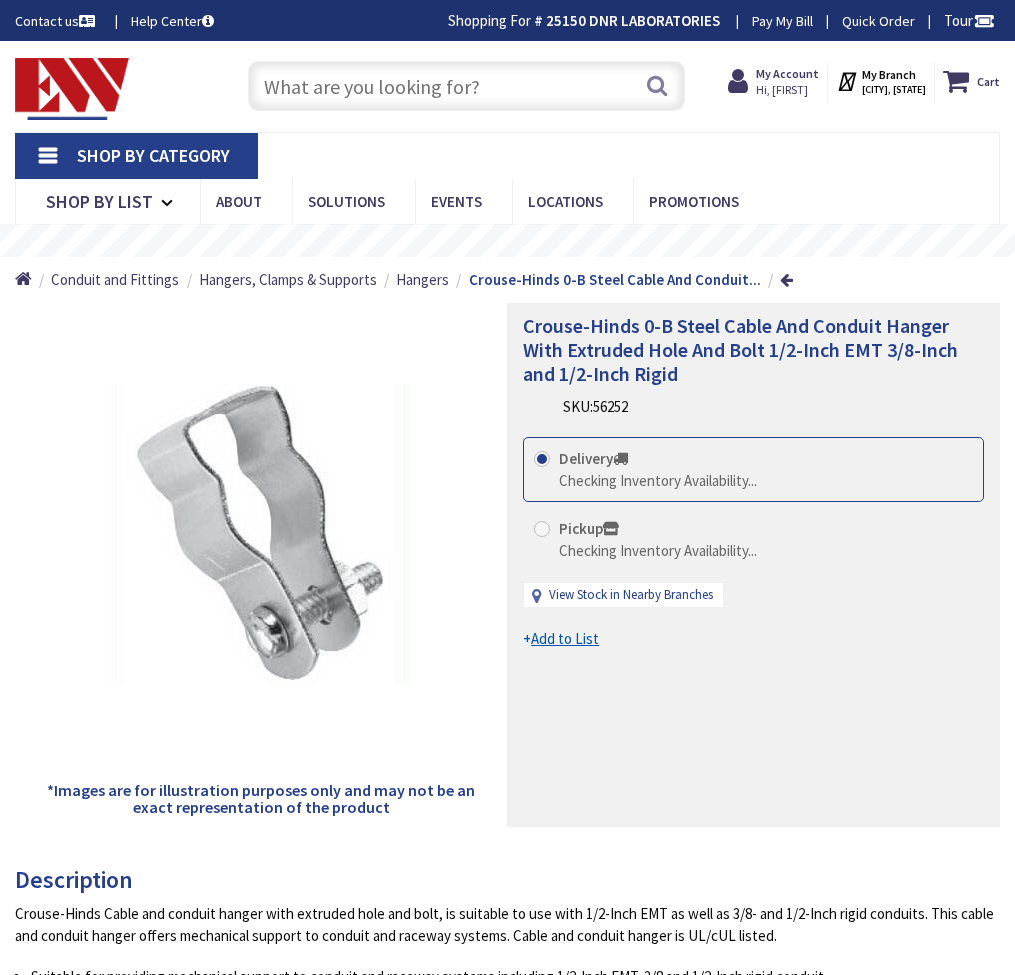 scroll, scrollTop: 0, scrollLeft: 0, axis: both 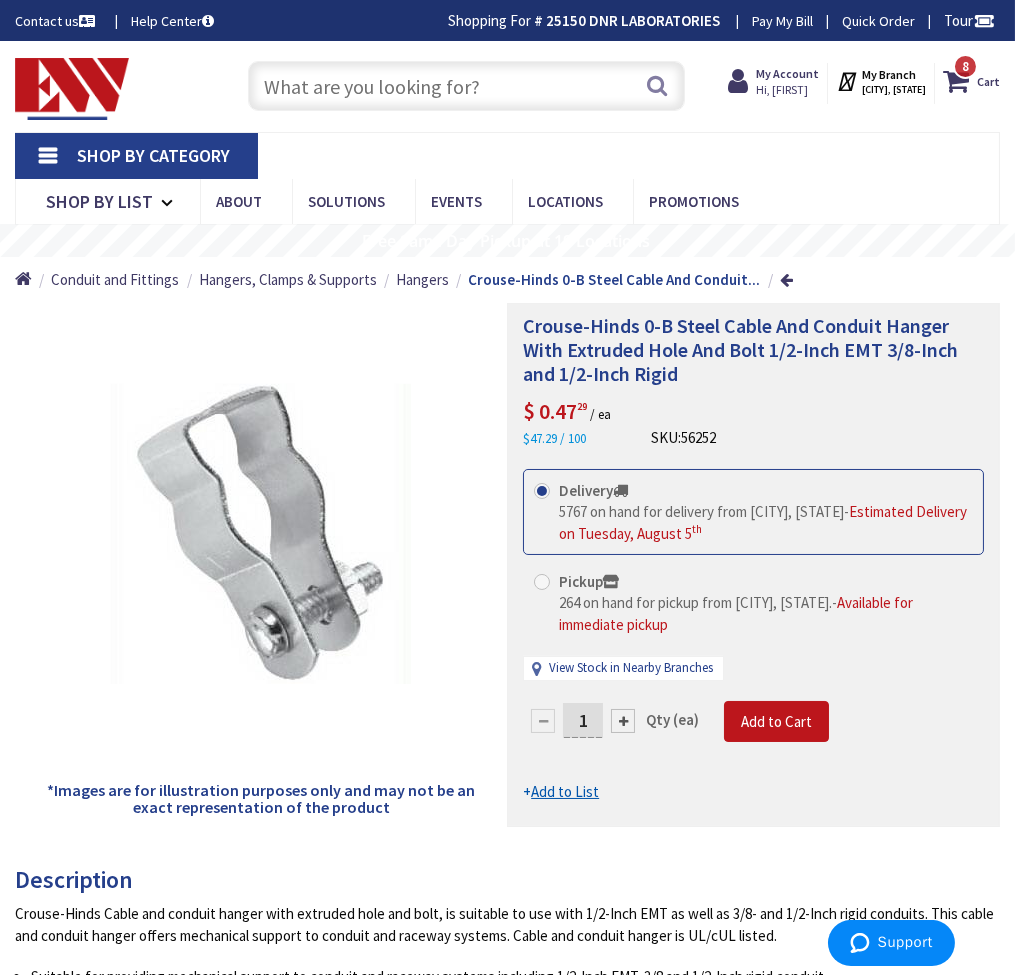 click on "1" at bounding box center [583, 720] 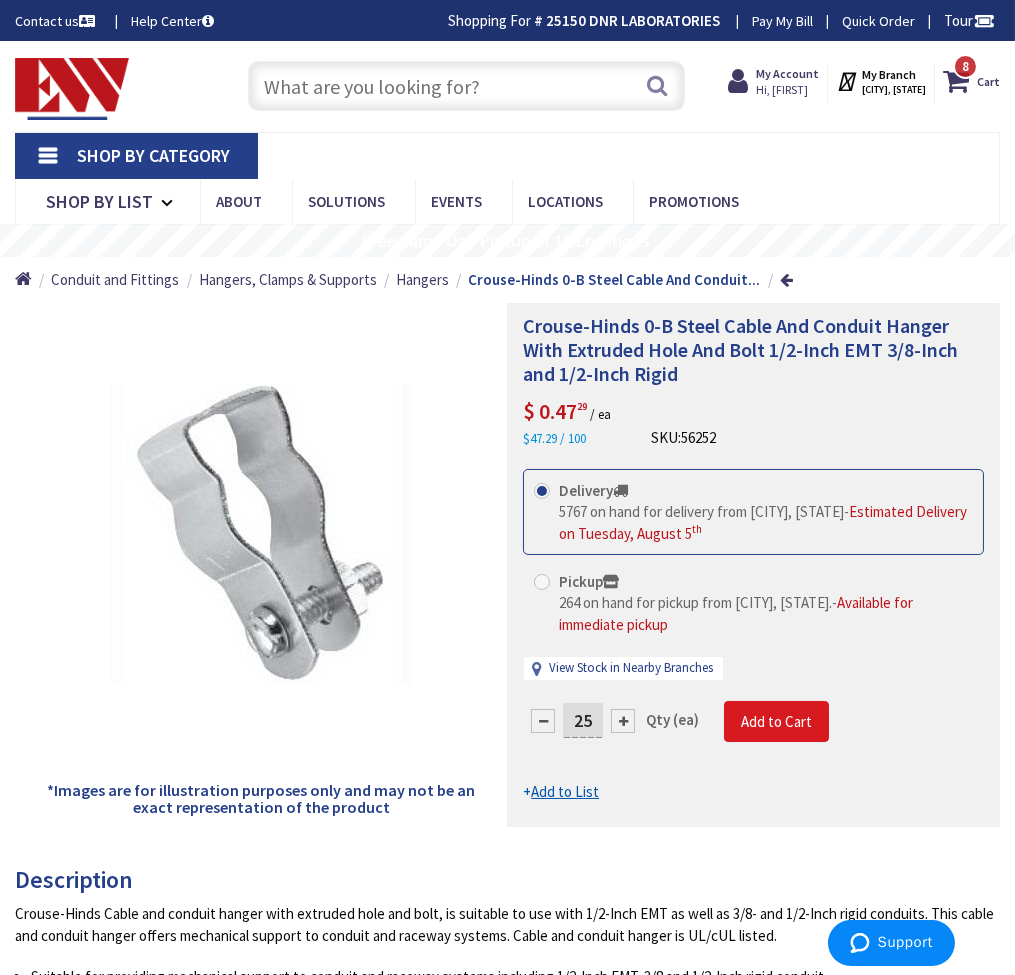type on "25" 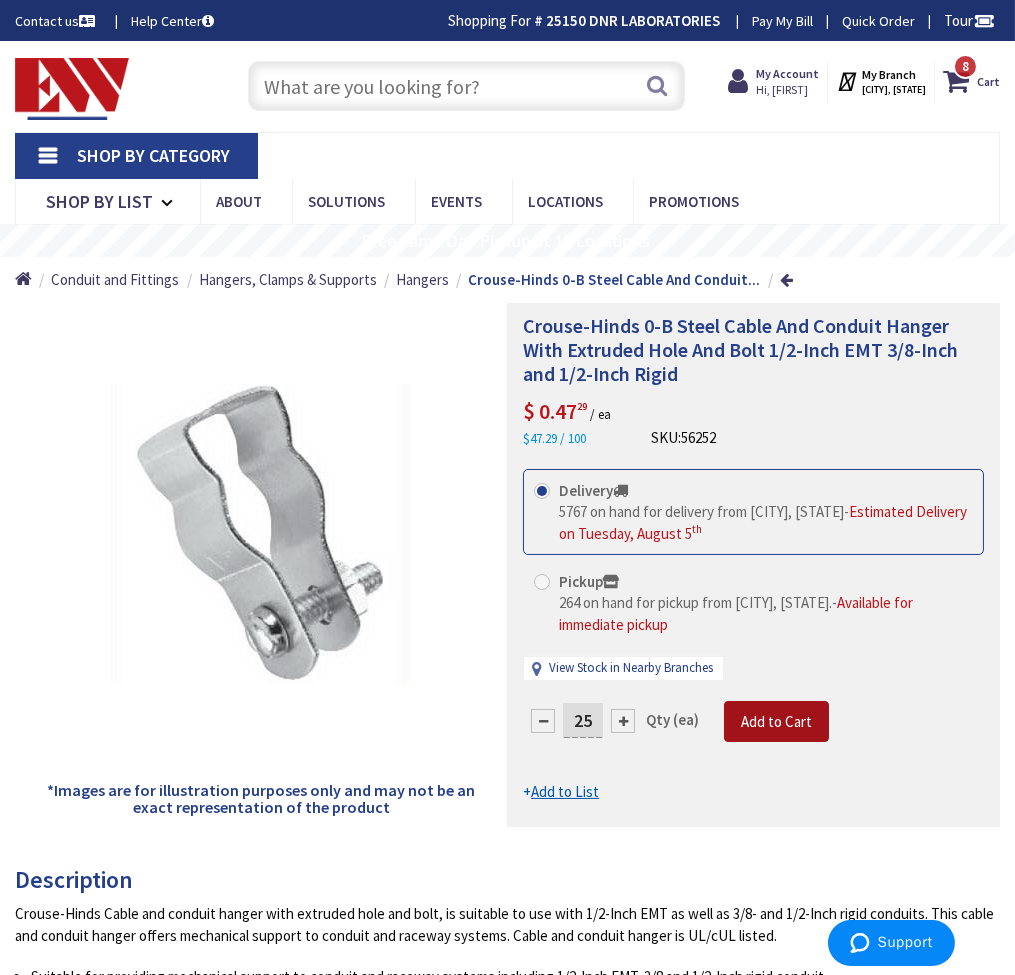click on "This product is Discontinued
Delivery
5767 on hand for delivery from Middletown, CT
-  Estimated Delivery on Tuesday, August 5 th
Pickup
264 on hand for pickup from Waterbury, CT.
-  Available for immediate pickup
View Stock in Nearby Branches
25 Qty (ea)" at bounding box center (753, 636) 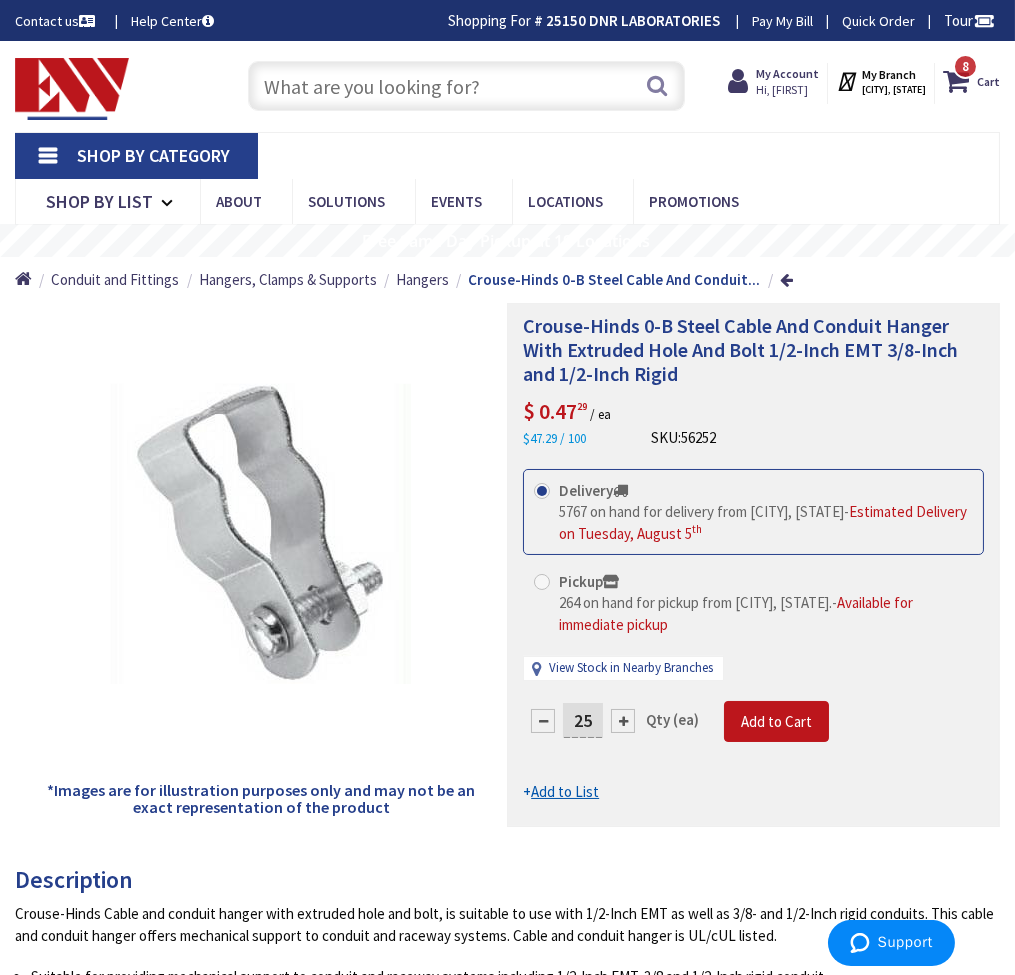 click on "Crouse-Hinds 0-B Steel Cable And Conduit Hanger With Extruded Hole And Bolt 1/2-Inch EMT 3/8-Inch and 1/2-Inch Rigid
$
0.47 29
/ ea
$47.29 / 100
SKU:                 56252
This product is Discontinued
Delivery  th" at bounding box center [753, 565] 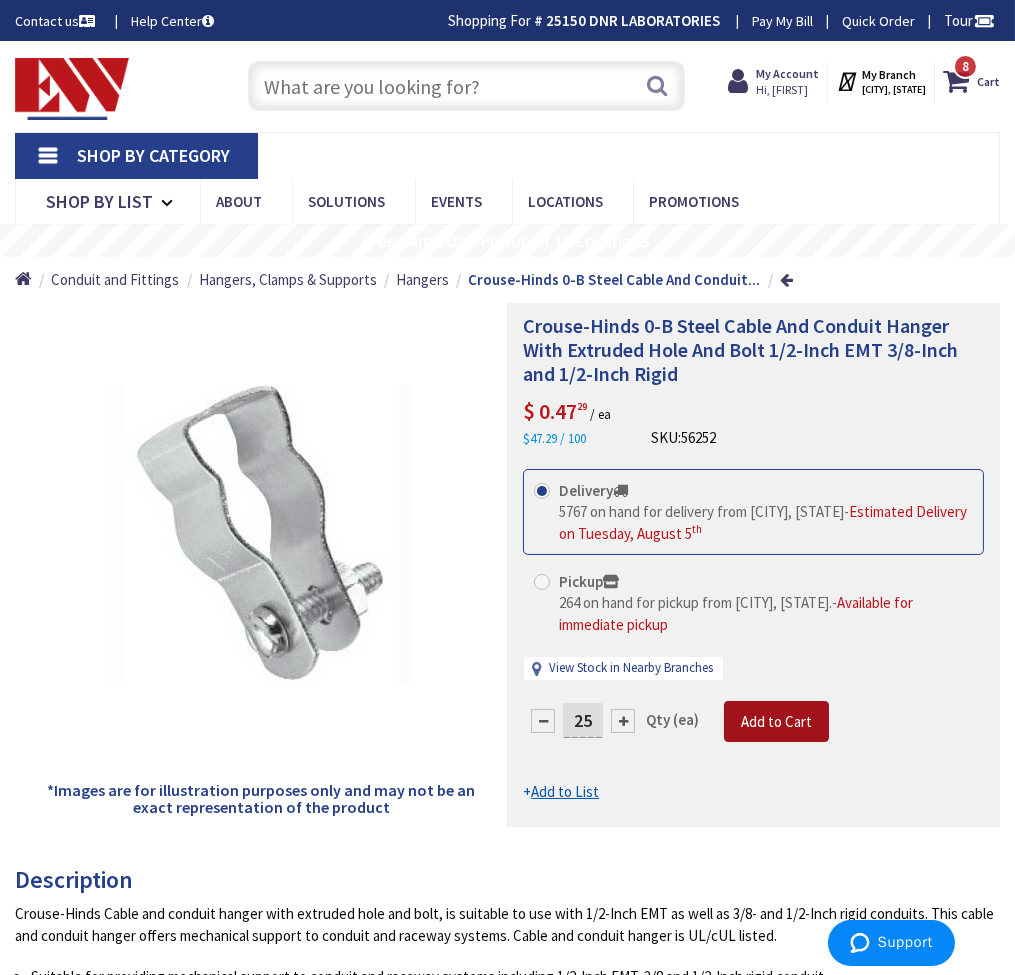 click on "Add to Cart" at bounding box center [776, 721] 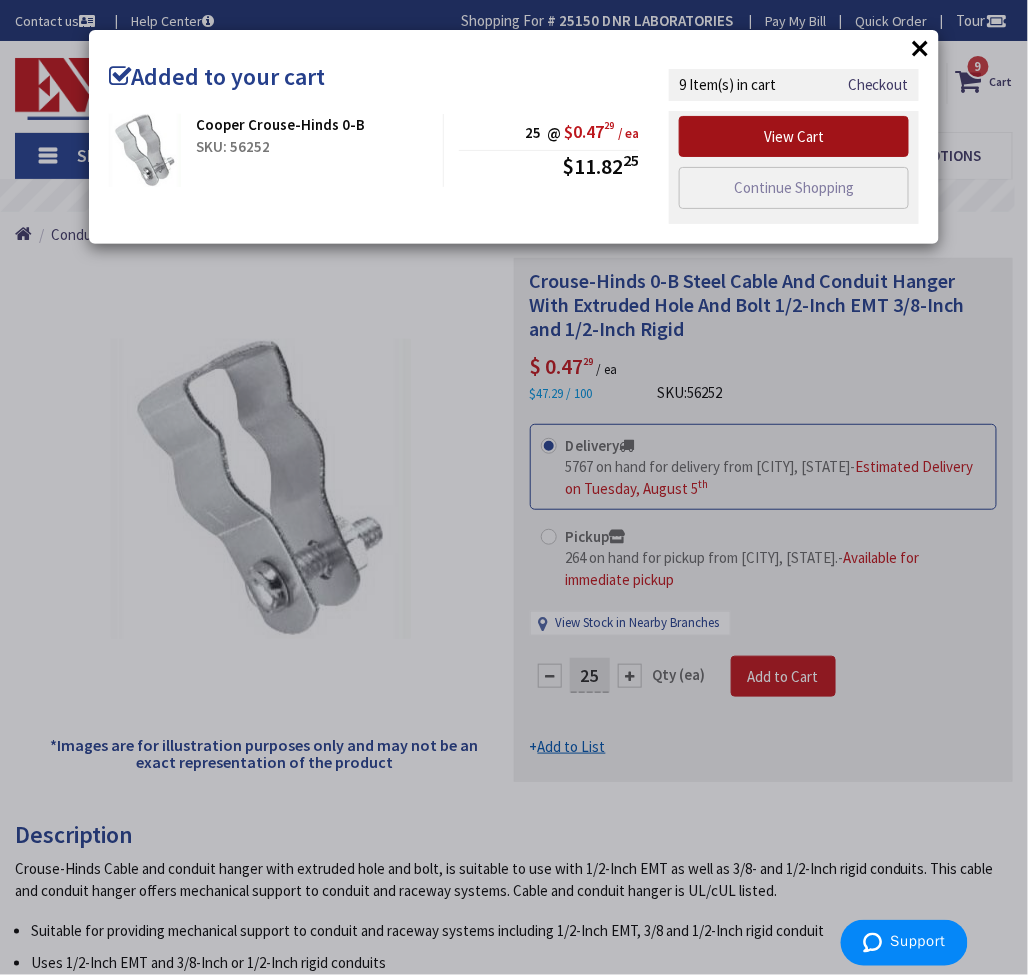 click on "View Cart" at bounding box center (794, 137) 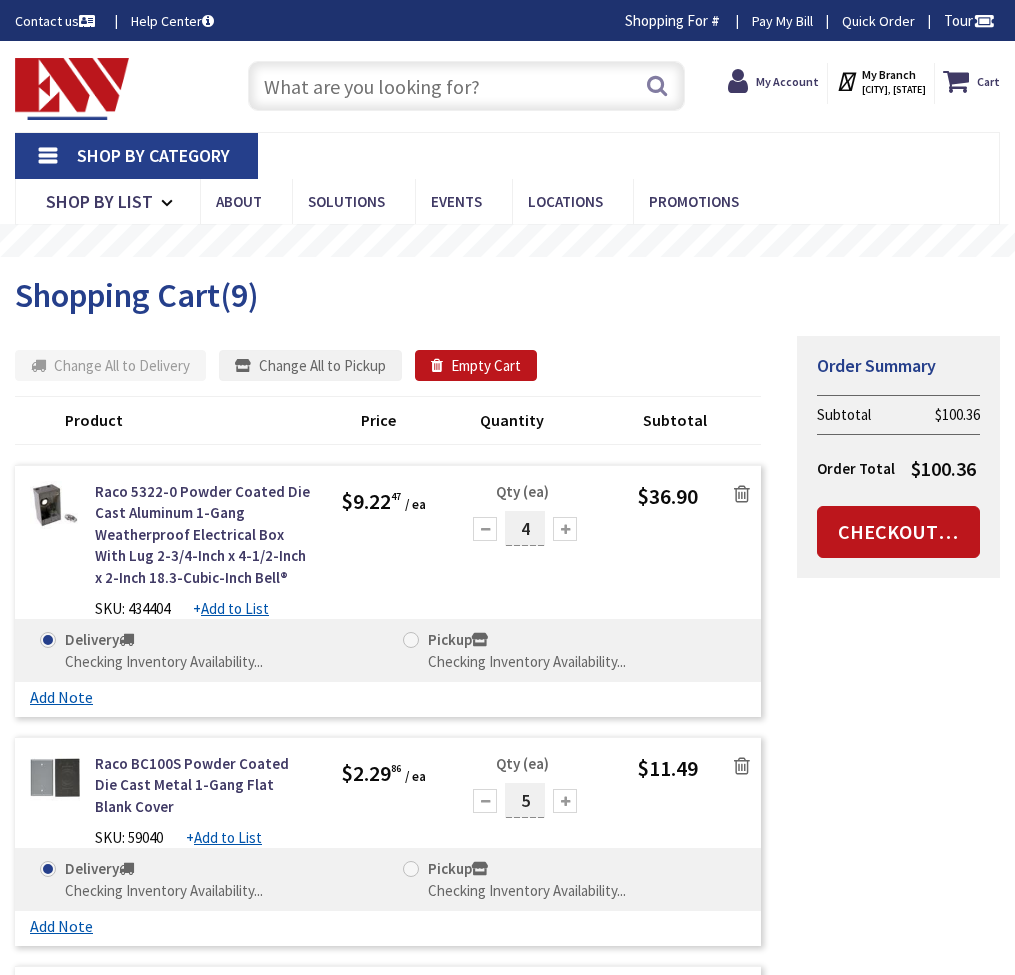 scroll, scrollTop: 0, scrollLeft: 0, axis: both 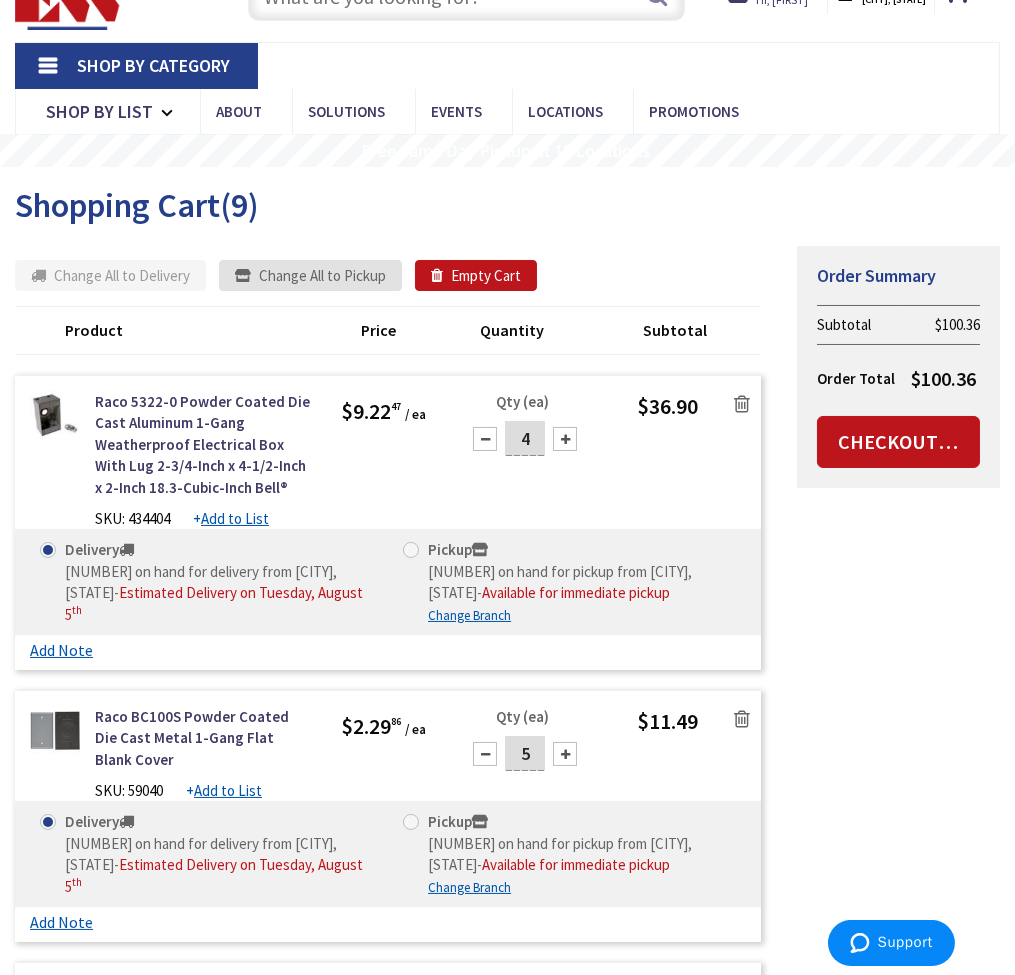 click on "Change All to Pickup" at bounding box center (310, 276) 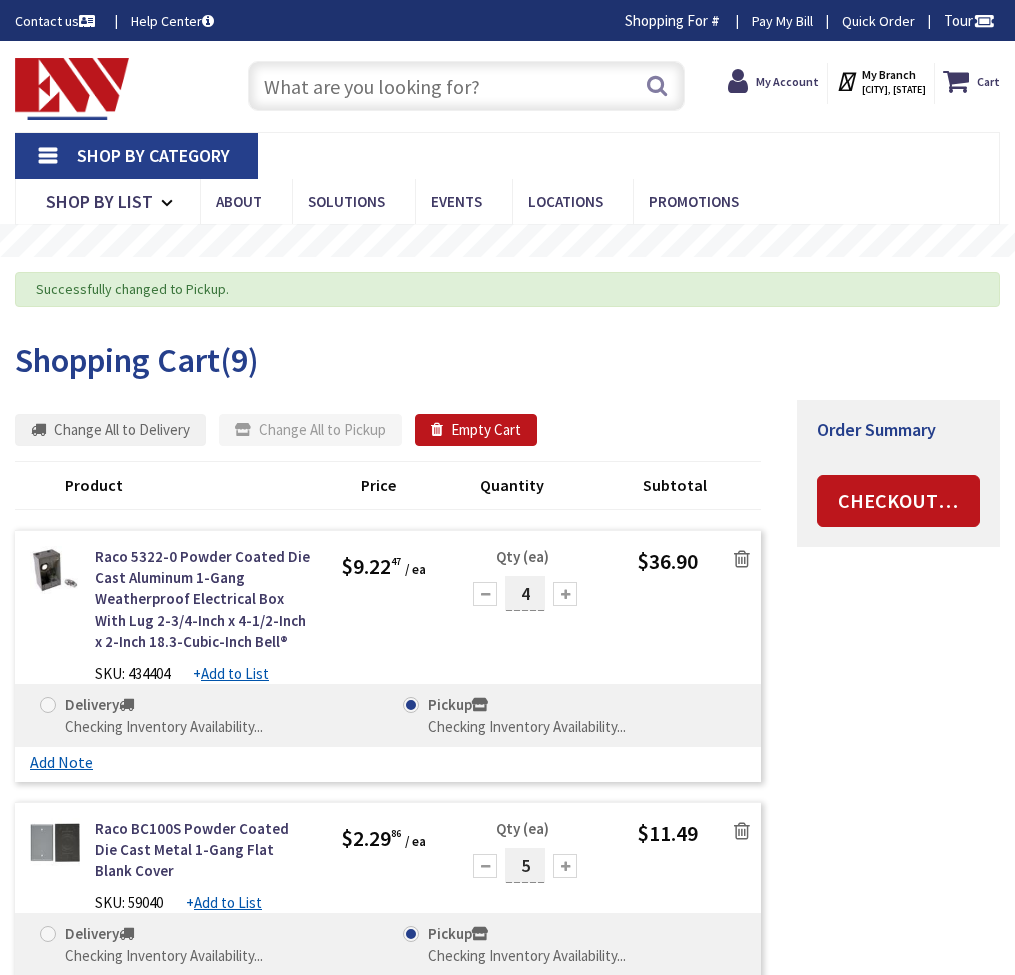 scroll, scrollTop: 90, scrollLeft: 0, axis: vertical 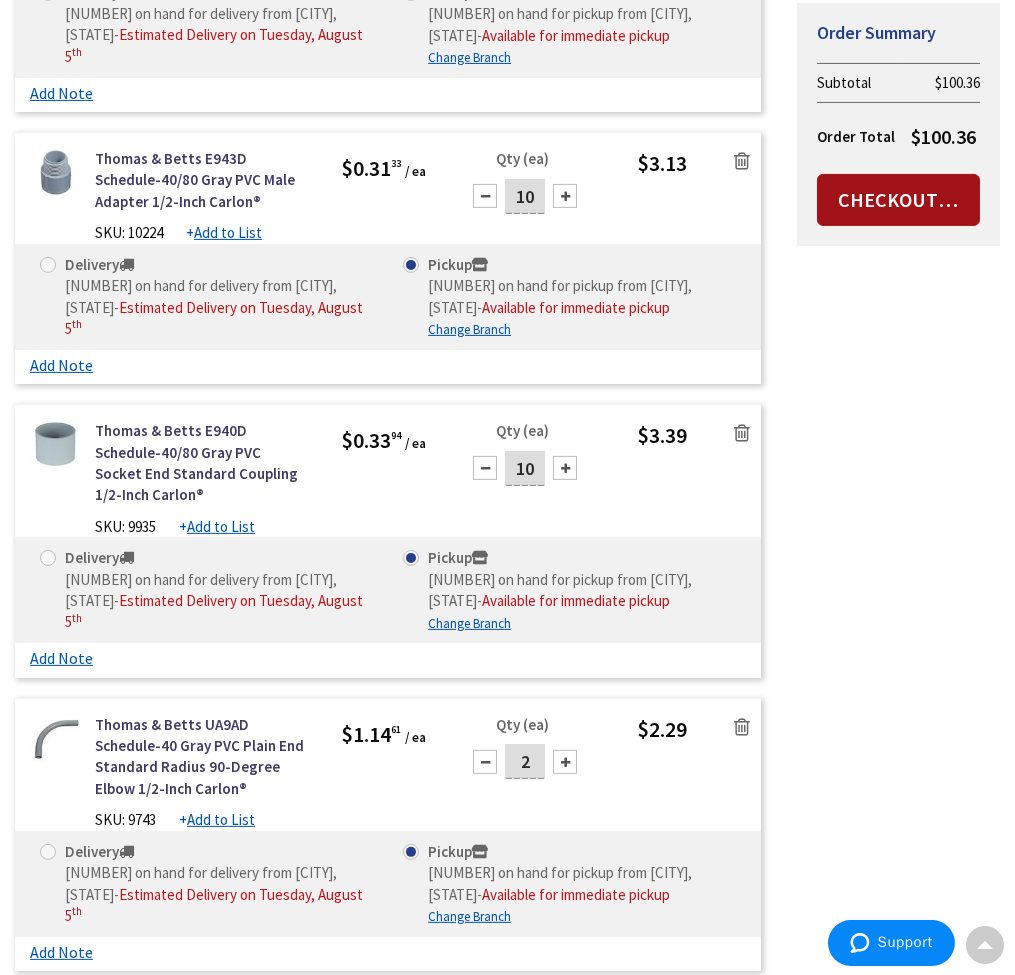 click on "Checkout Now" at bounding box center [898, 200] 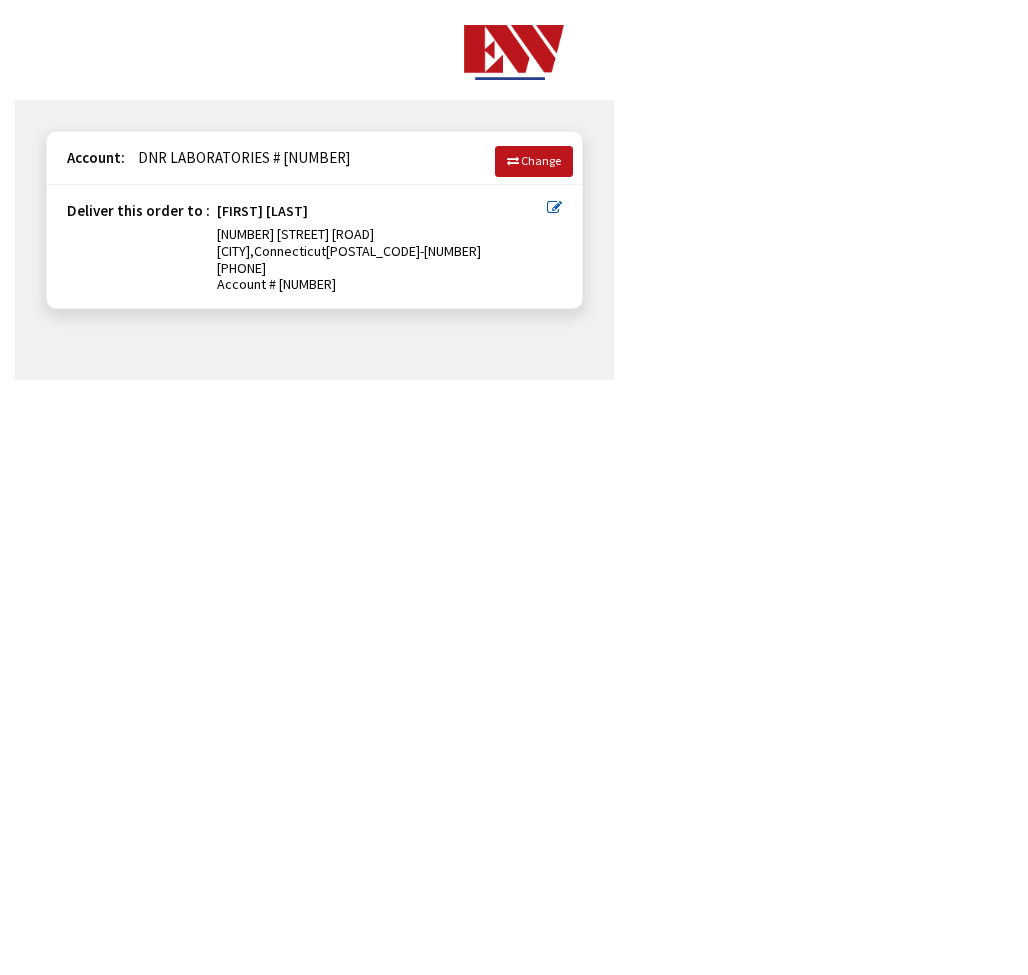 scroll, scrollTop: 0, scrollLeft: 0, axis: both 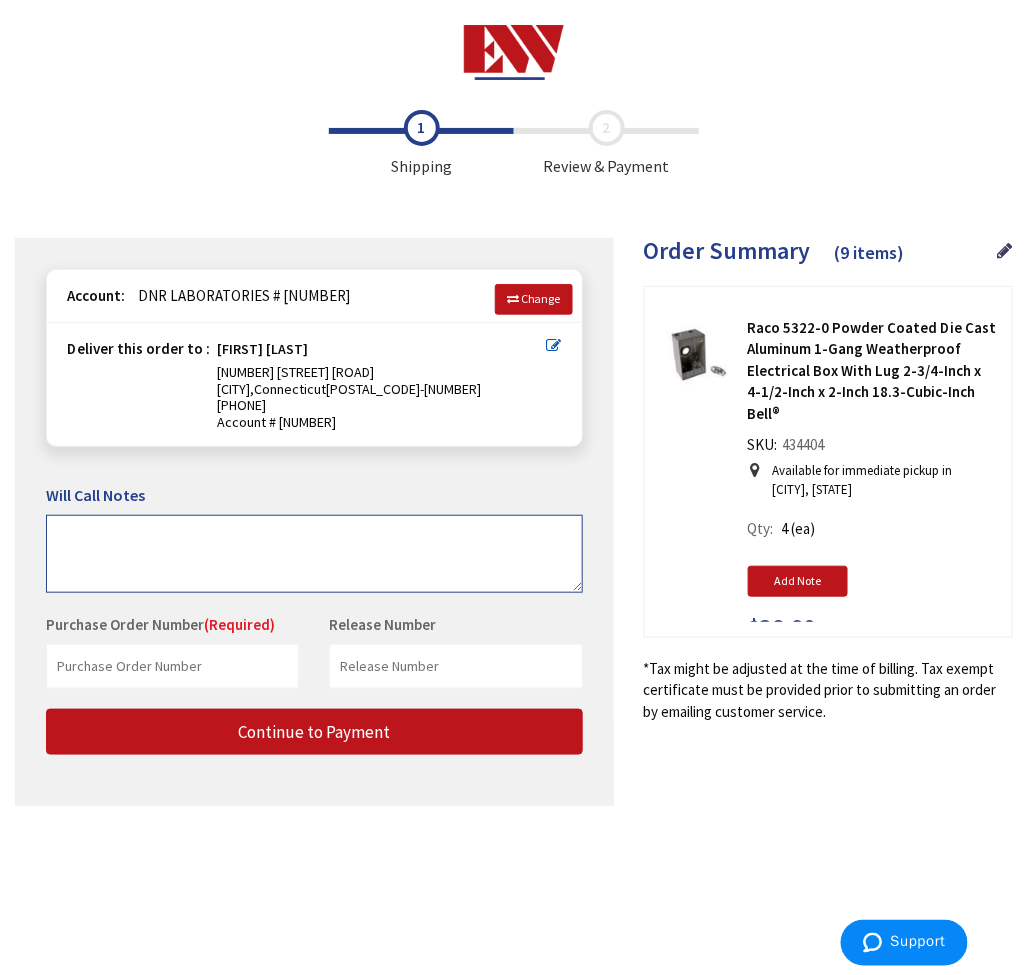 click at bounding box center [314, 554] 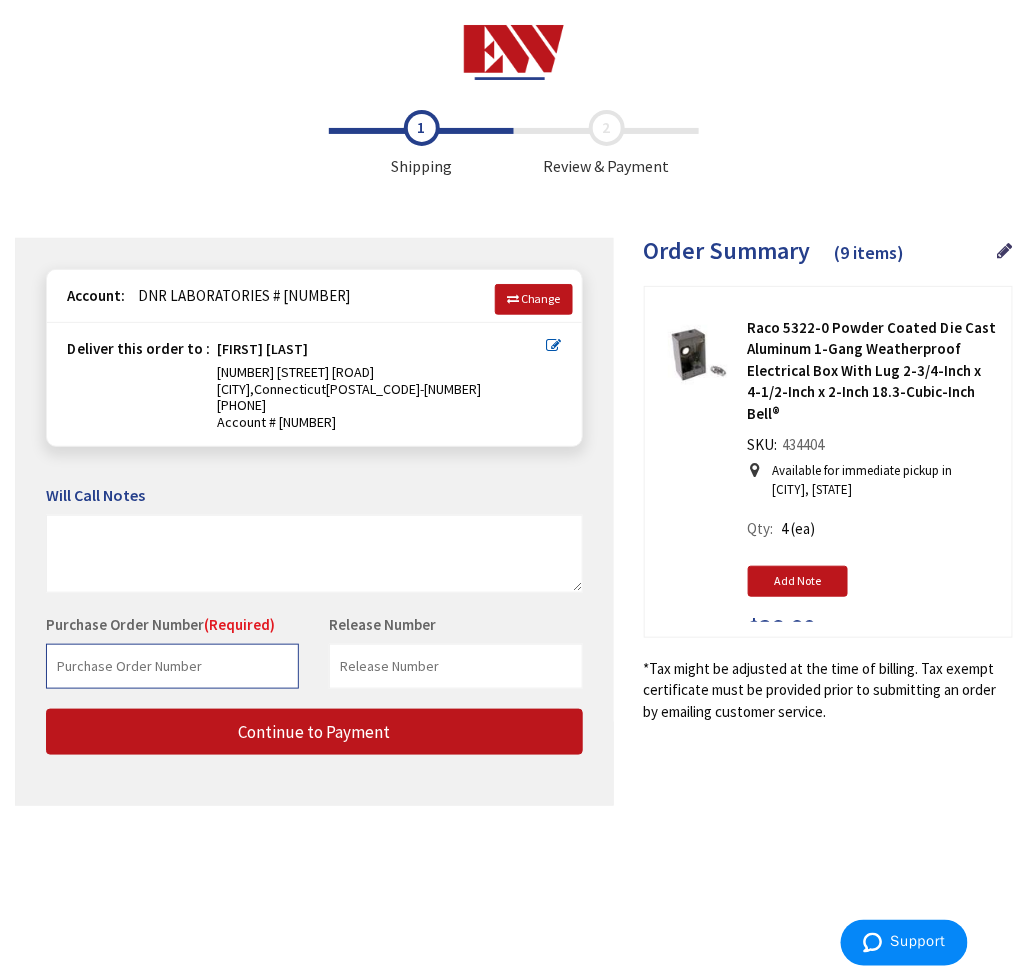 click at bounding box center [172, 666] 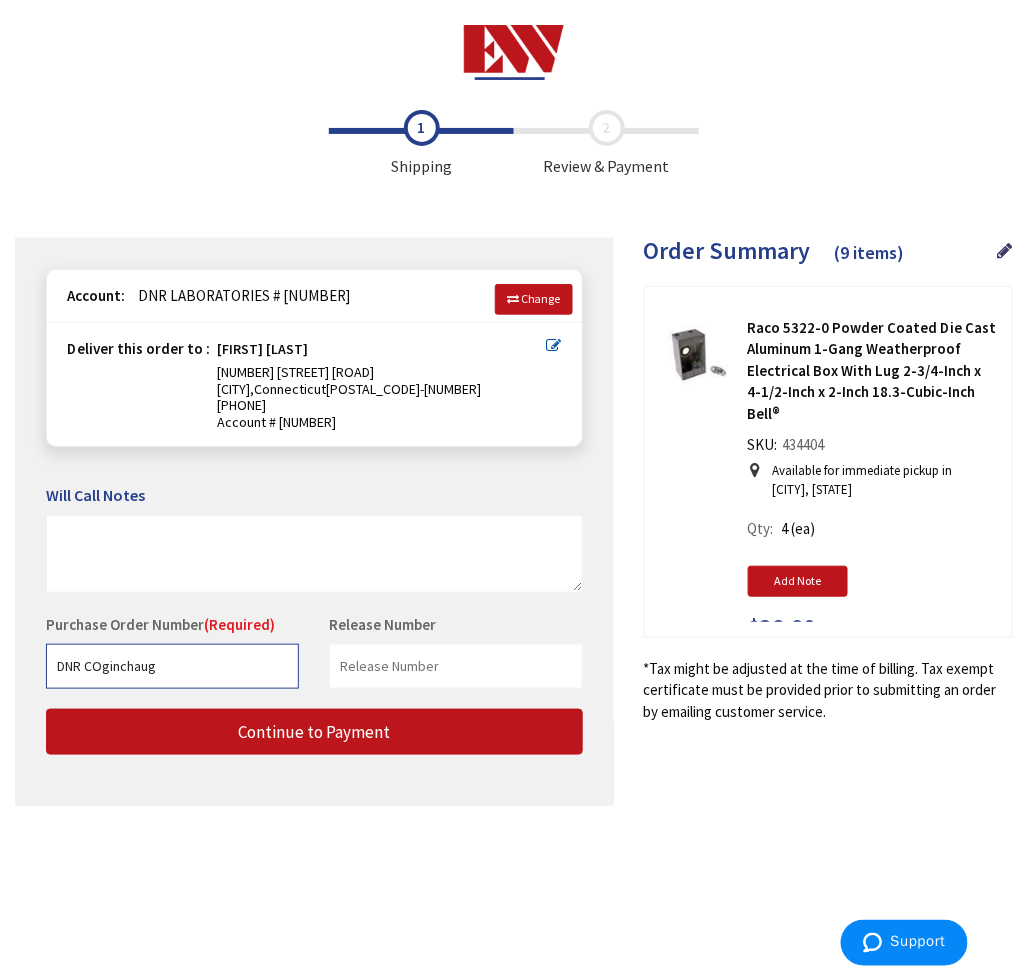 click on "DNR COginchaug" at bounding box center (172, 666) 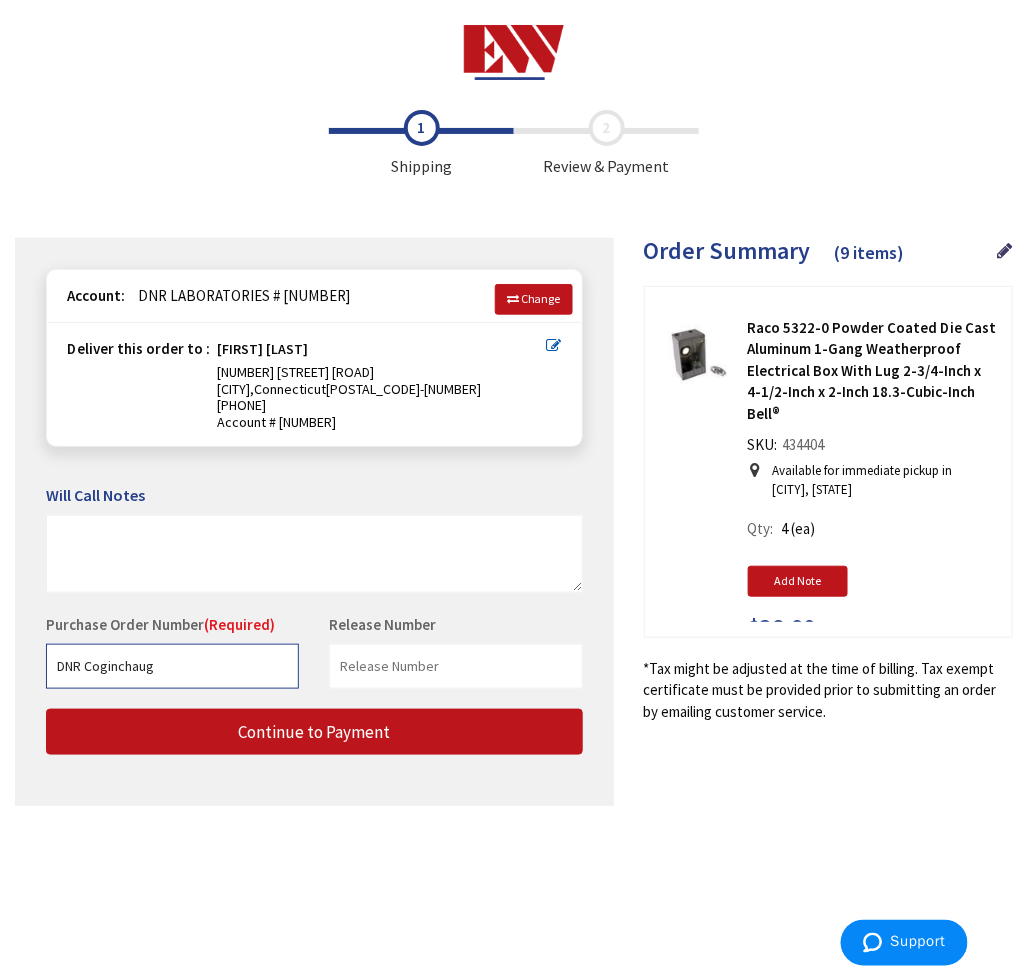 type on "DNR Coginchaug" 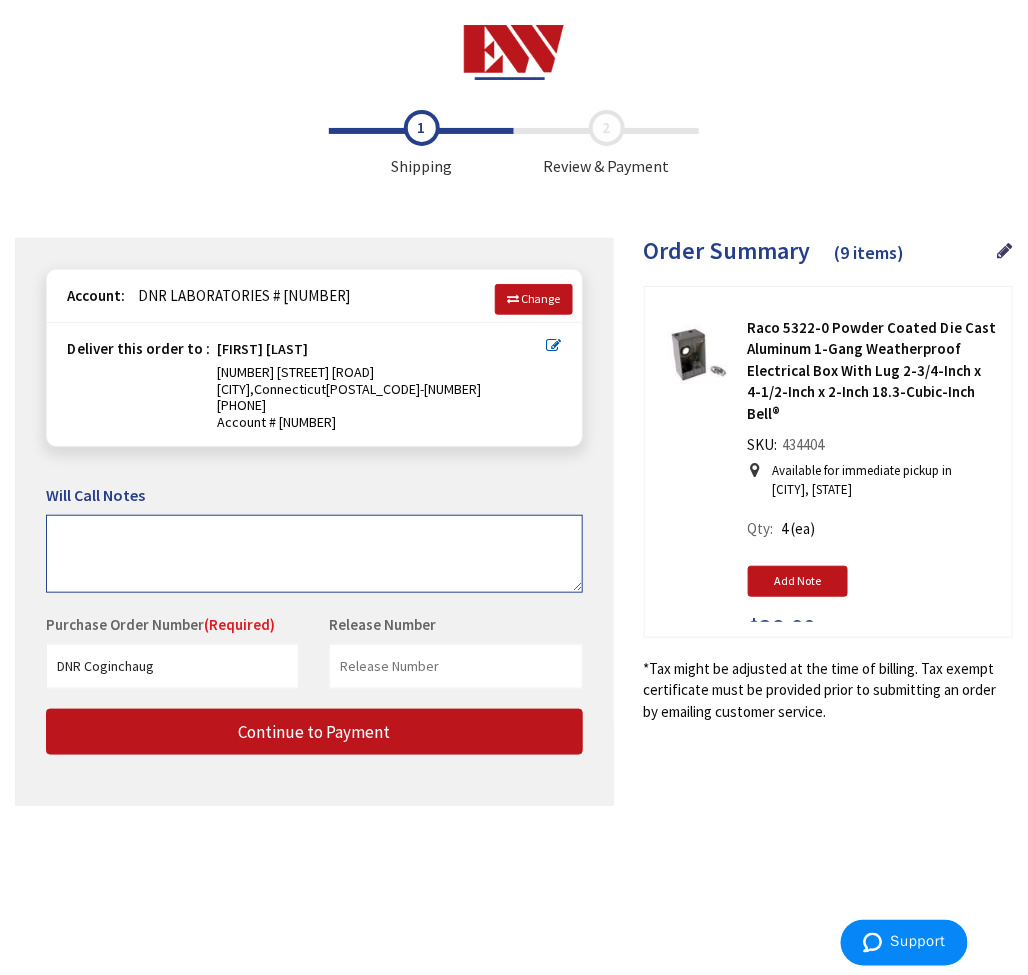 click at bounding box center (314, 554) 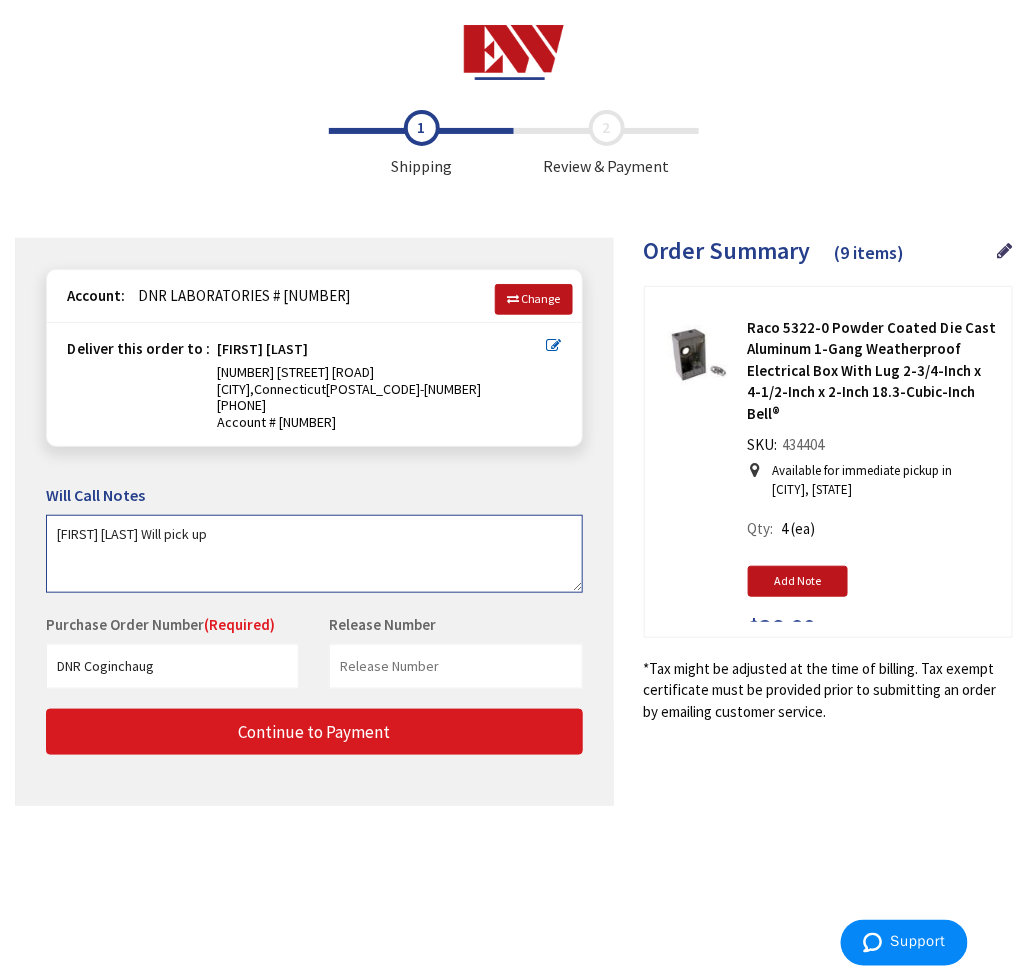 type on "[FIRST] [LAST] Will pick up" 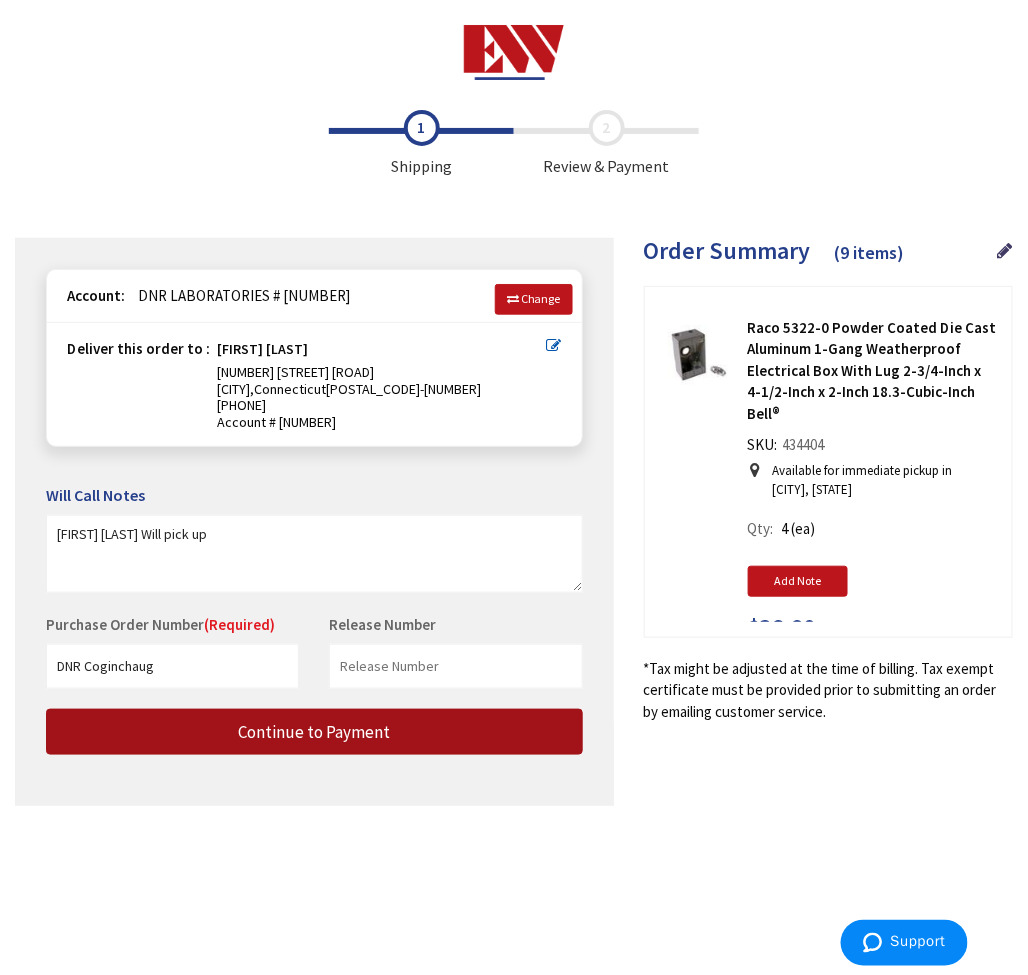 click on "Continue to Payment" at bounding box center [314, 732] 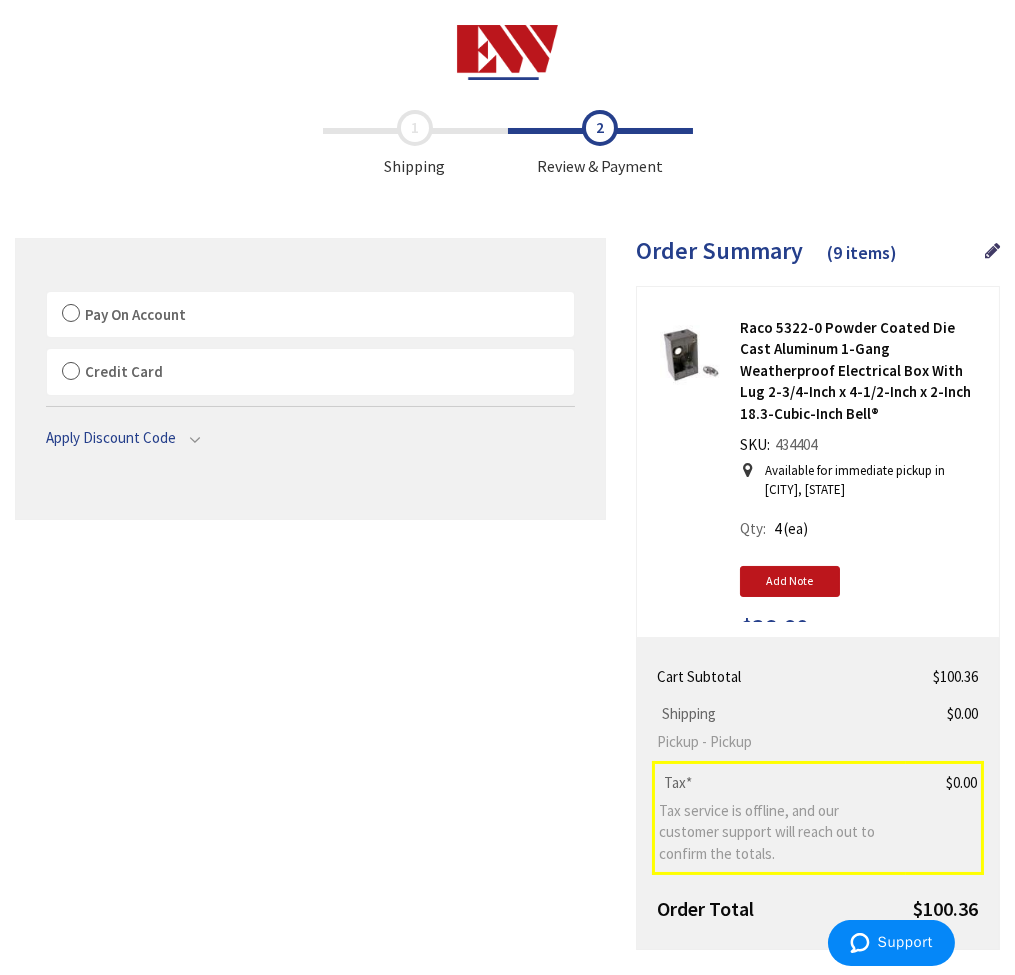 click on "Pay On Account" at bounding box center (135, 314) 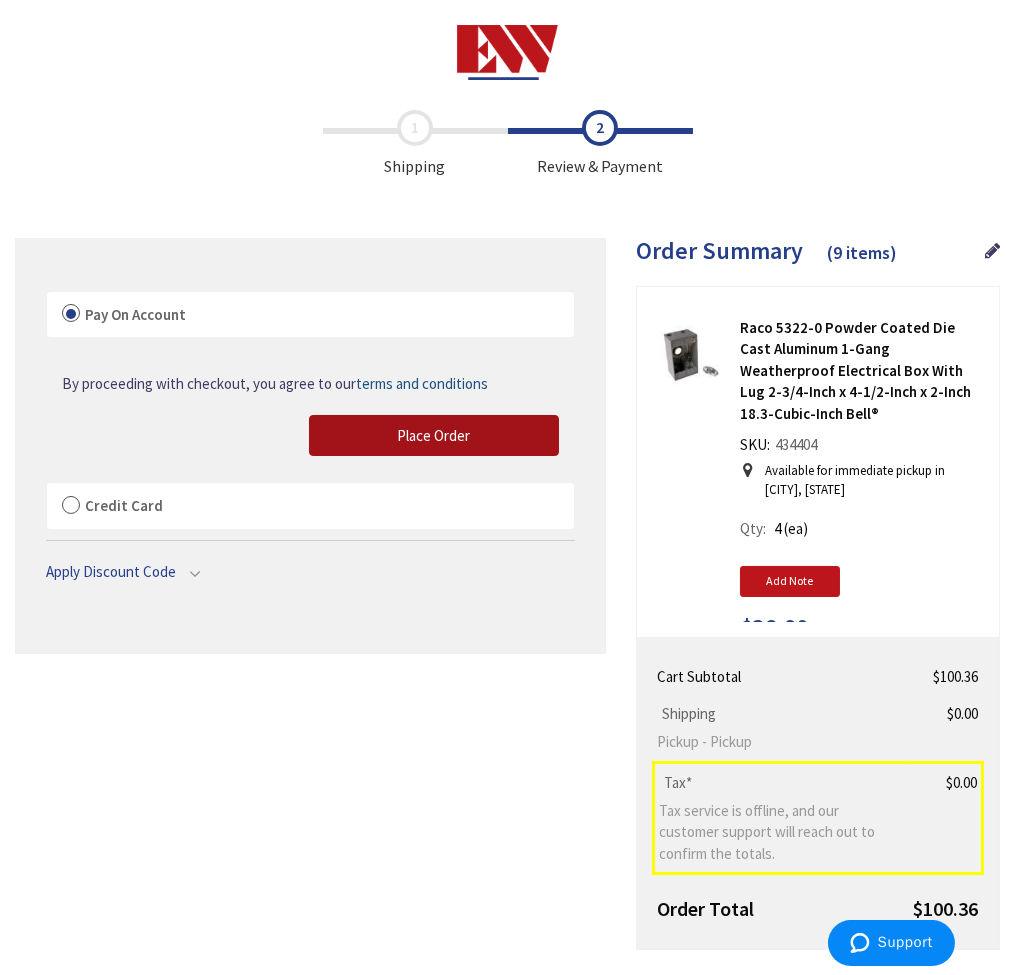 click on "Place Order" at bounding box center (434, 436) 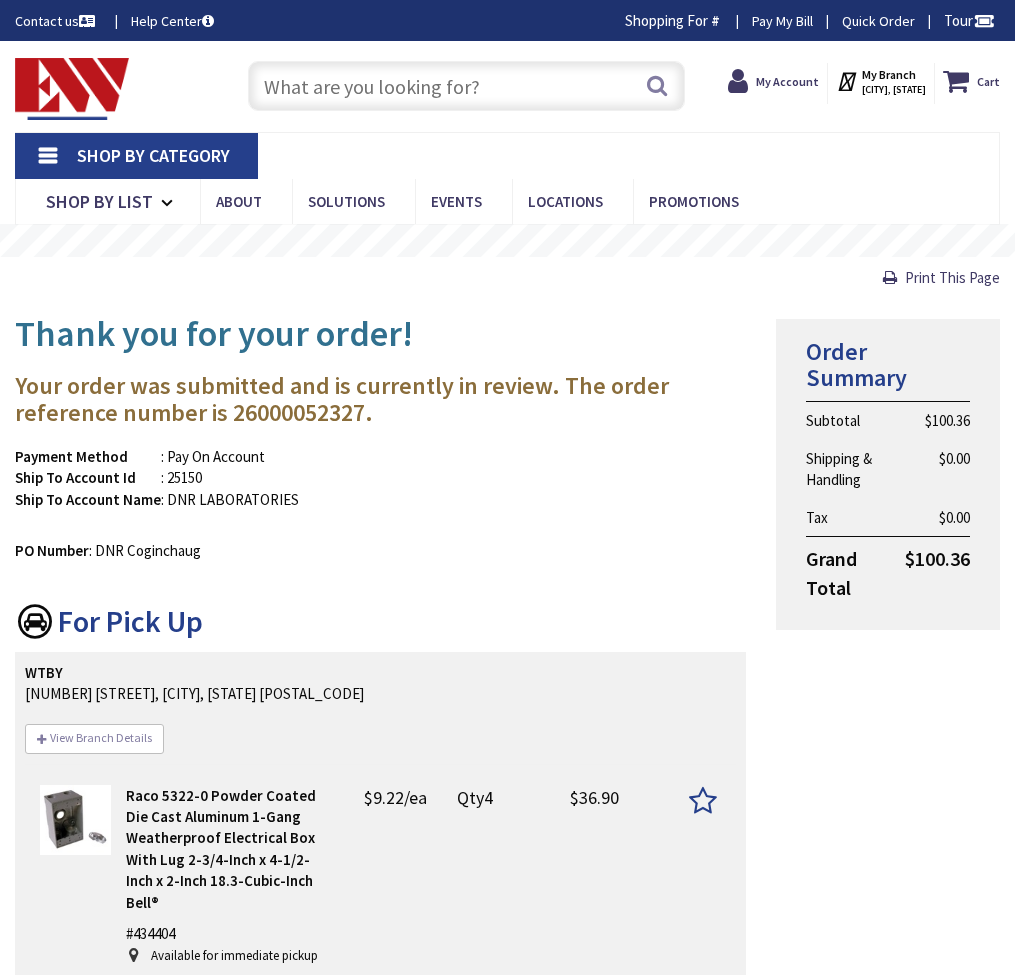 scroll, scrollTop: 0, scrollLeft: 0, axis: both 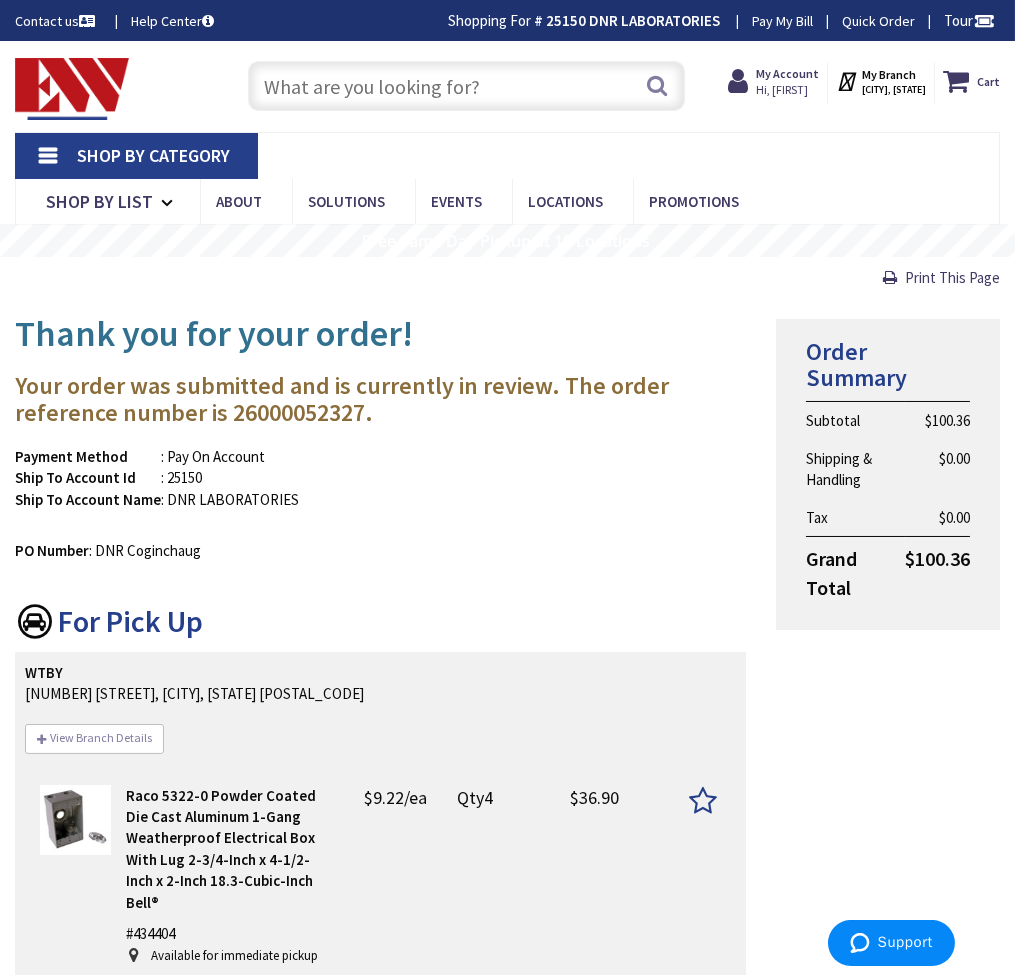 click on "For Pick Up" at bounding box center [380, 622] 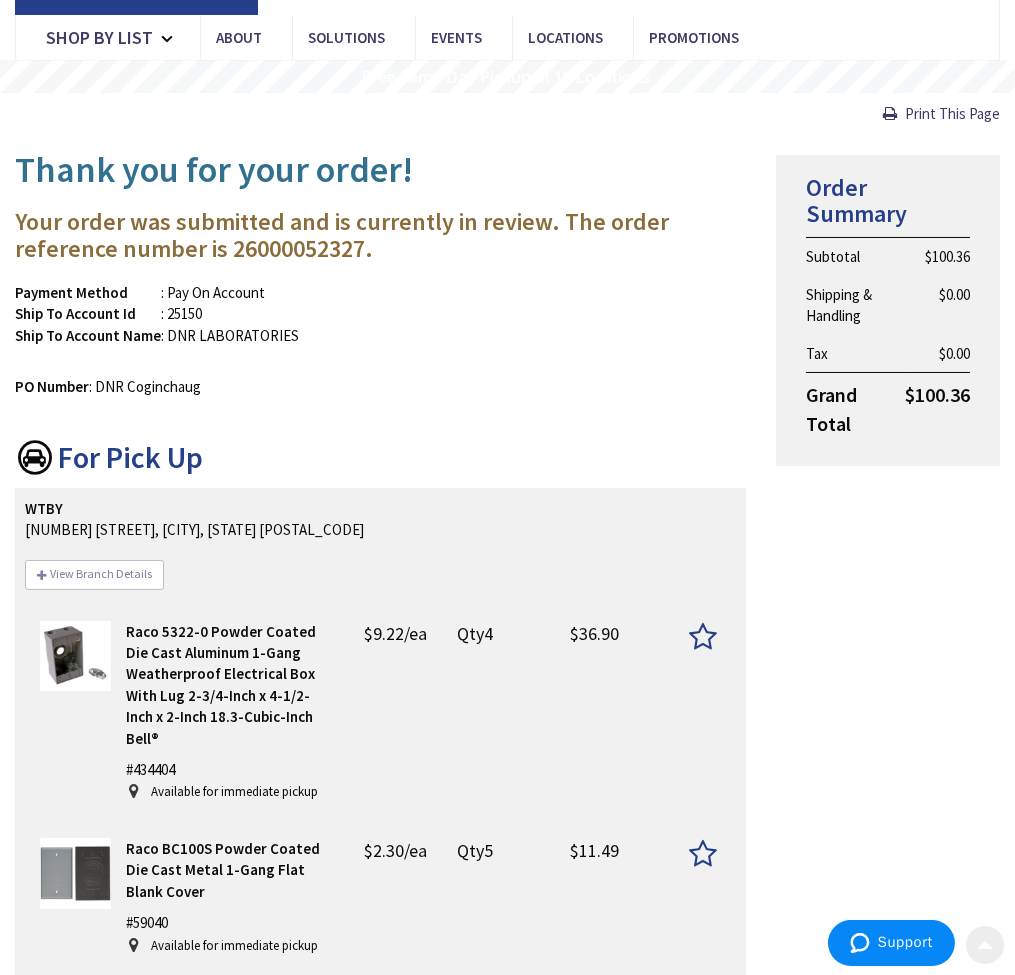 scroll, scrollTop: 181, scrollLeft: 0, axis: vertical 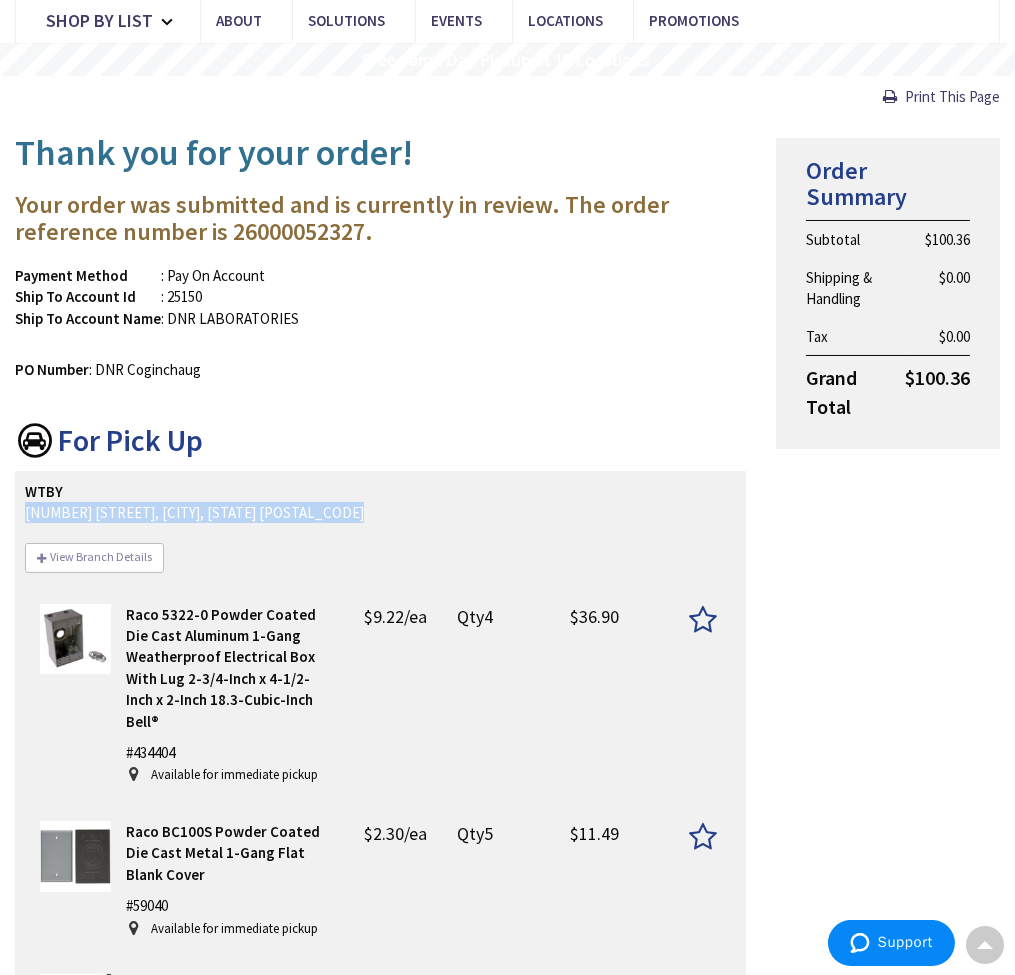 drag, startPoint x: 377, startPoint y: 508, endPoint x: 7, endPoint y: 474, distance: 371.55887 